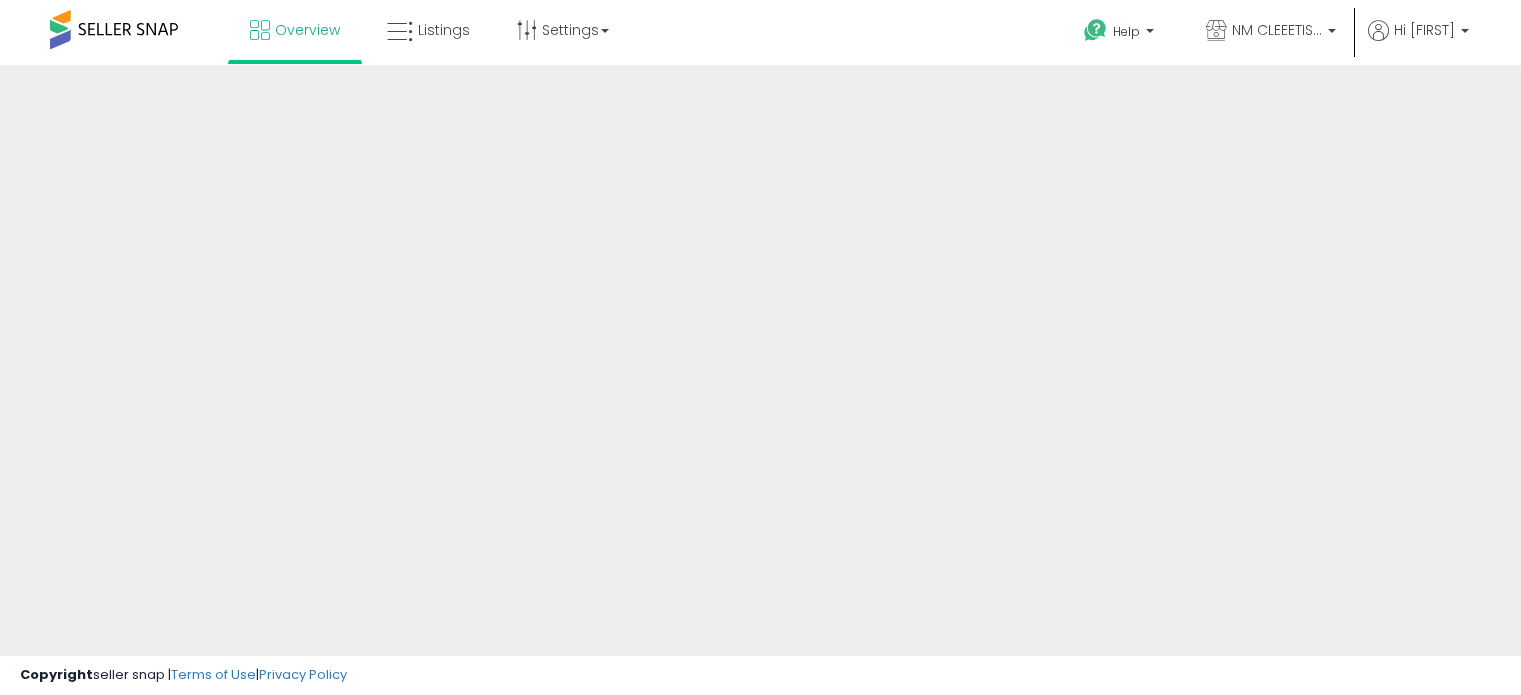 scroll, scrollTop: 0, scrollLeft: 0, axis: both 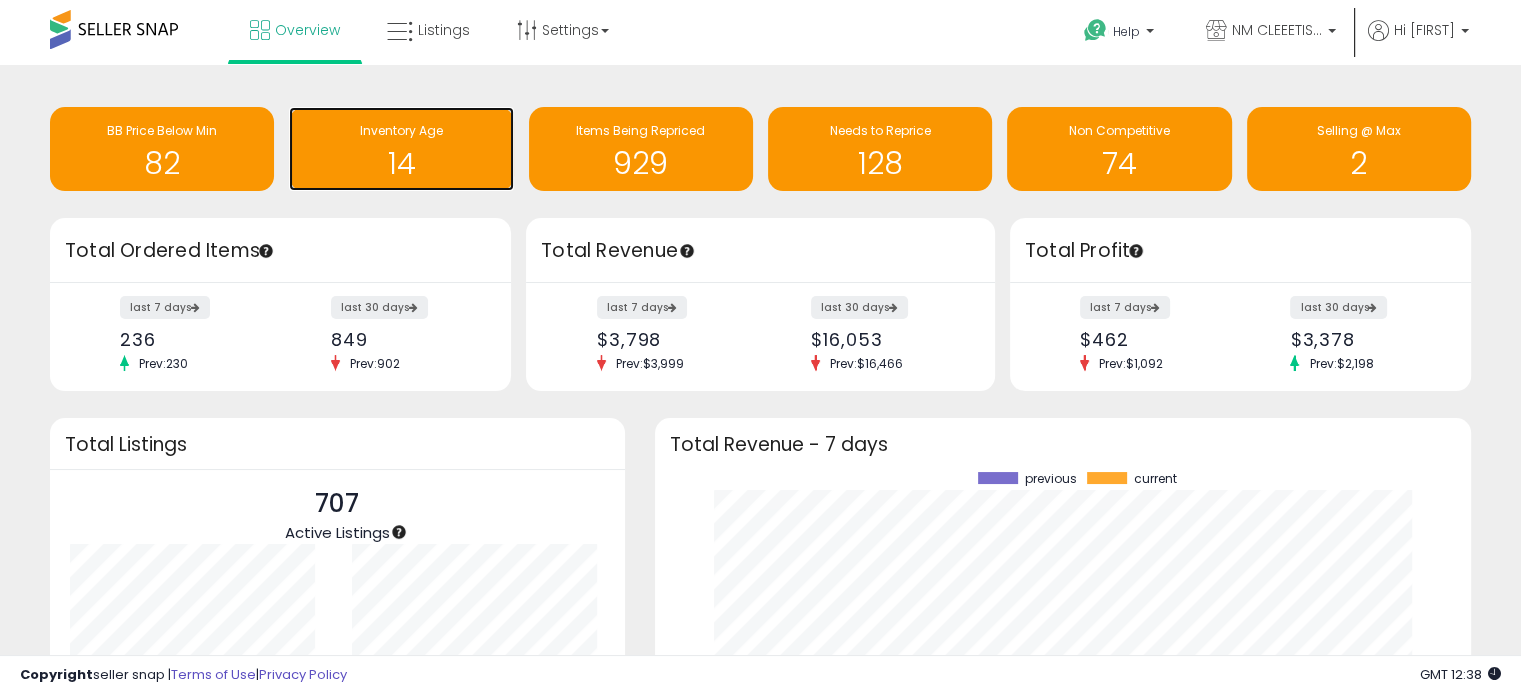 click on "14" at bounding box center (401, 163) 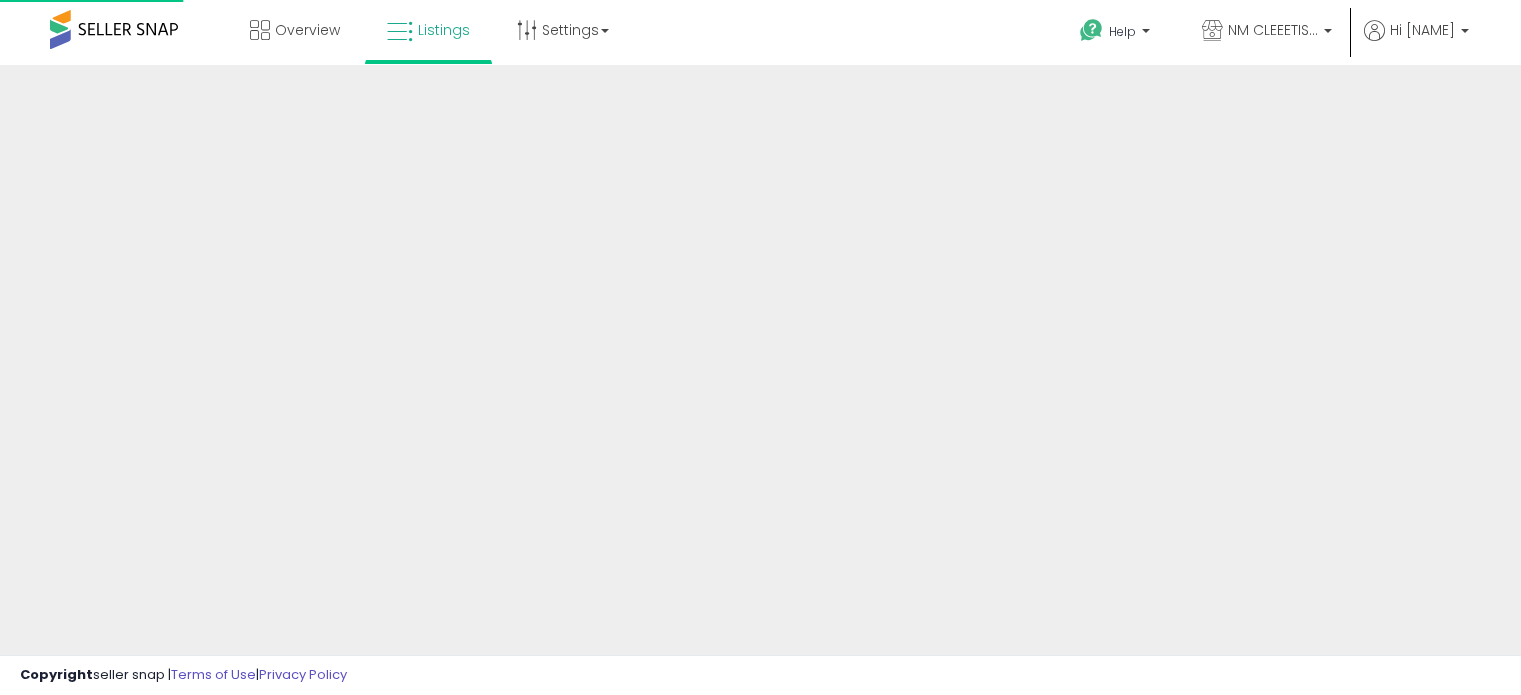 scroll, scrollTop: 0, scrollLeft: 0, axis: both 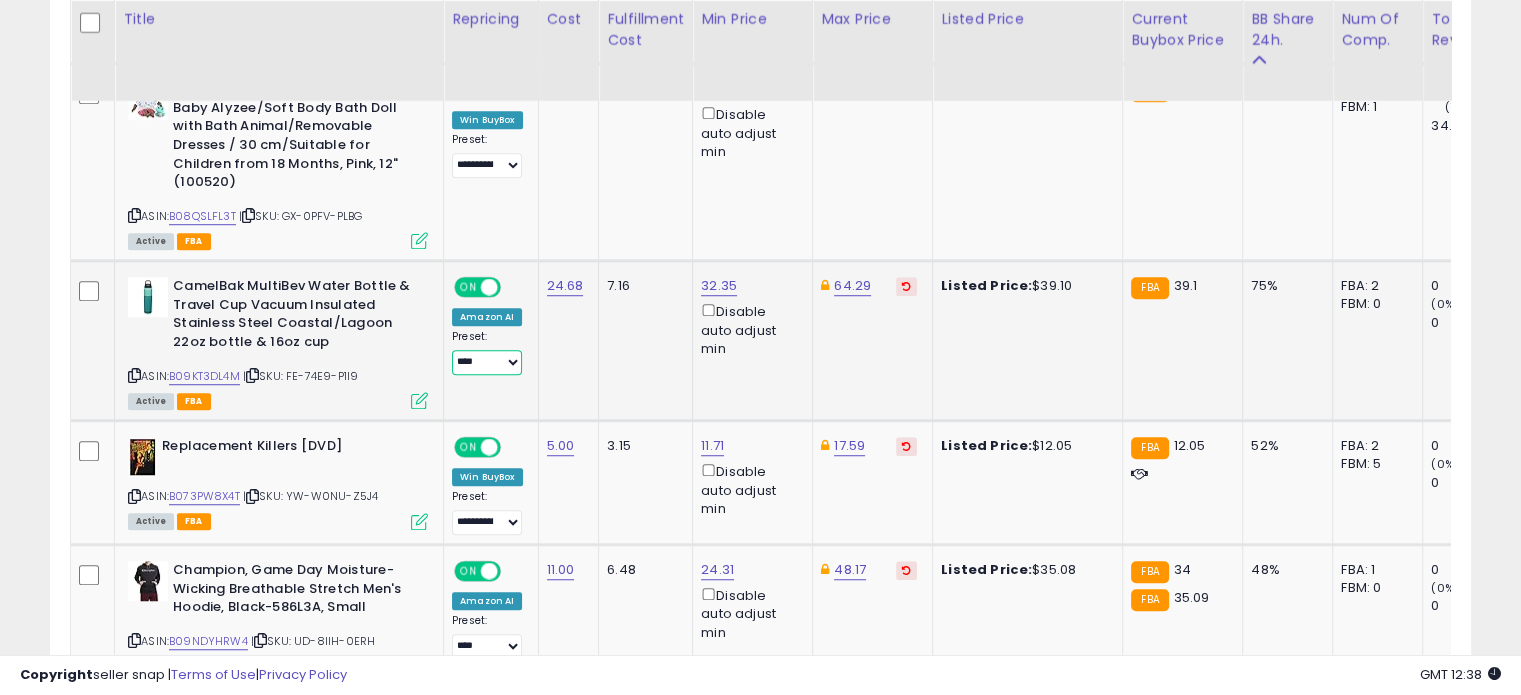 click on "**********" at bounding box center [487, 362] 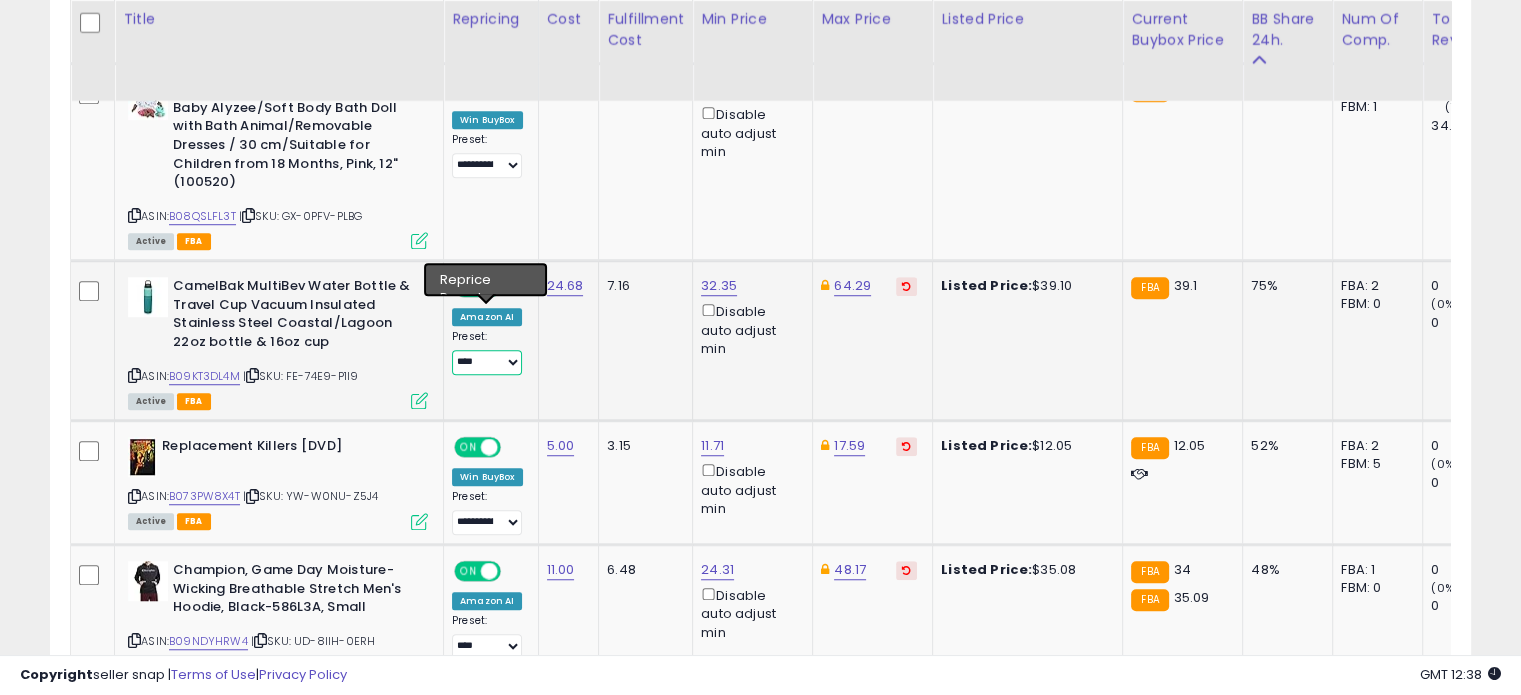 select on "*********" 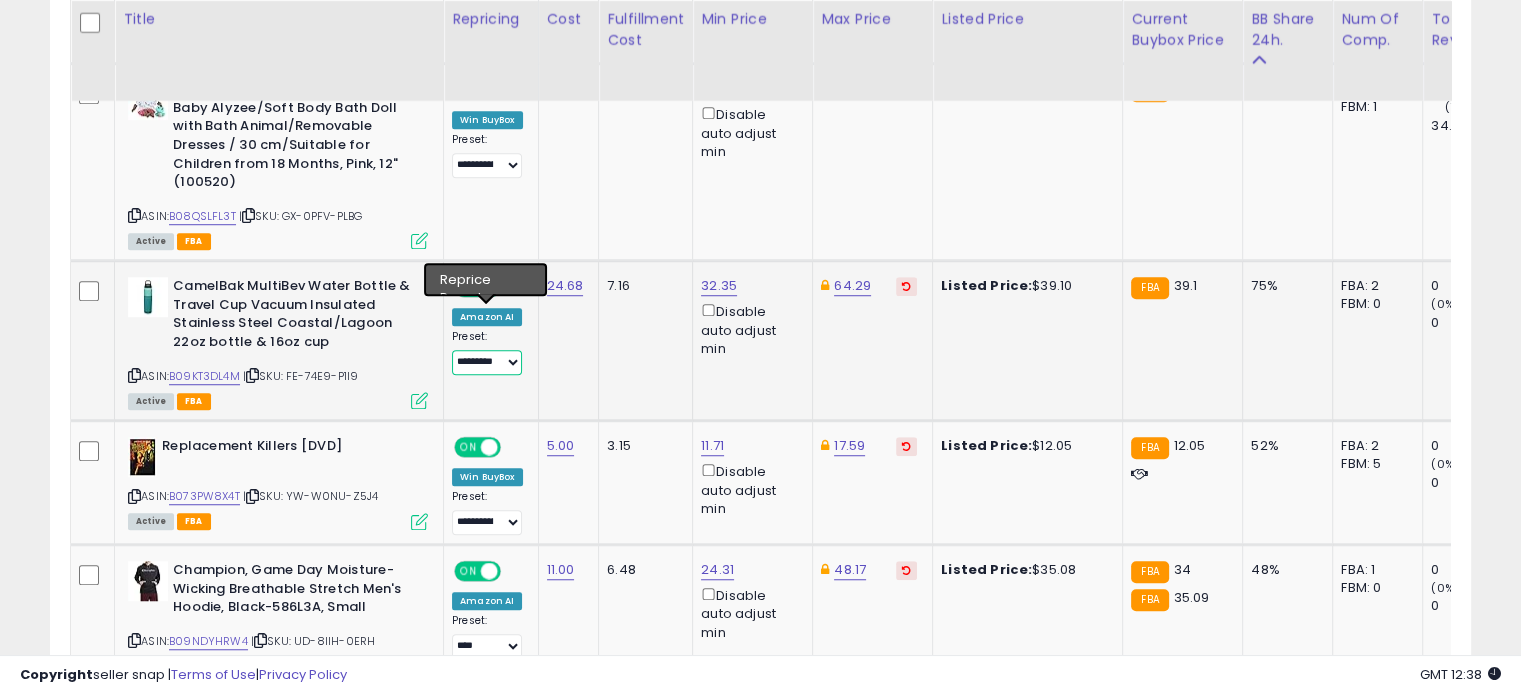 click on "**********" at bounding box center [487, 362] 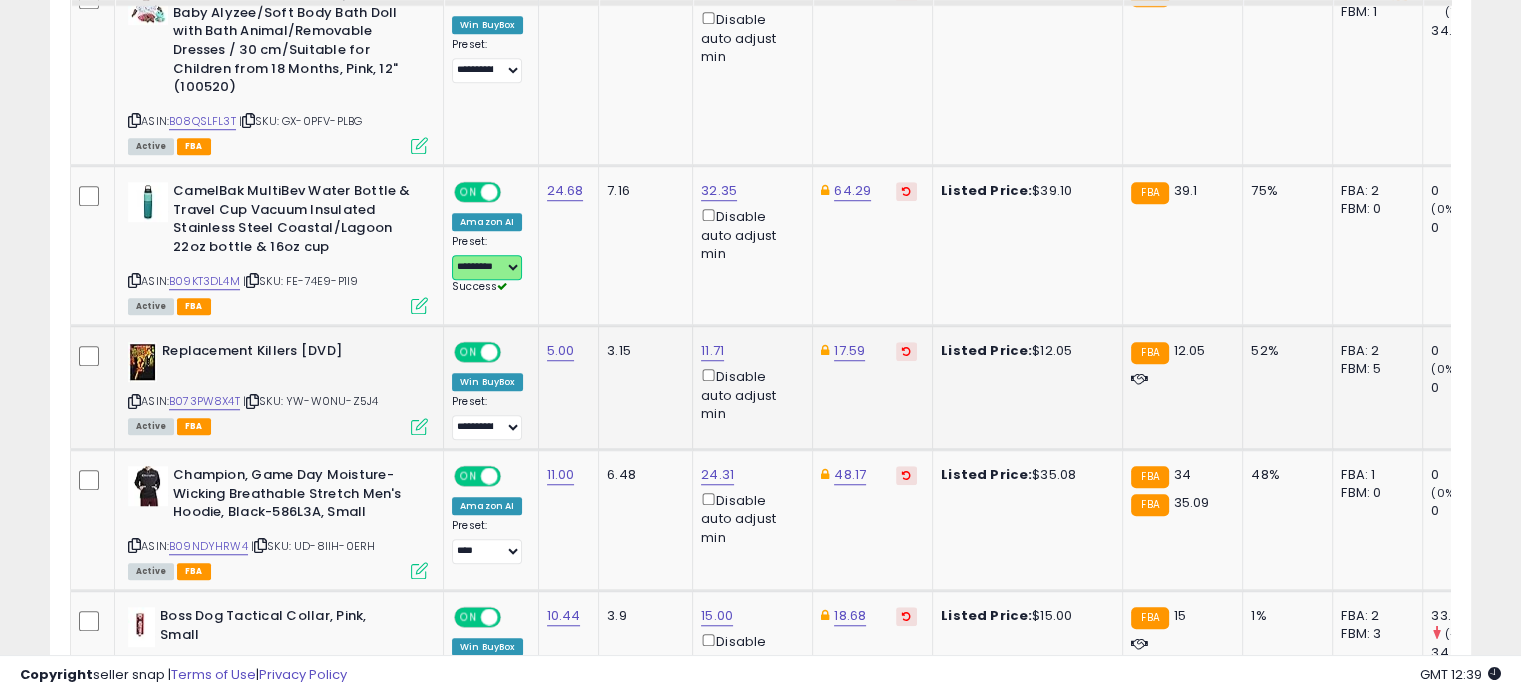 scroll, scrollTop: 1500, scrollLeft: 0, axis: vertical 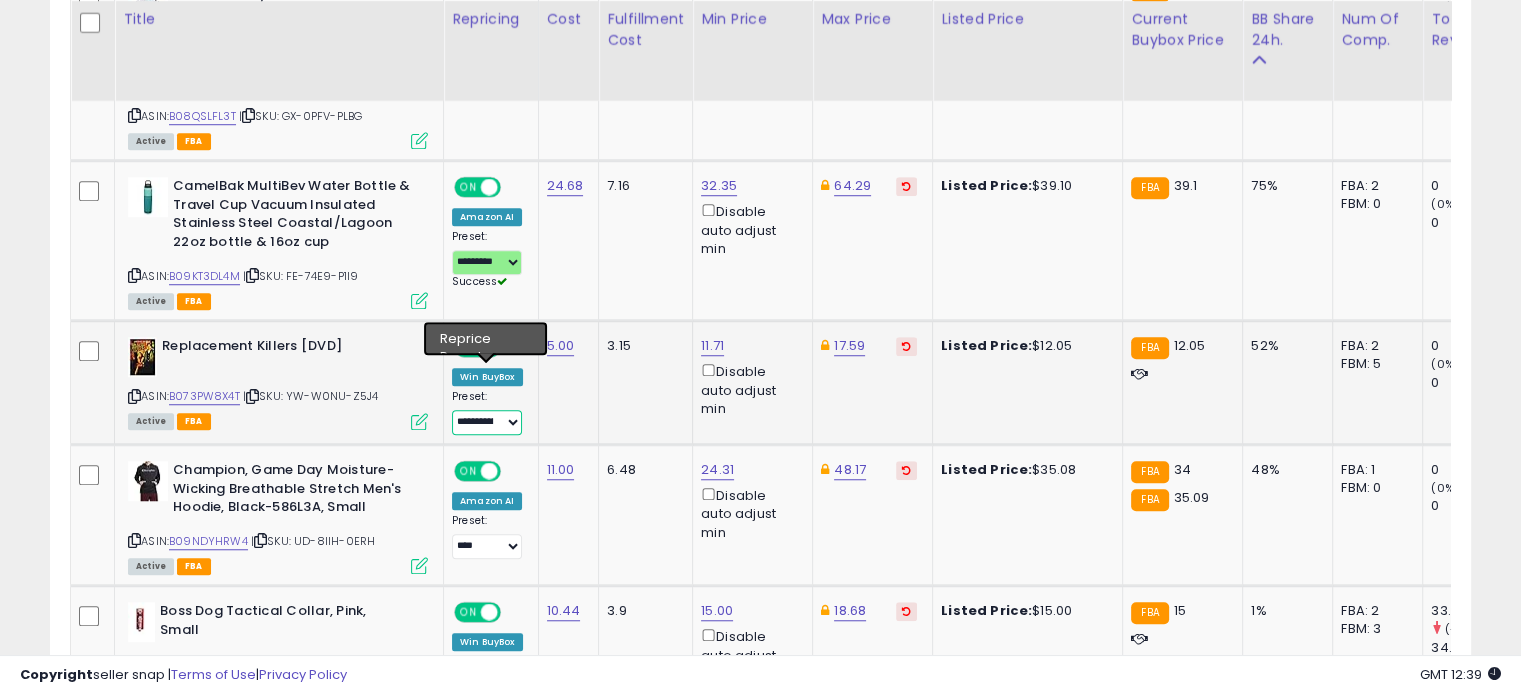 click on "**********" at bounding box center (487, 422) 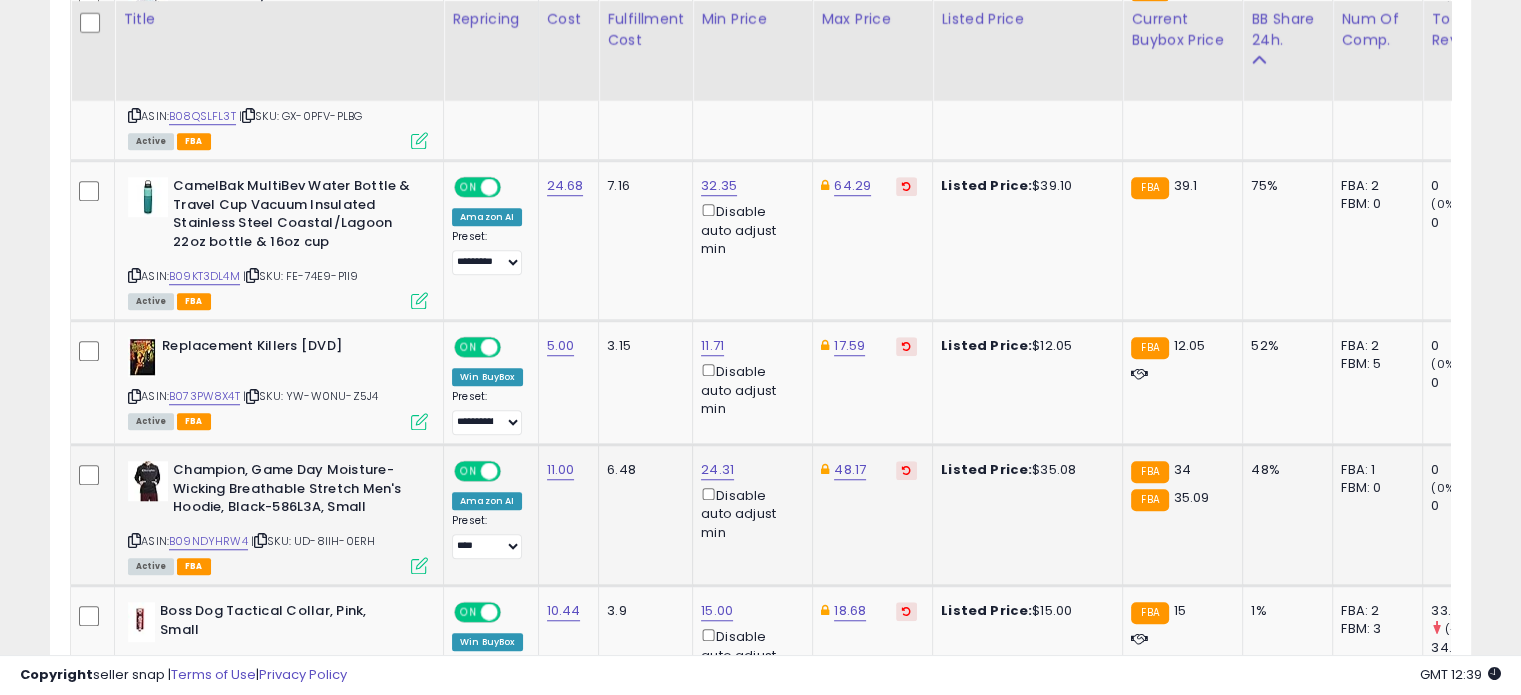 click on "Champion, Game Day Moisture-Wicking Breathable Stretch Men's Hoodie, Black-586L3A, [SIZE]  ASIN:  B09NDYHRW4    |   SKU: UD-8IIH-0ERH Active FBA" 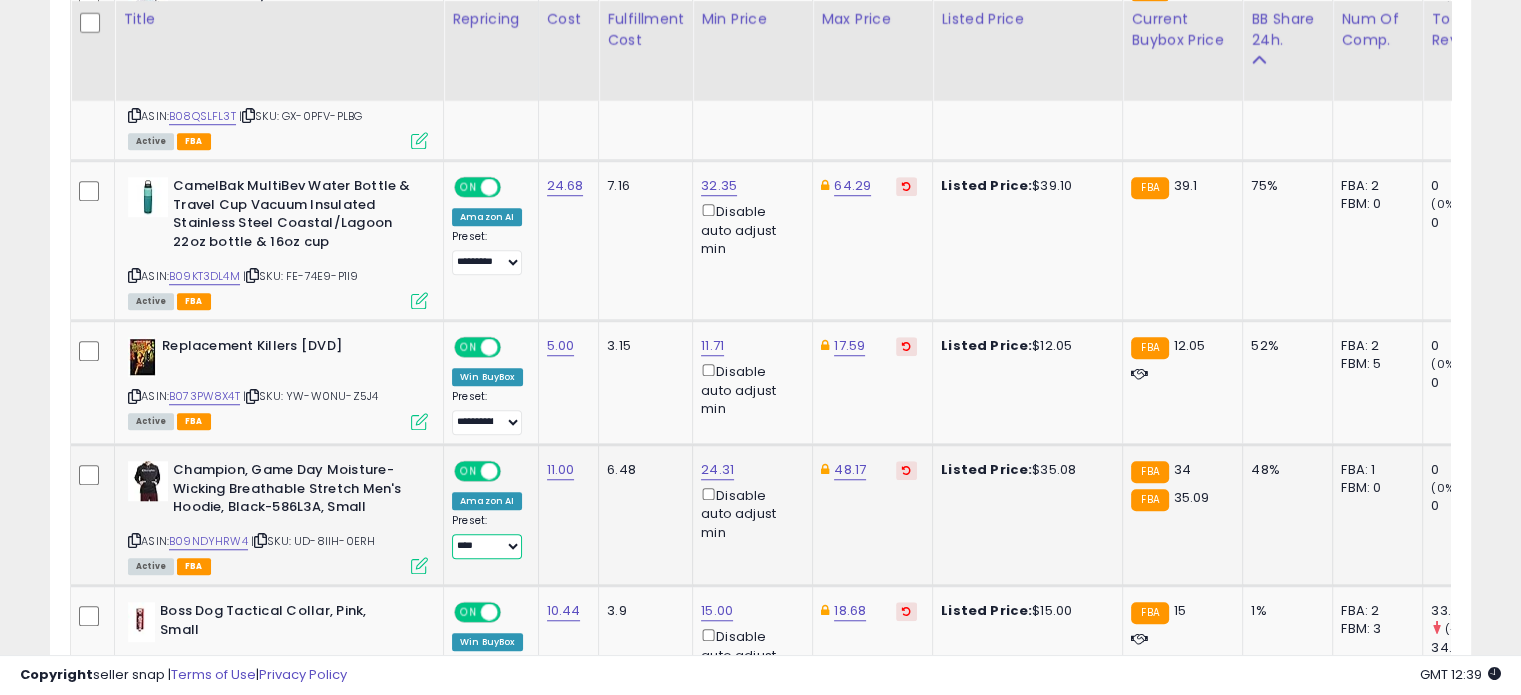 click on "**********" at bounding box center (487, 546) 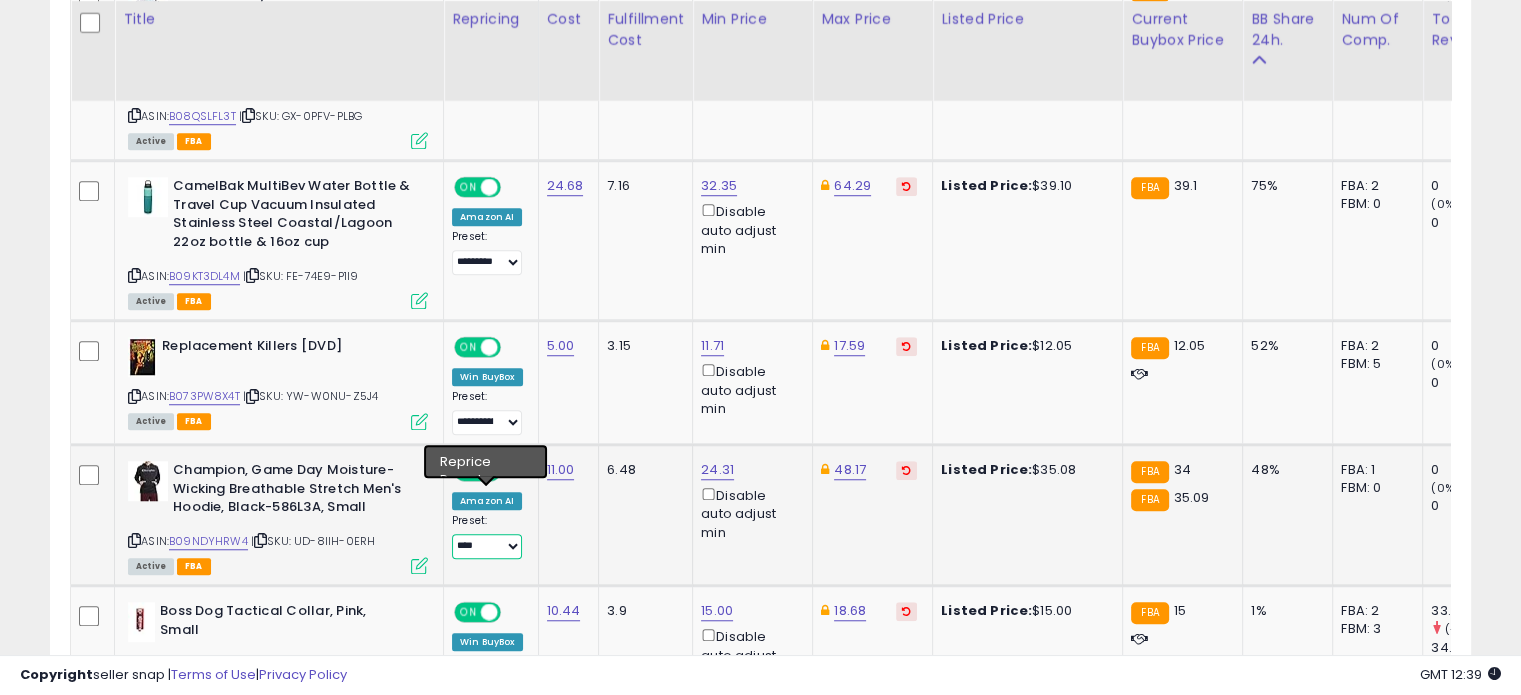 select on "*********" 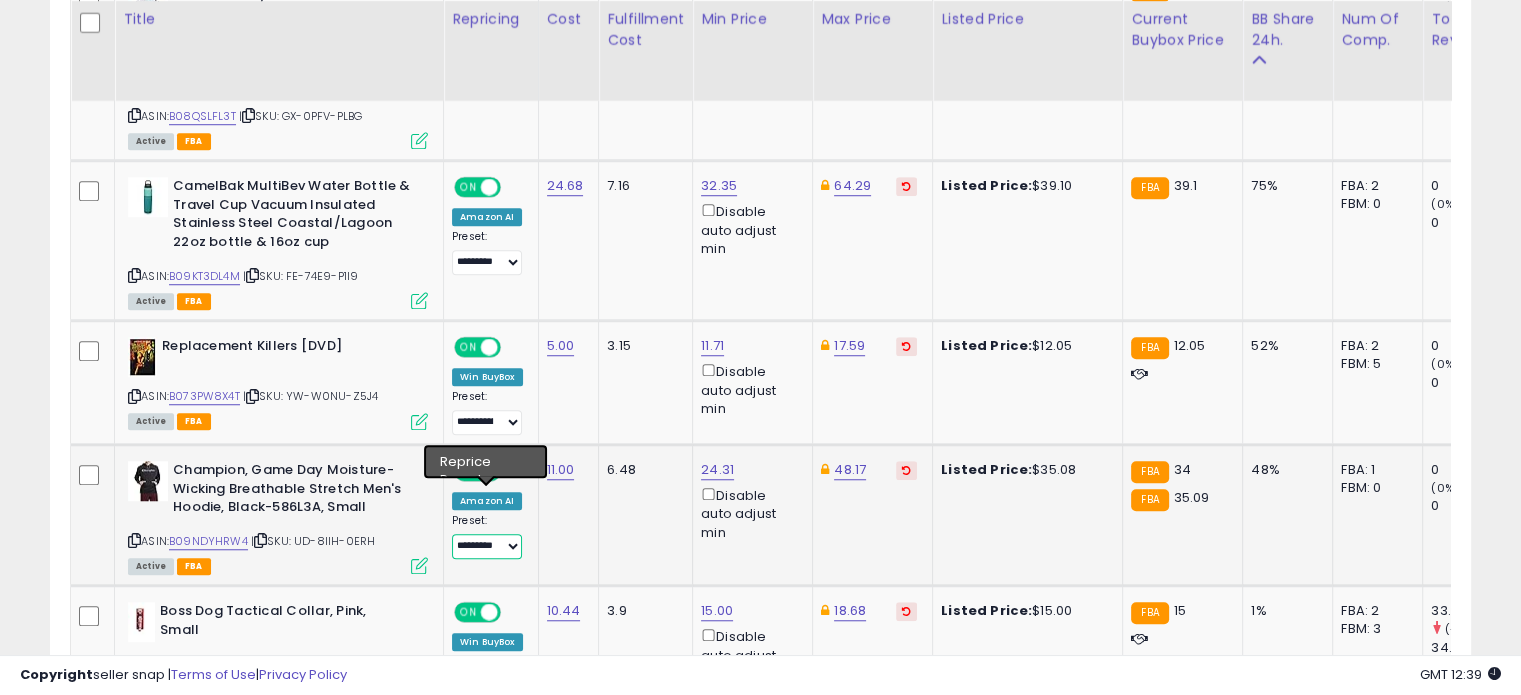 click on "**********" at bounding box center [487, 546] 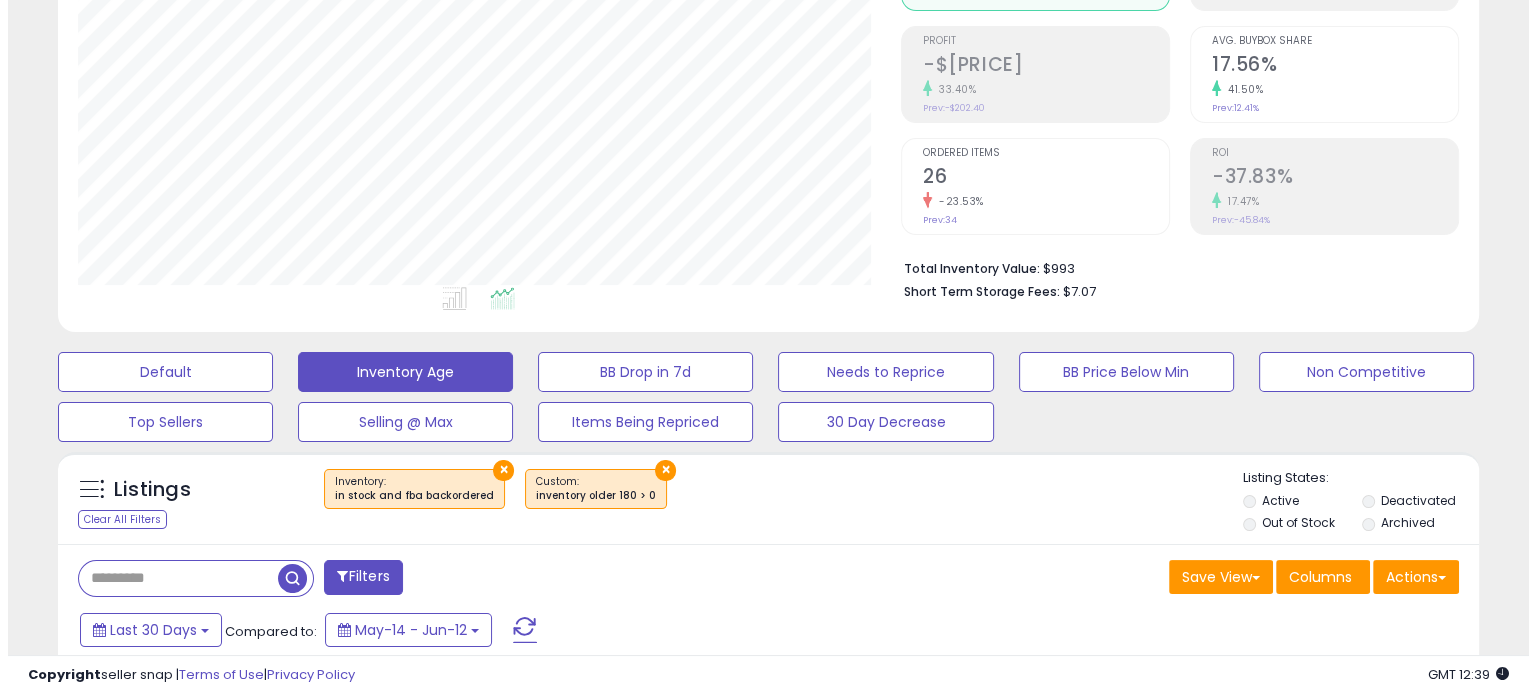 scroll, scrollTop: 400, scrollLeft: 0, axis: vertical 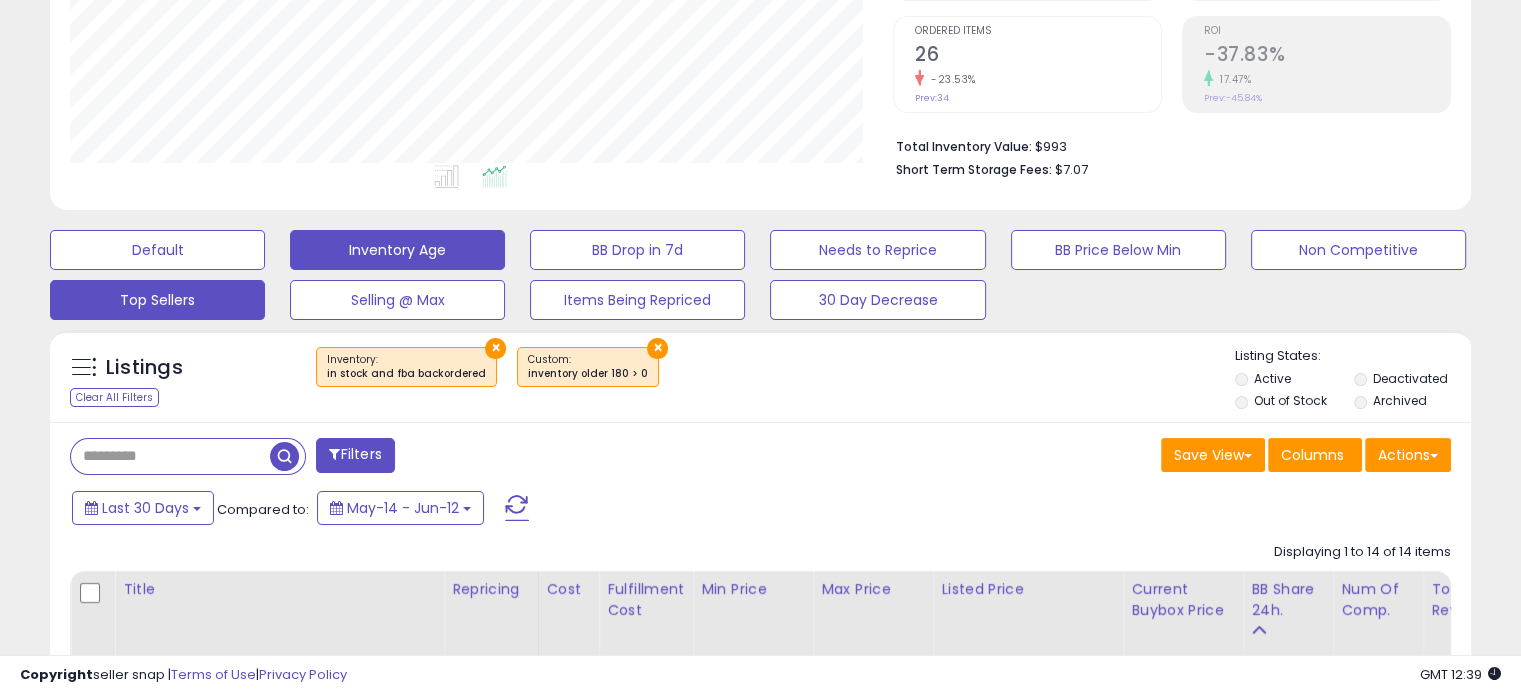 click on "Top Sellers" at bounding box center (157, 250) 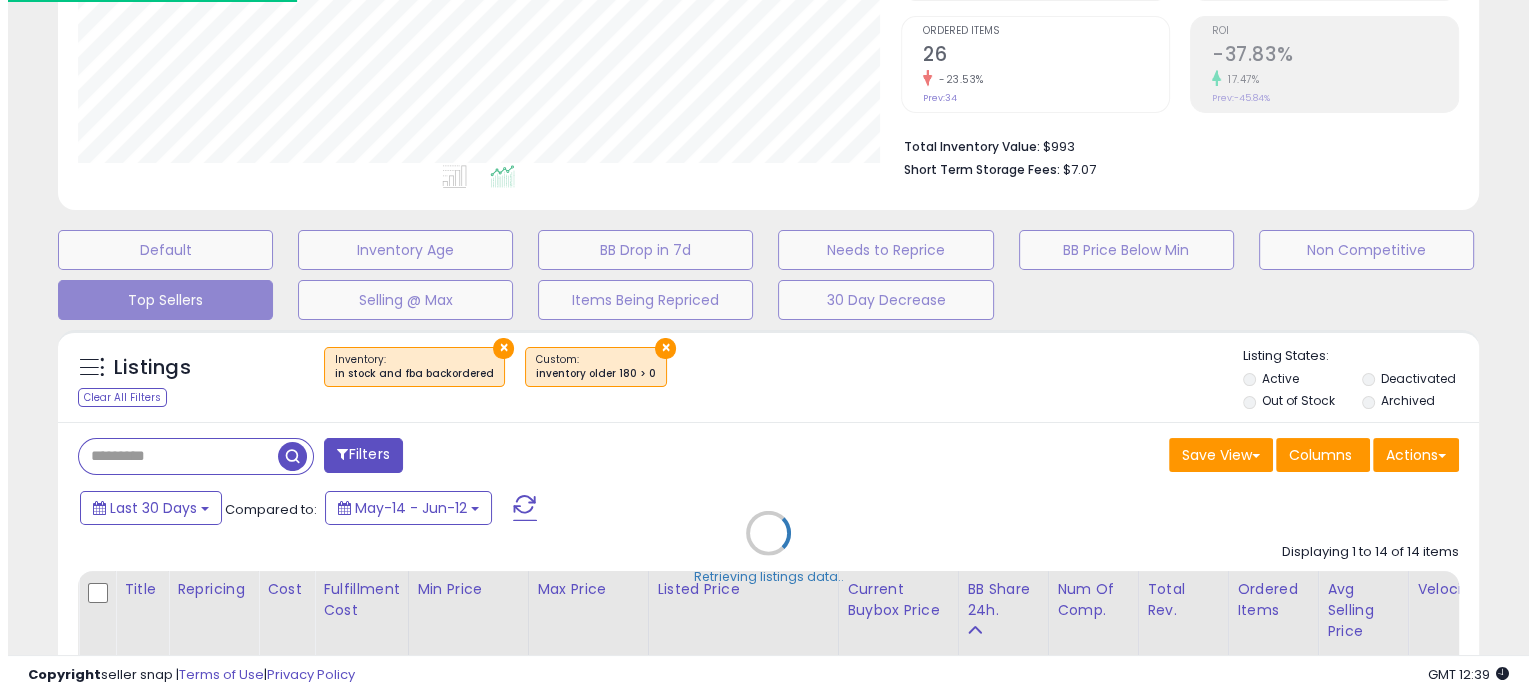 scroll, scrollTop: 999589, scrollLeft: 999168, axis: both 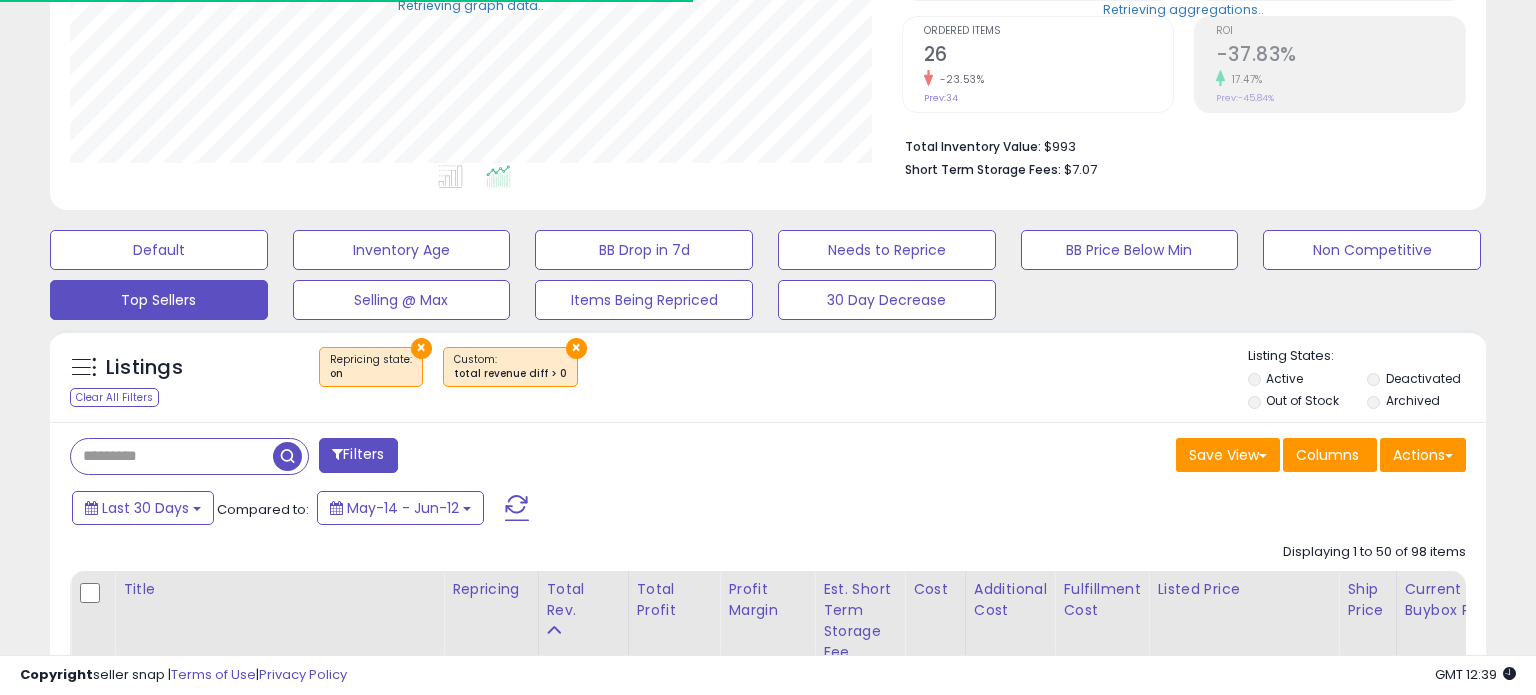 select on "**" 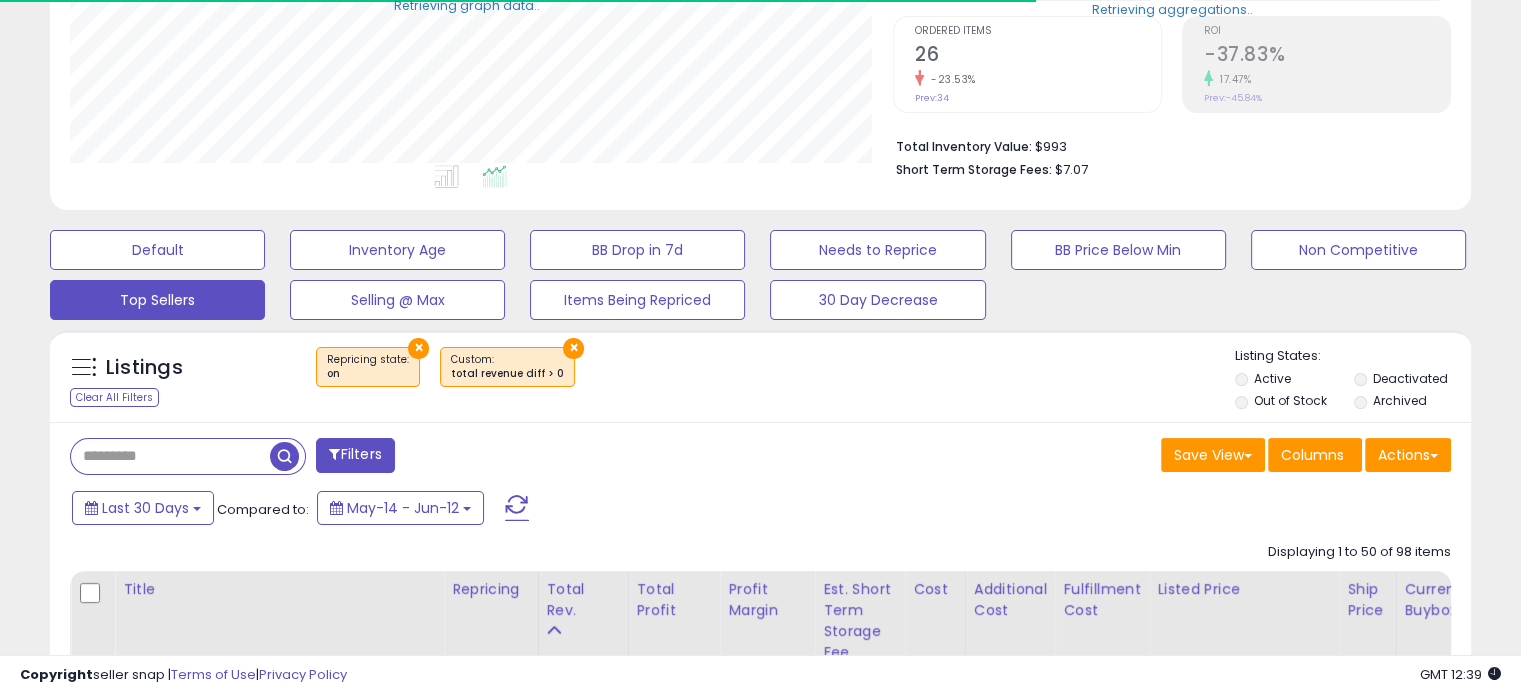 scroll, scrollTop: 409, scrollLeft: 822, axis: both 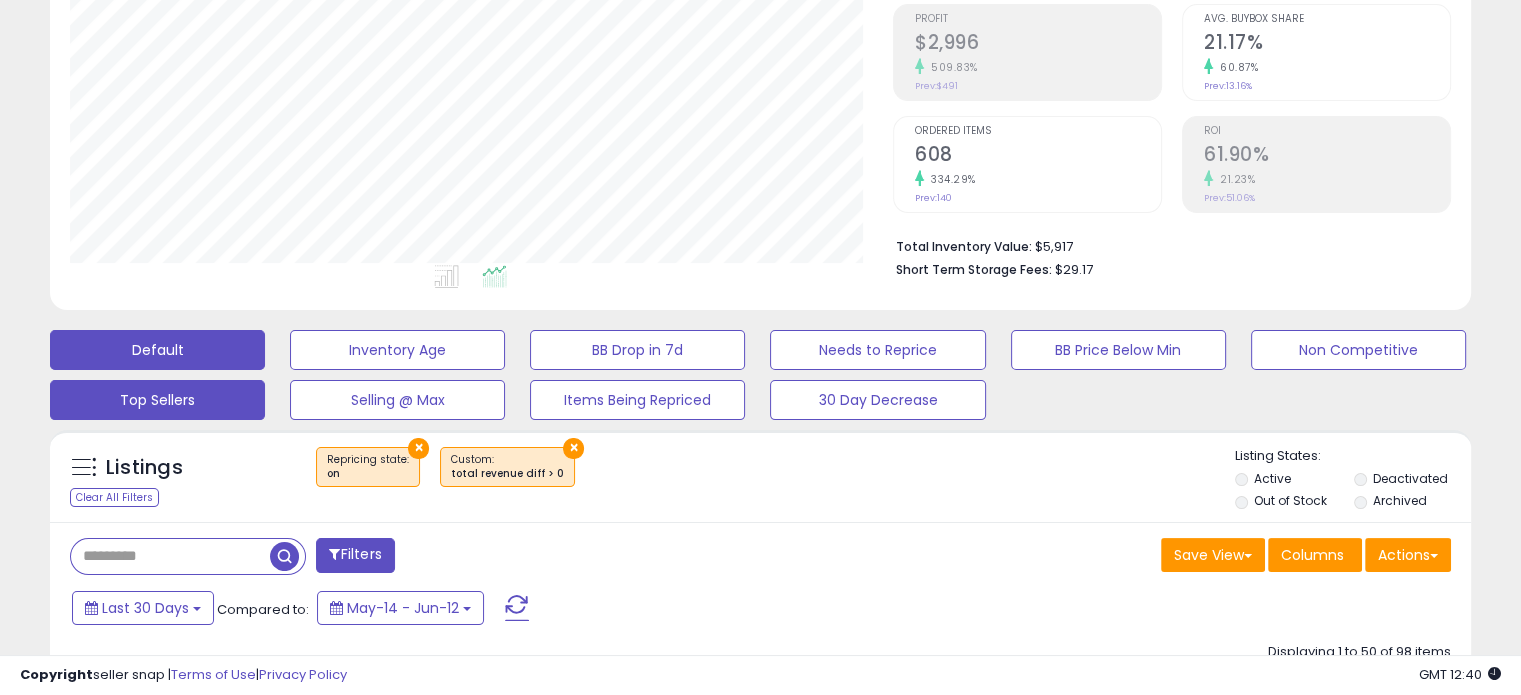 click on "Default" at bounding box center (157, 350) 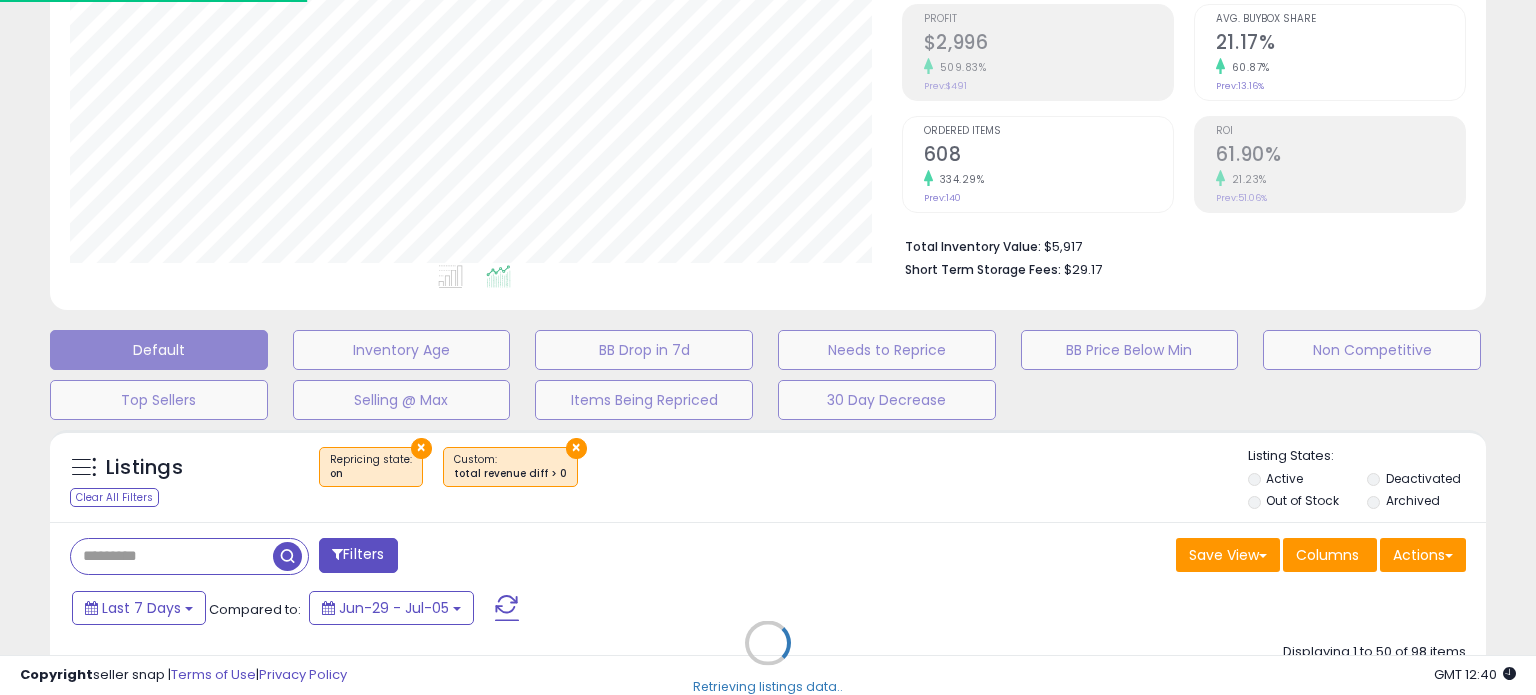 type on "**********" 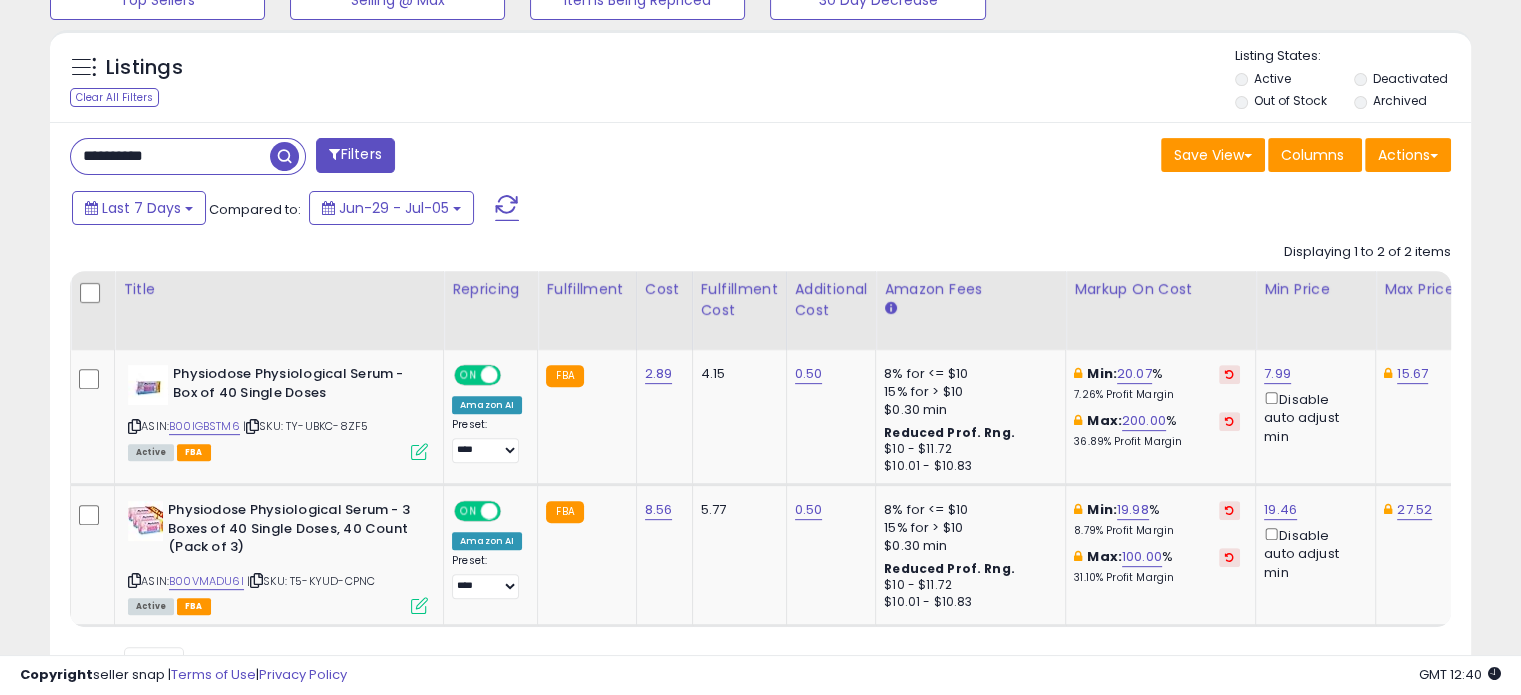 click on "**********" at bounding box center (170, 156) 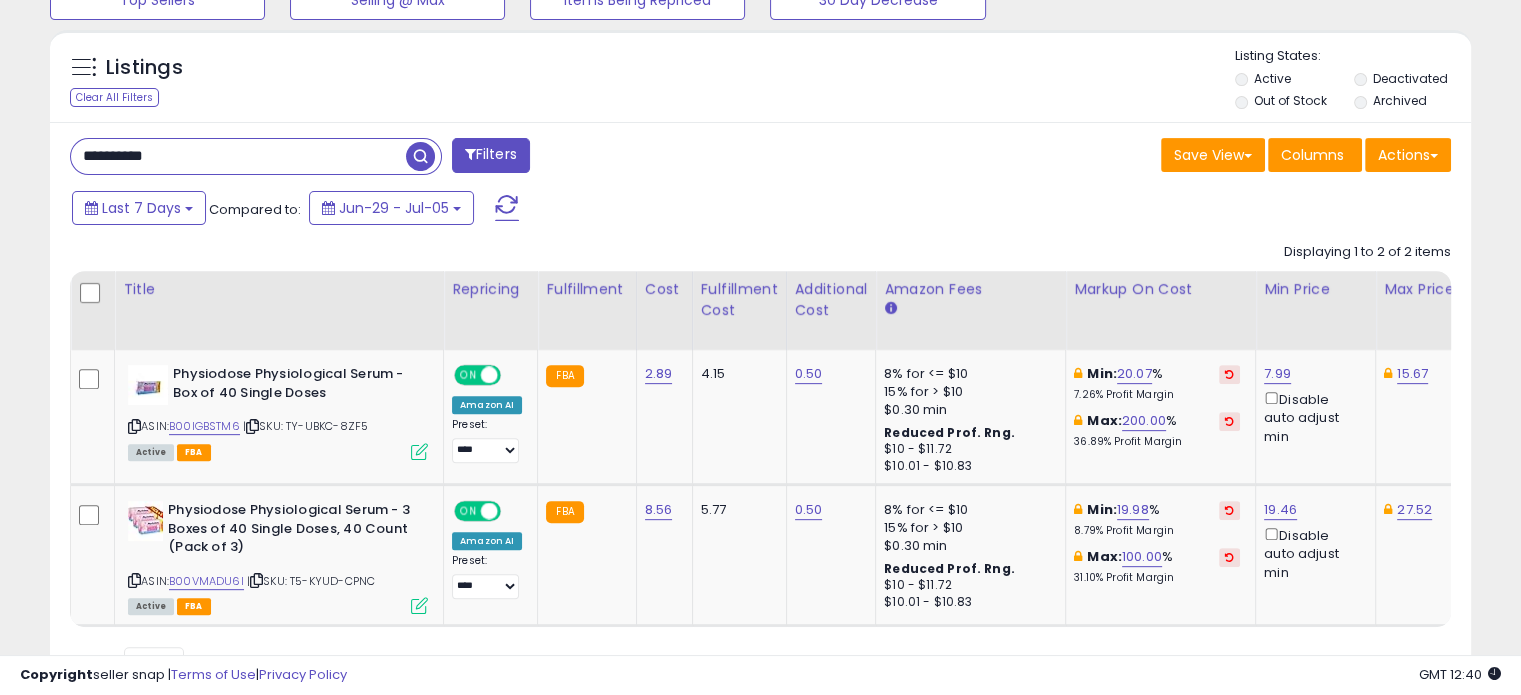 drag, startPoint x: 175, startPoint y: 151, endPoint x: 7, endPoint y: 137, distance: 168.58232 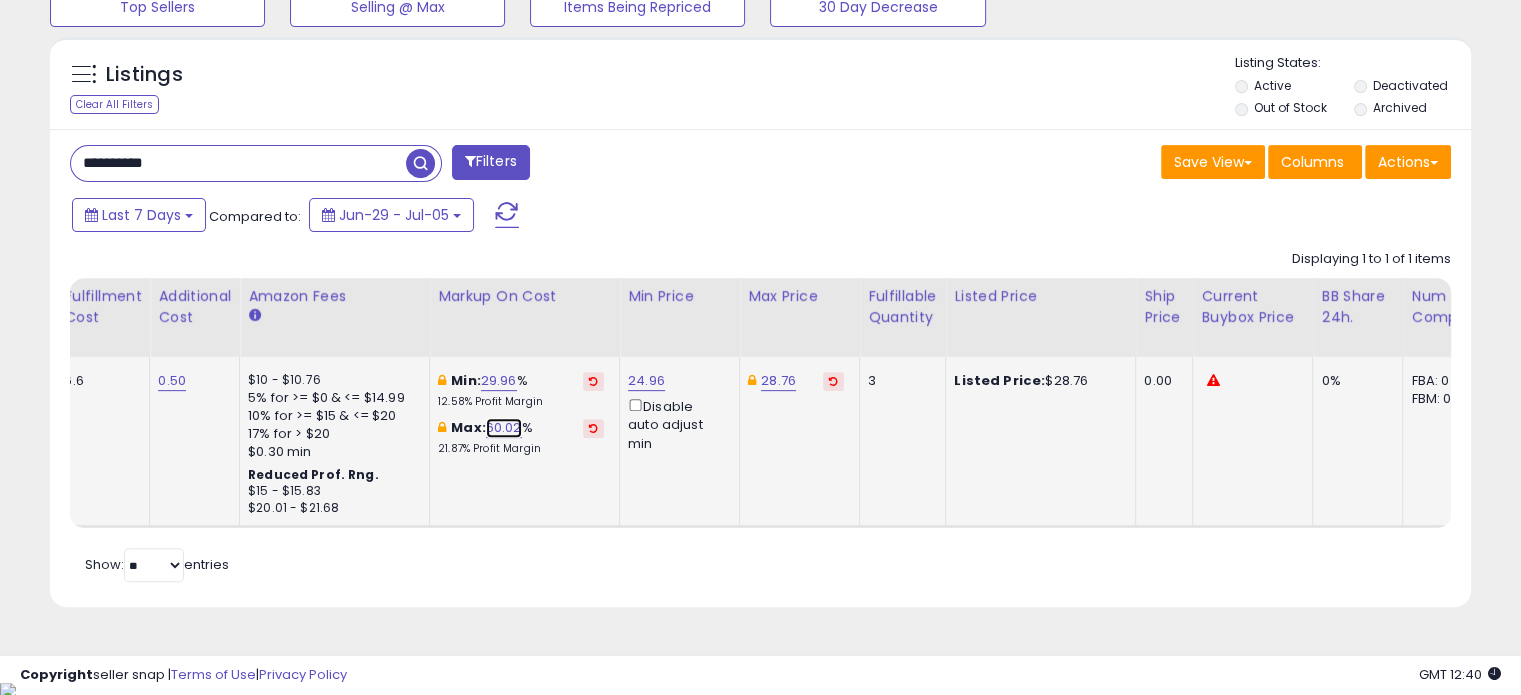 click on "60.02" at bounding box center (504, 428) 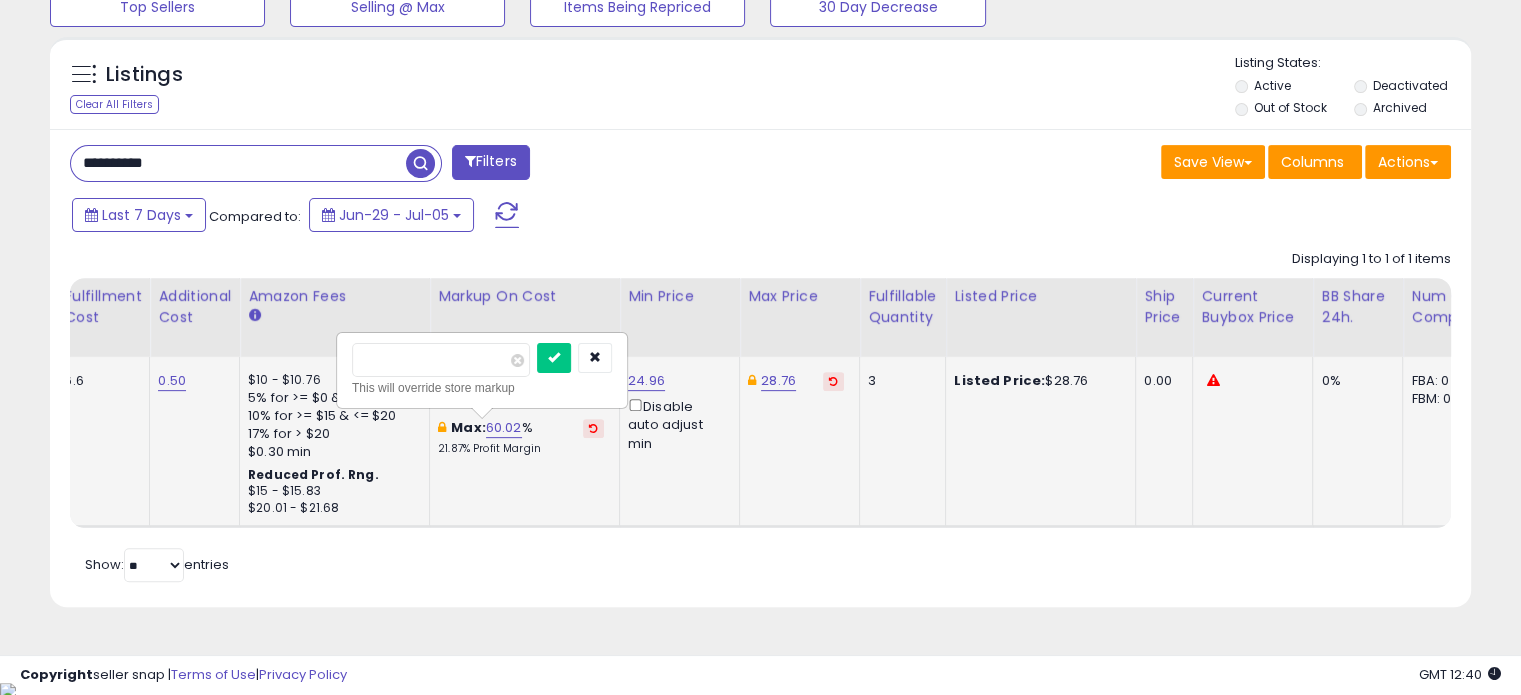 drag, startPoint x: 447, startPoint y: 367, endPoint x: 316, endPoint y: 374, distance: 131.18689 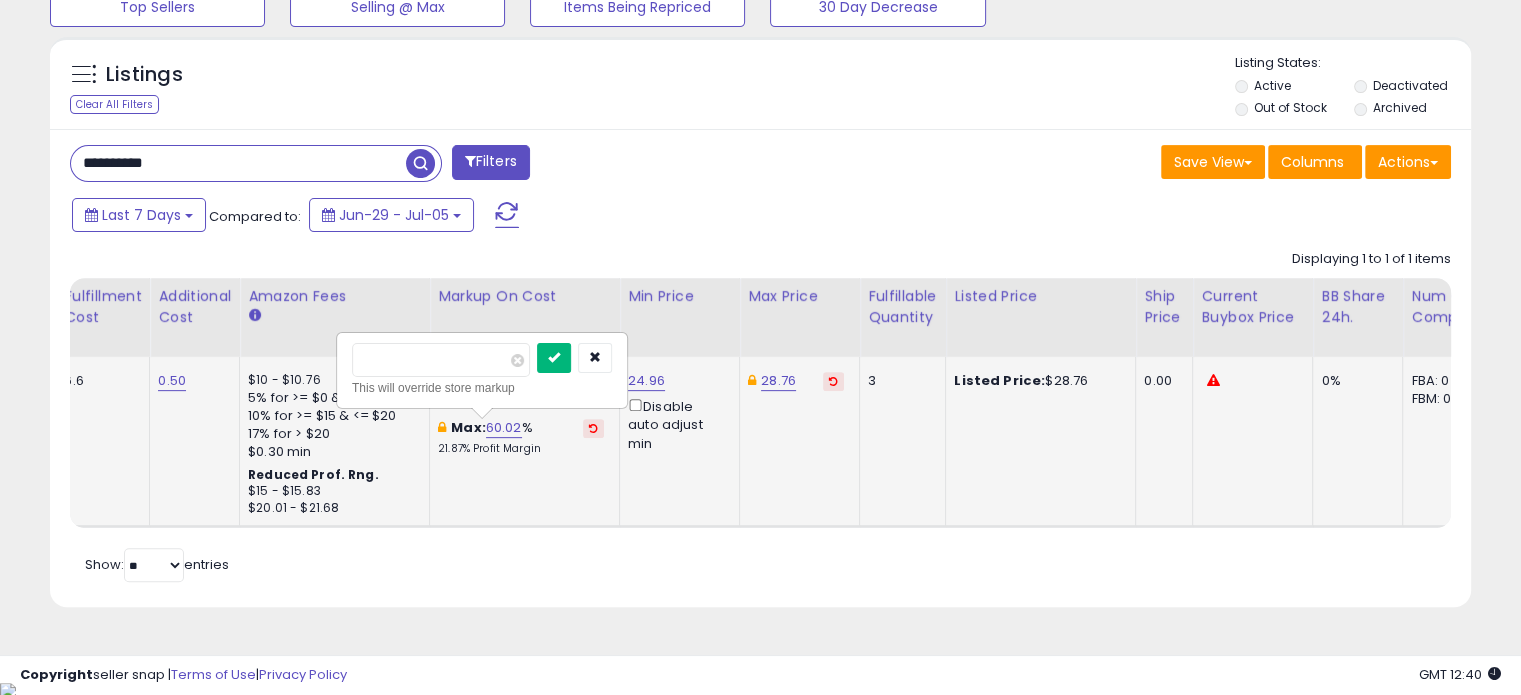 type on "**" 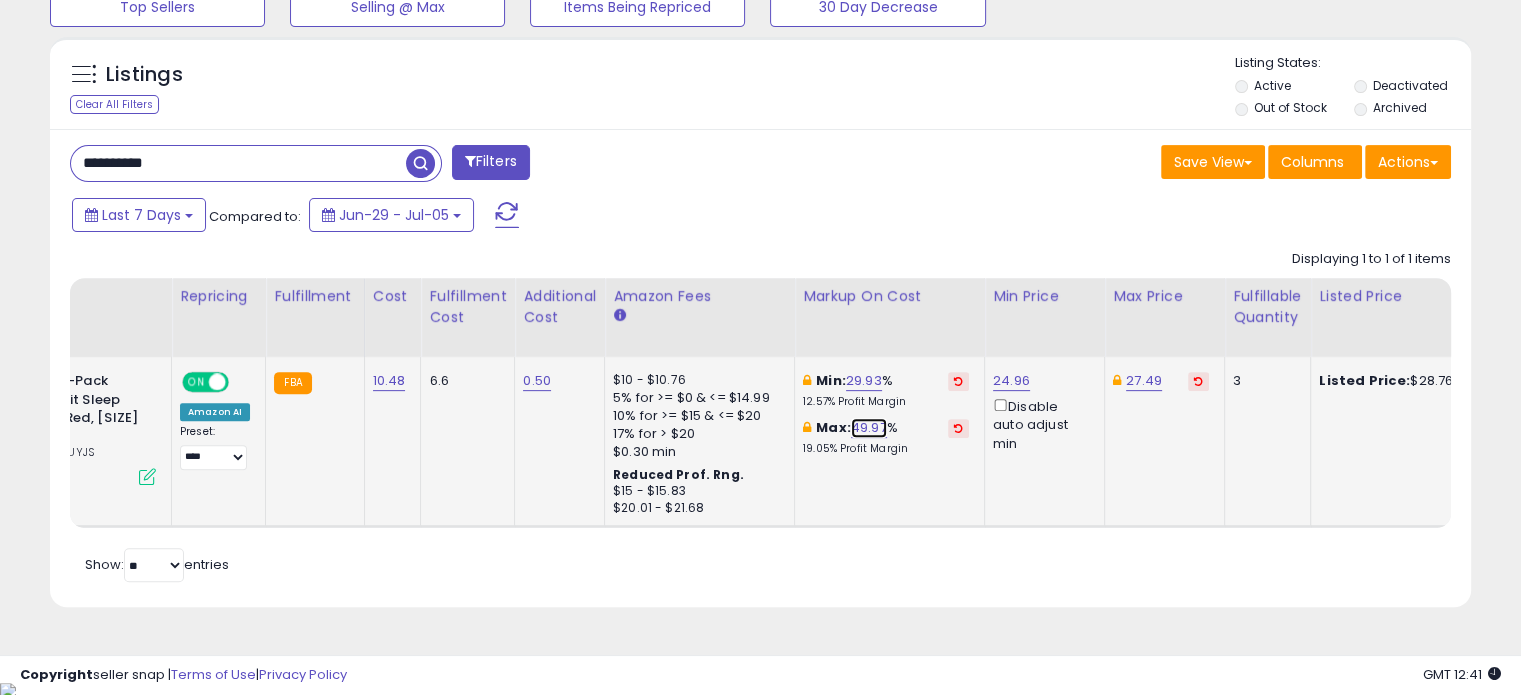 click on "49.97" at bounding box center (869, 428) 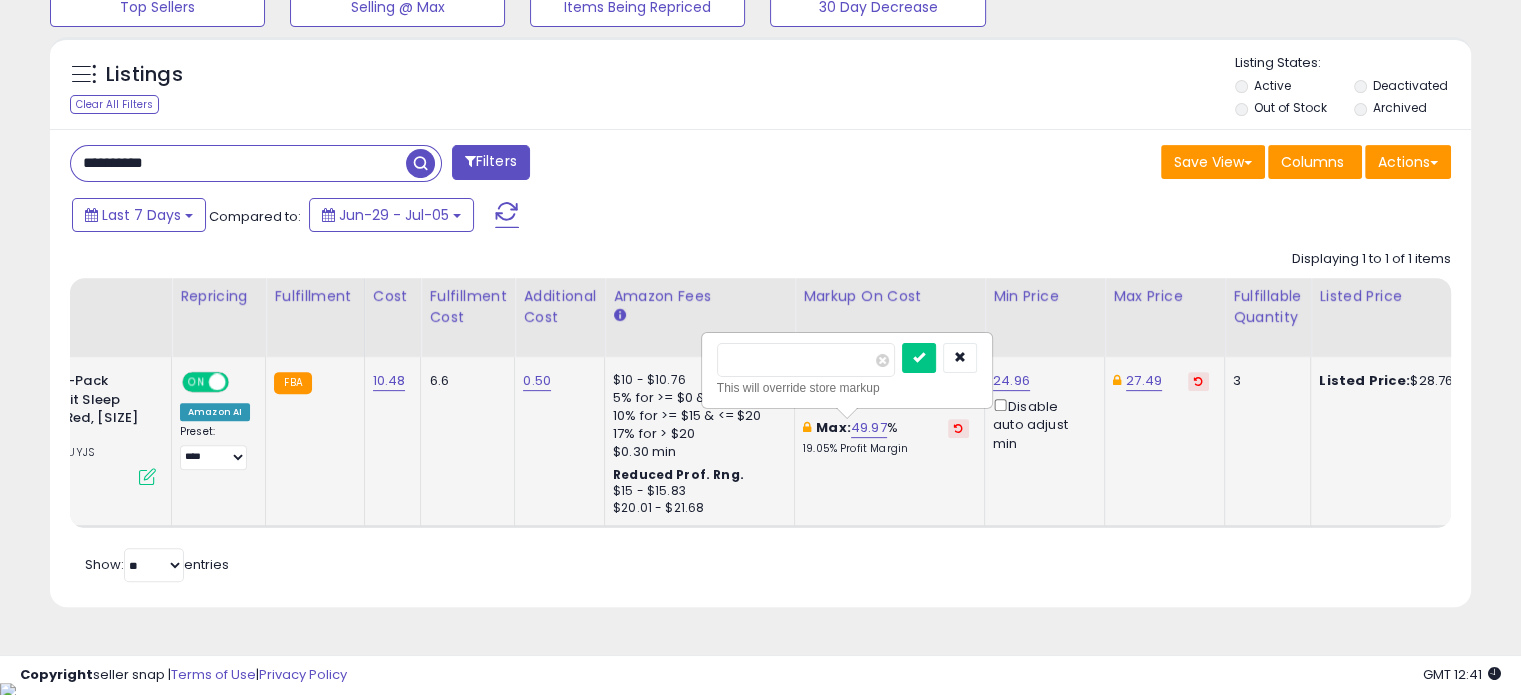 drag, startPoint x: 781, startPoint y: 350, endPoint x: 682, endPoint y: 371, distance: 101.20277 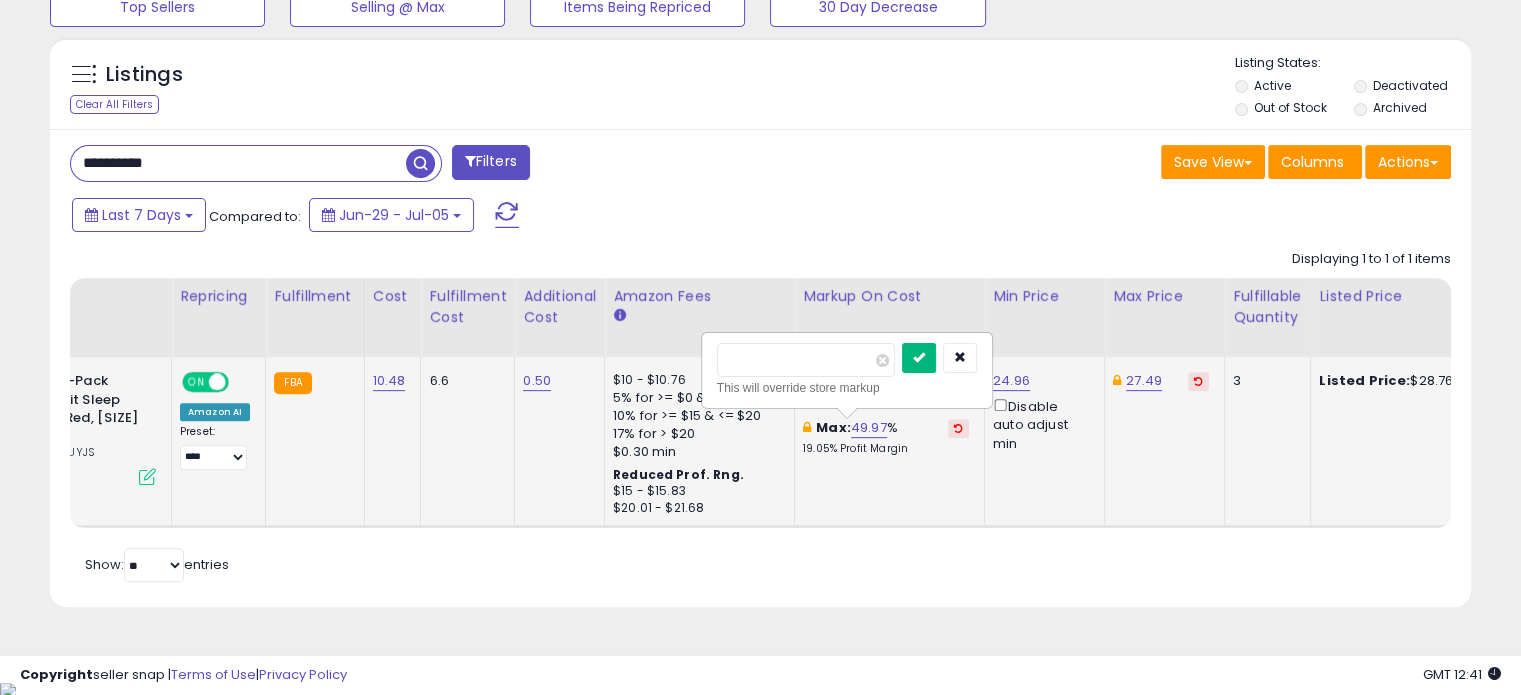 type on "**" 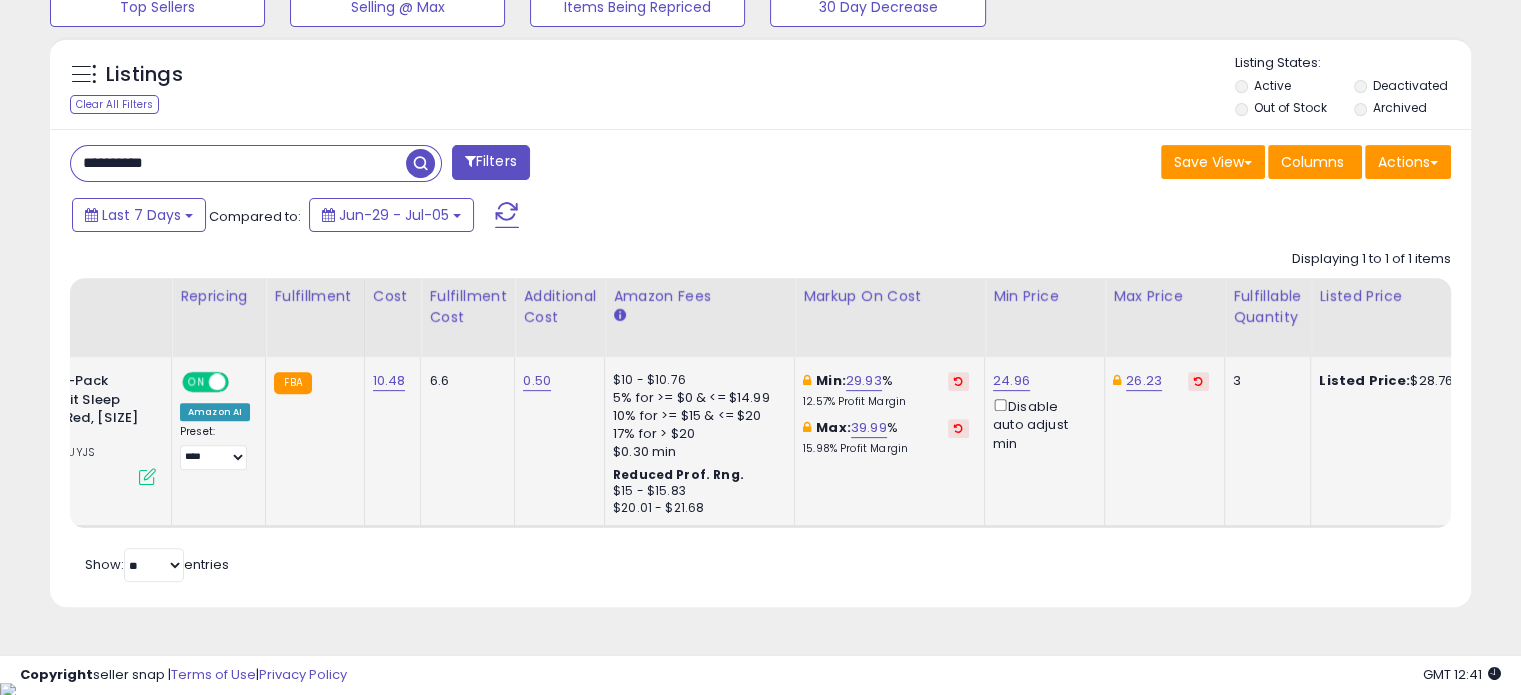 click on "Min:  29.93 %    12.57%  Profit Margin Max:  39.99 %    15.98%  Profit Margin" 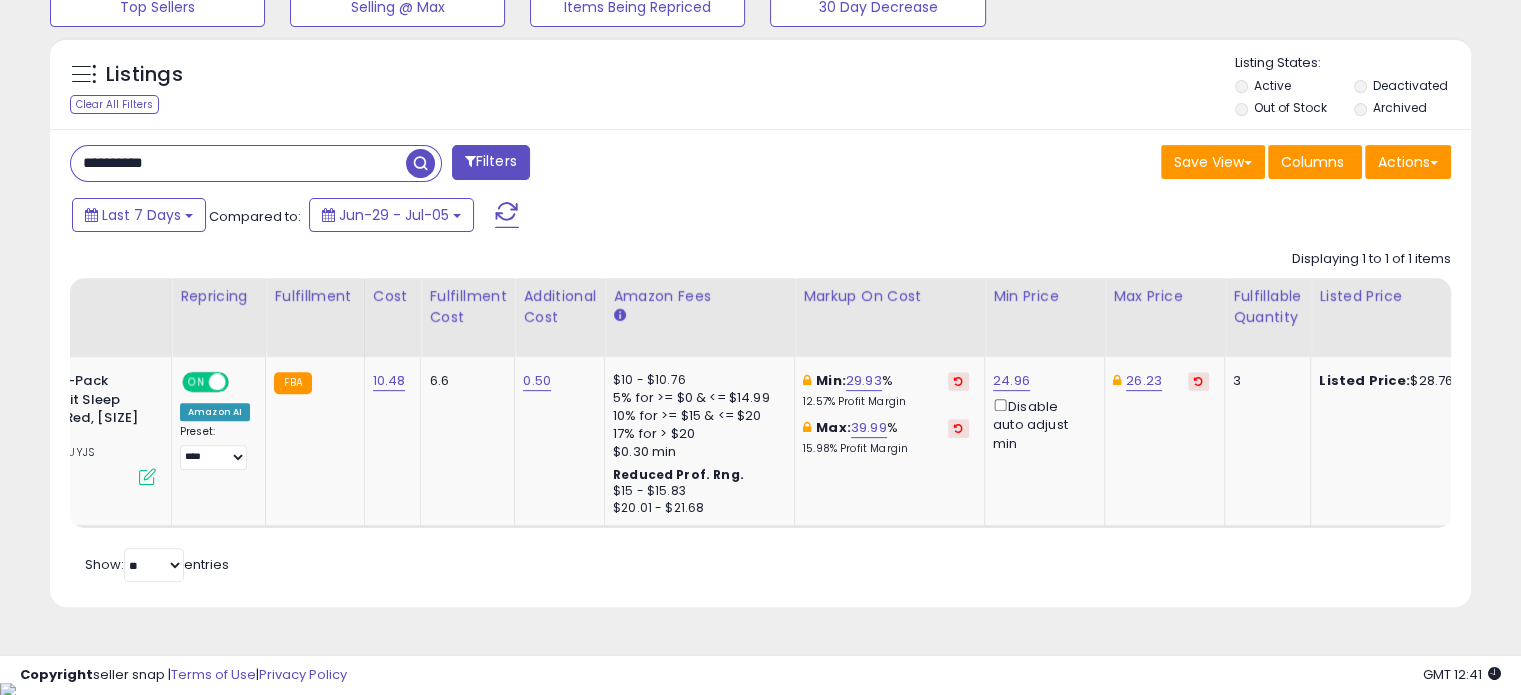 click on "Retrieving listings data..
Displaying 1 to 1 of 1 items
Title
Repricing" at bounding box center (760, 414) 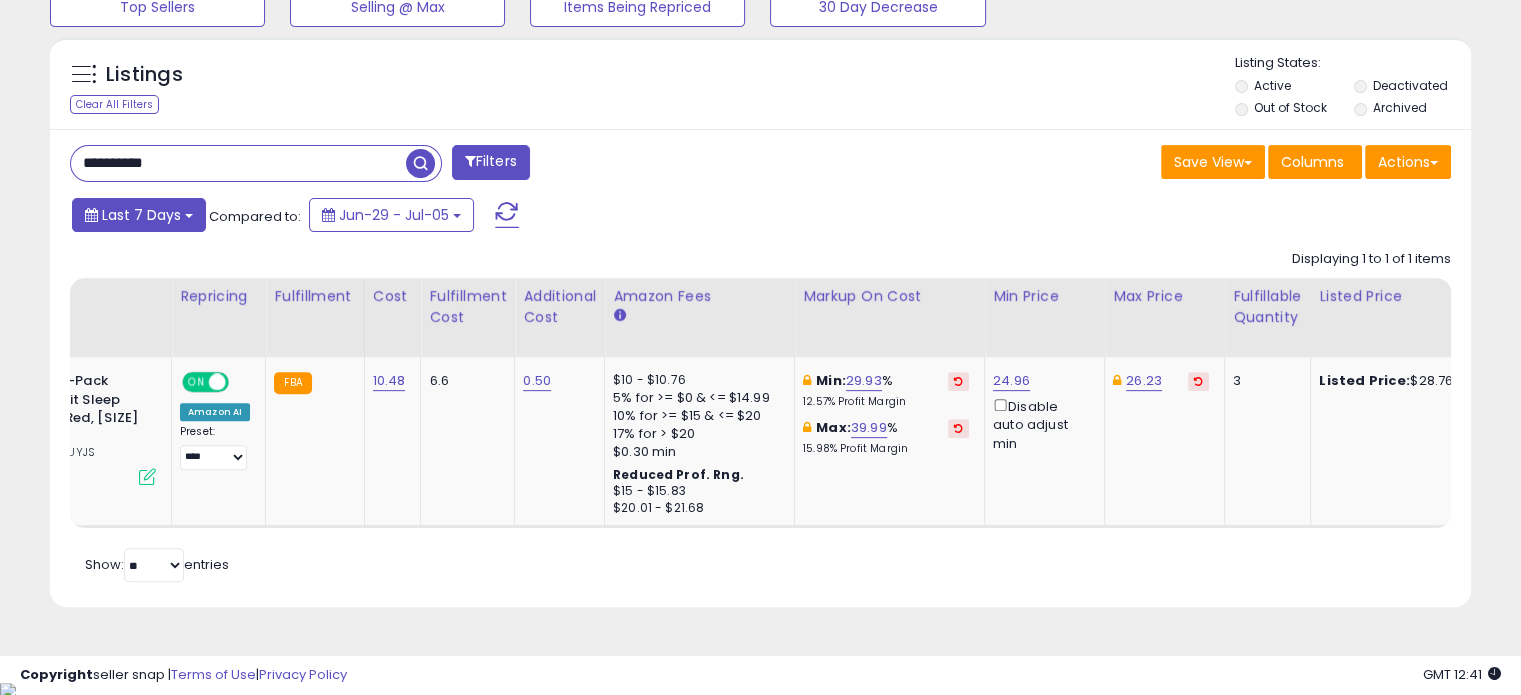 paste 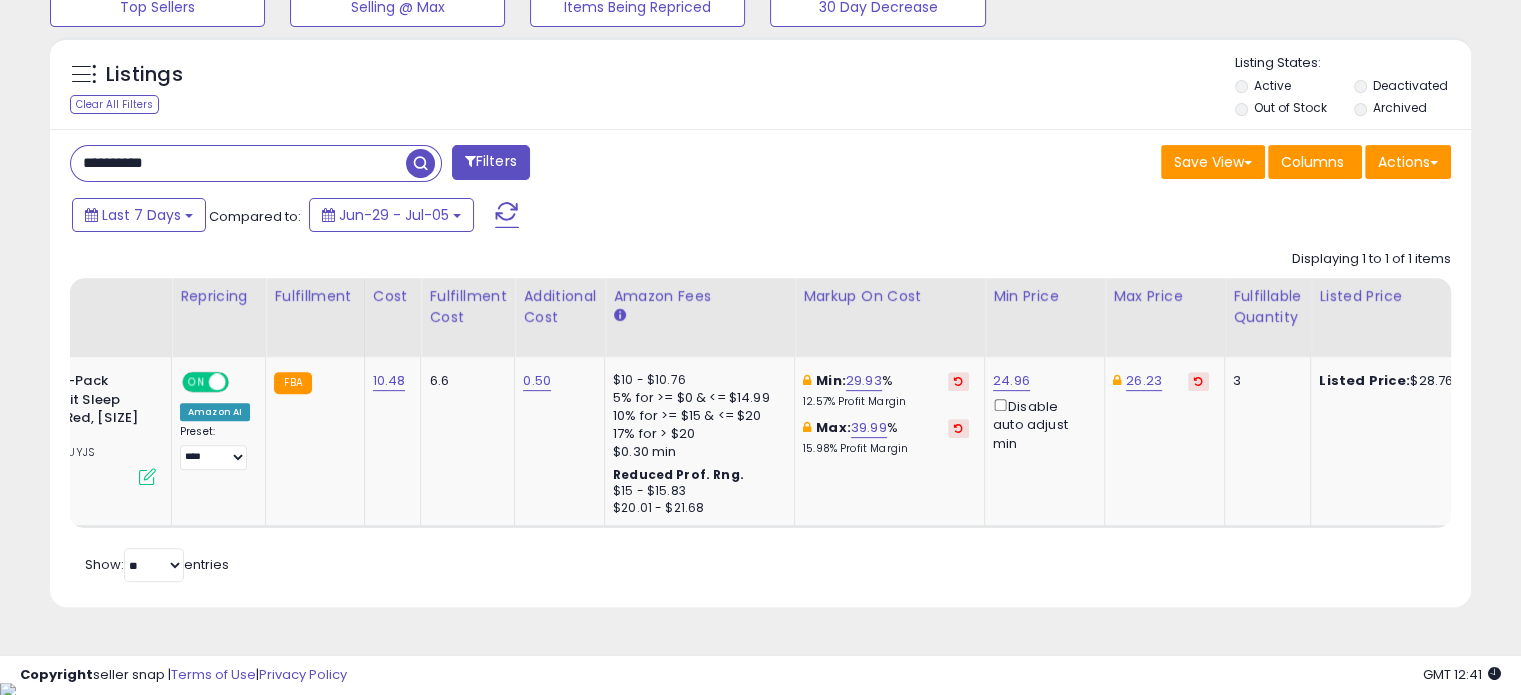 type on "**********" 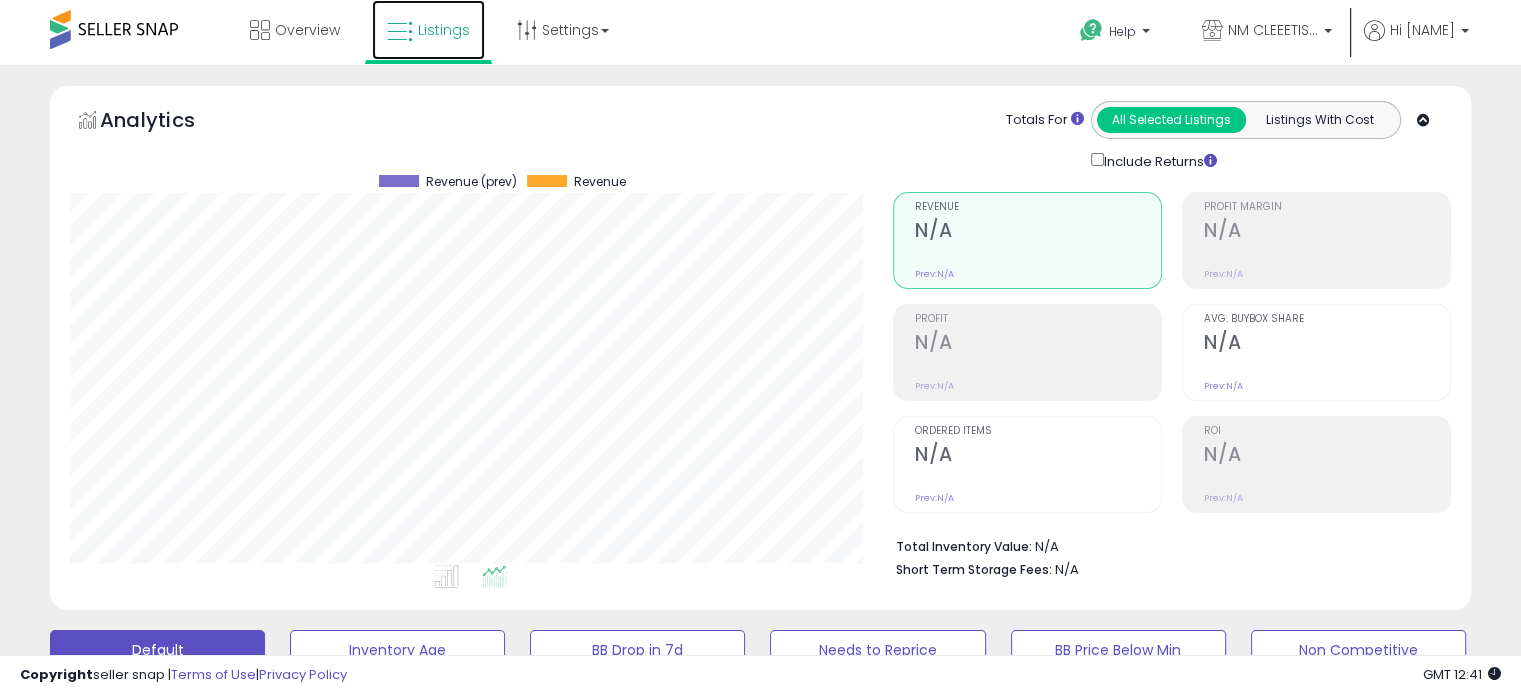 click on "Listings" at bounding box center [444, 30] 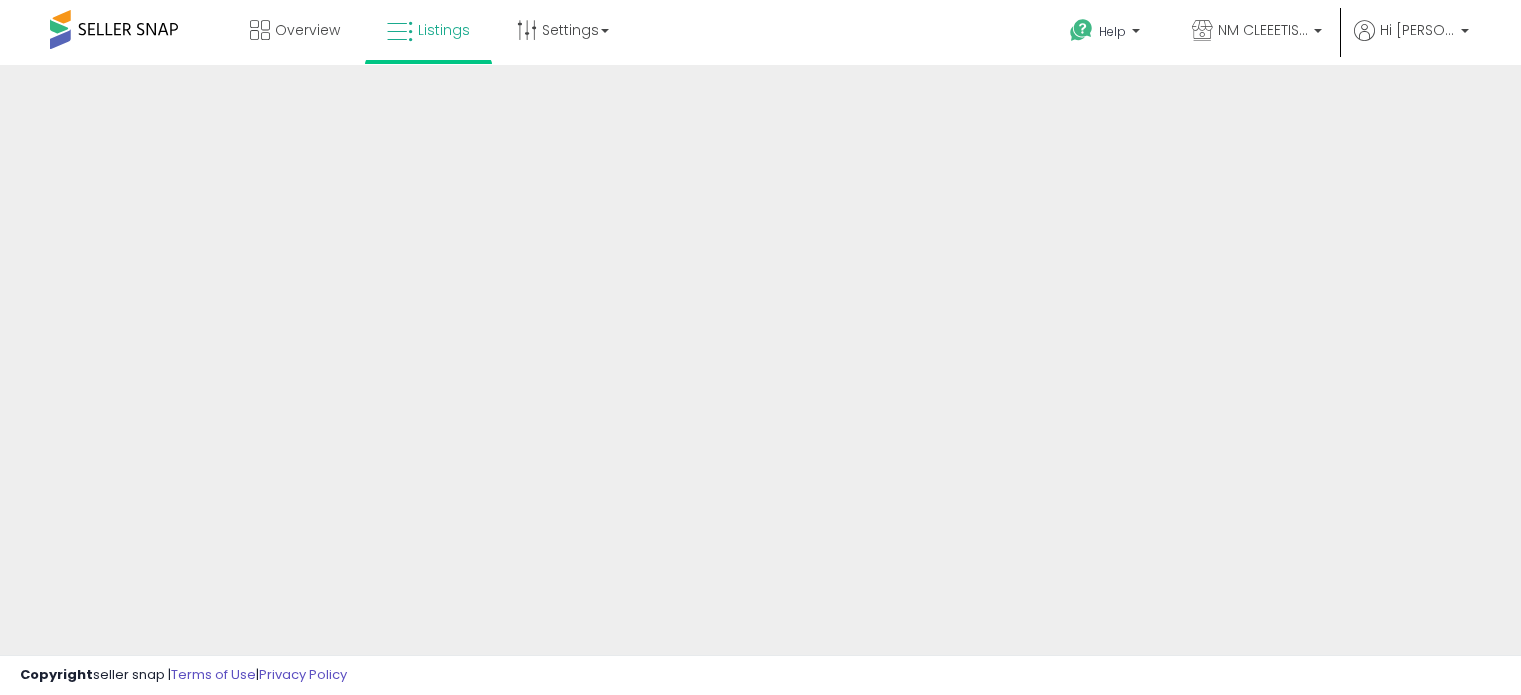 scroll, scrollTop: 0, scrollLeft: 0, axis: both 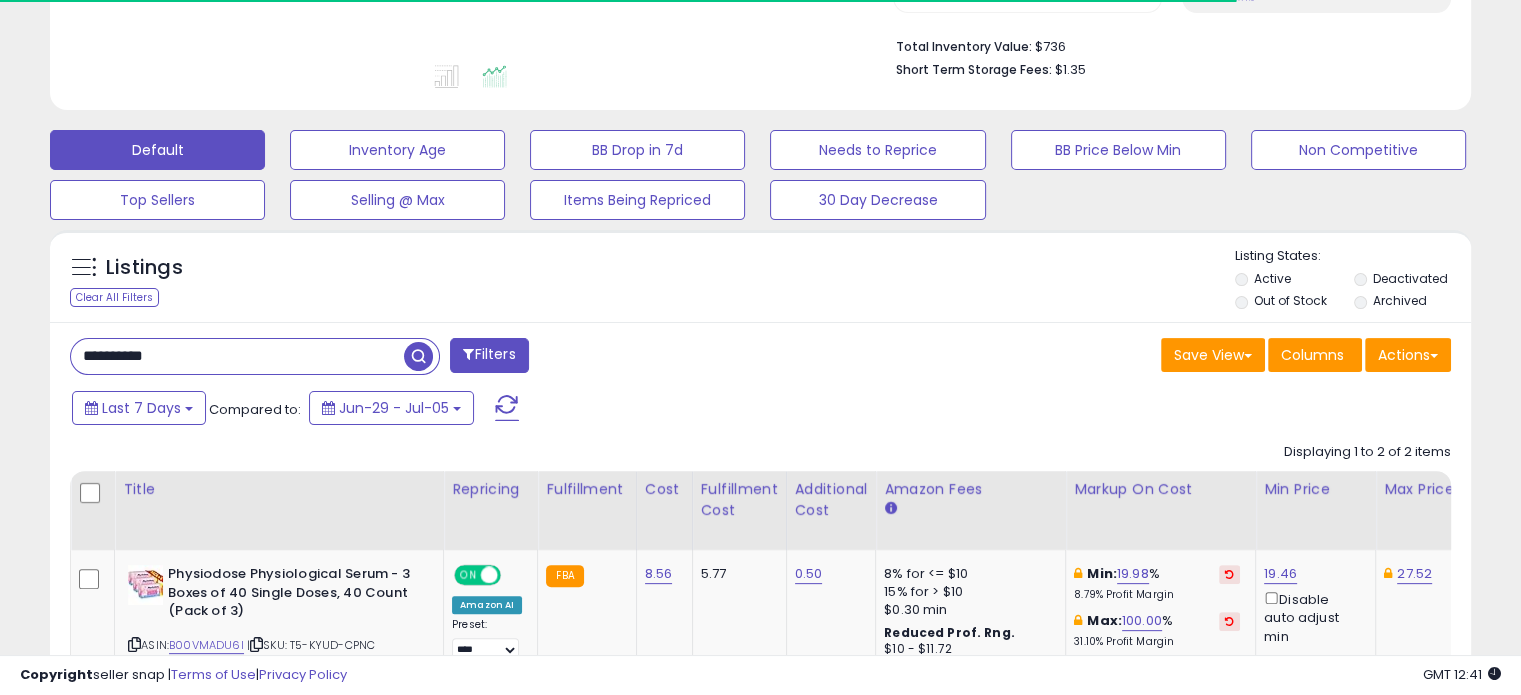 drag, startPoint x: 145, startPoint y: 347, endPoint x: 59, endPoint y: 342, distance: 86.145226 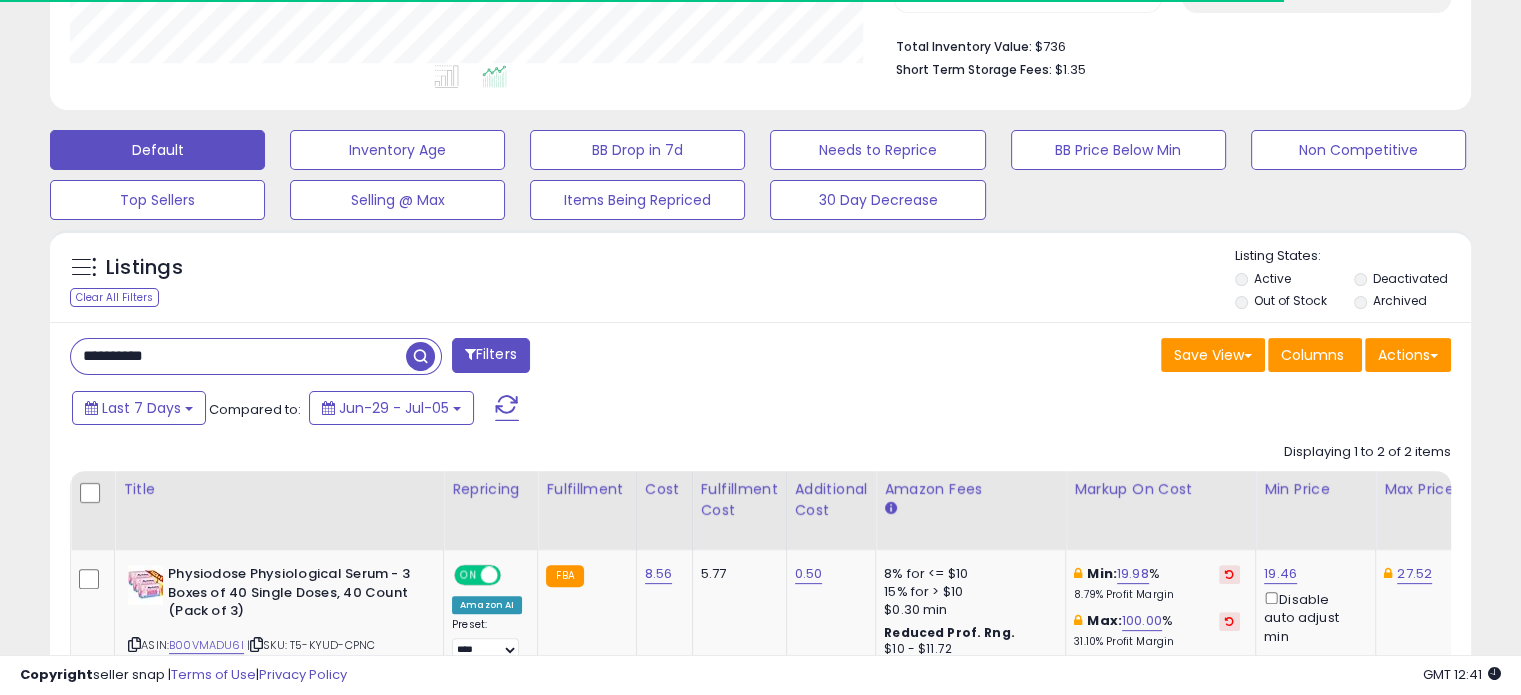scroll, scrollTop: 999589, scrollLeft: 999176, axis: both 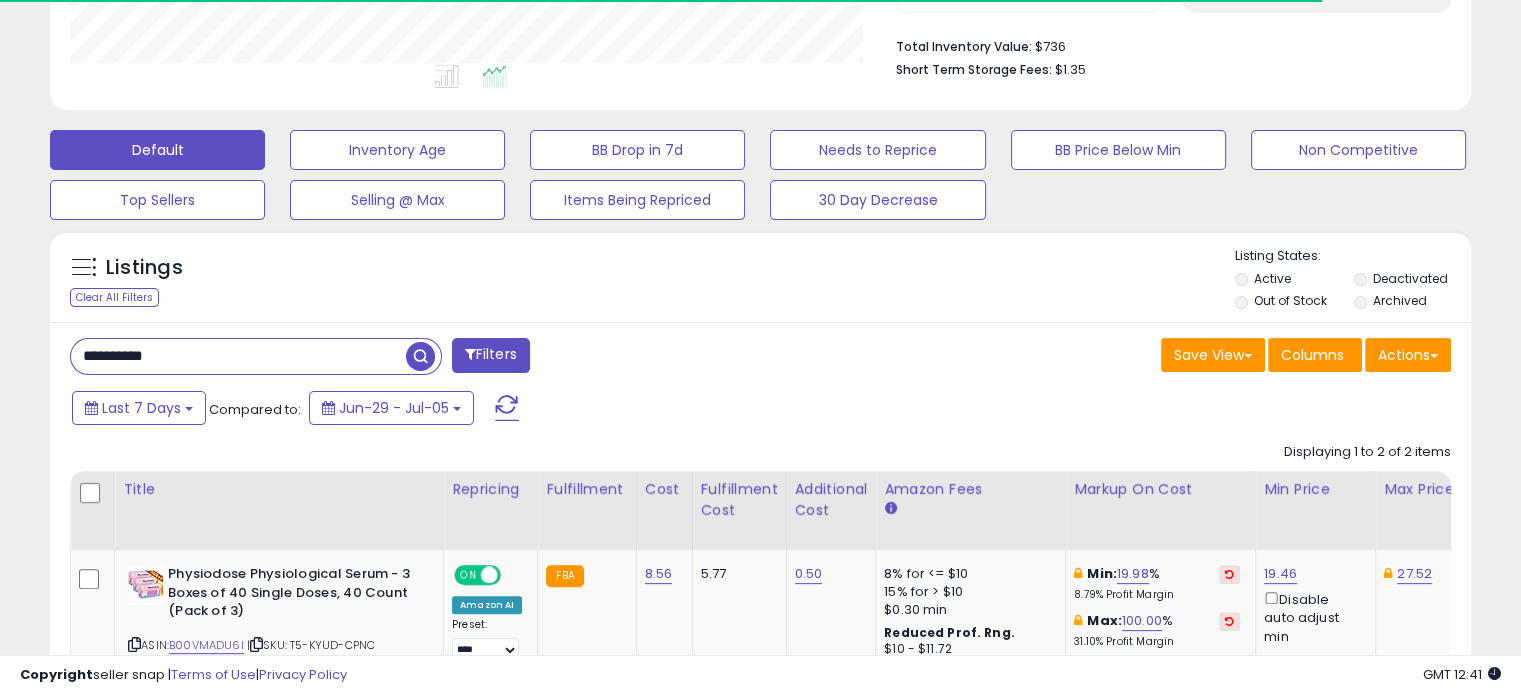 click on "**********" at bounding box center (238, 356) 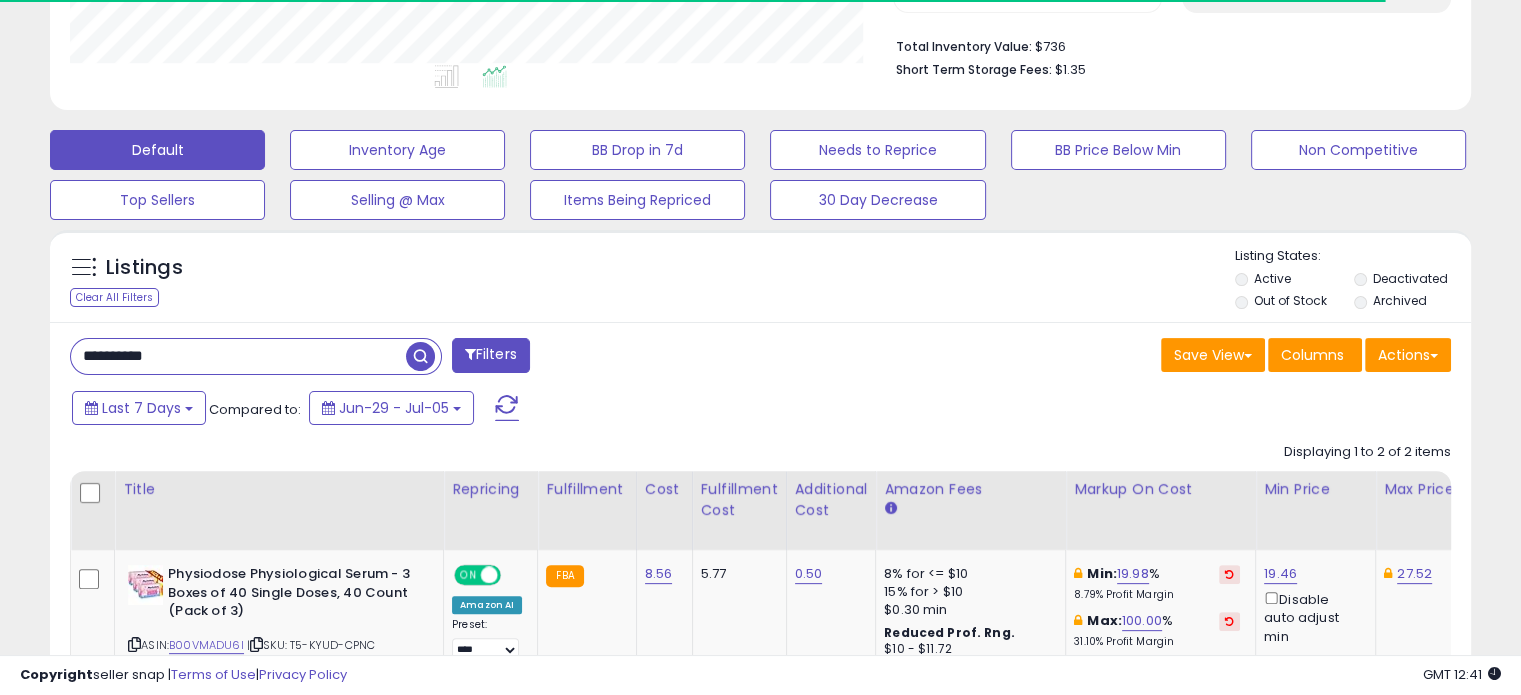 drag, startPoint x: 212, startPoint y: 354, endPoint x: 27, endPoint y: 356, distance: 185.0108 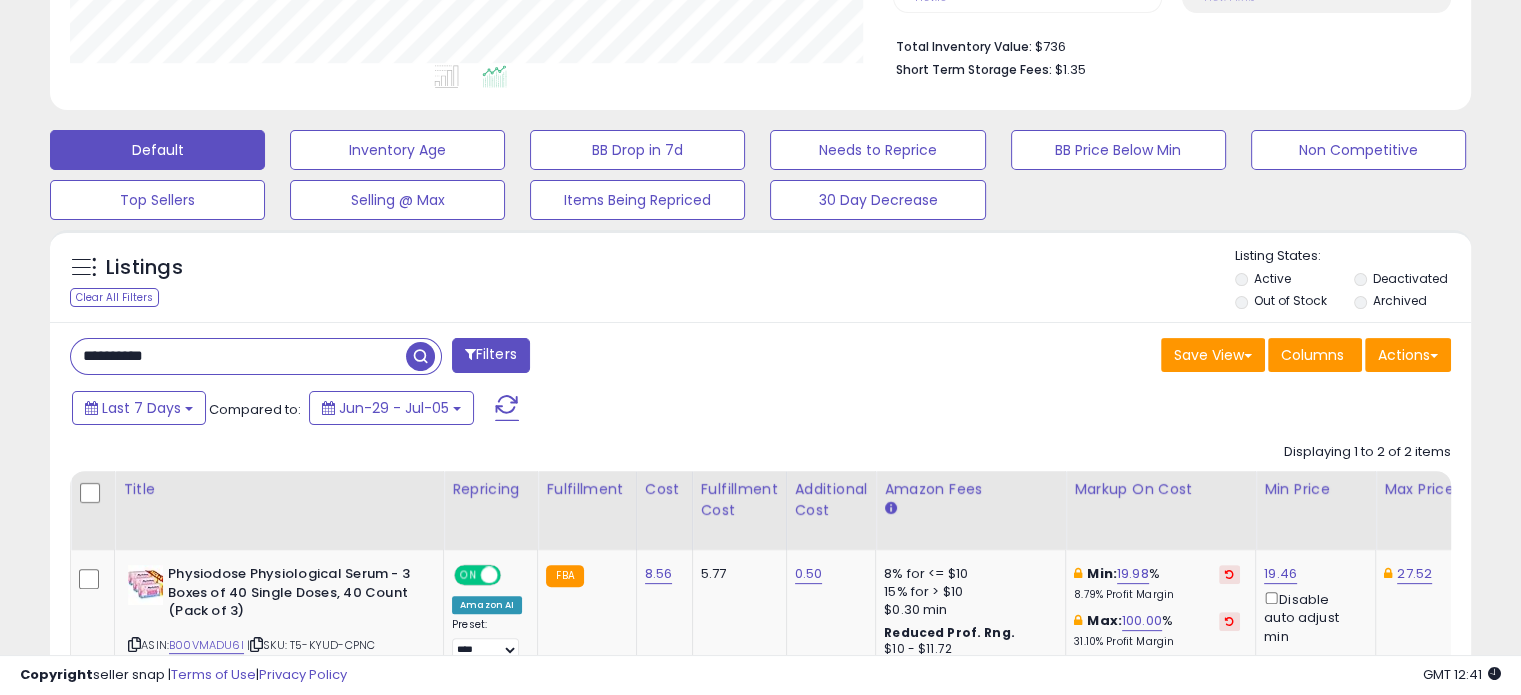 paste 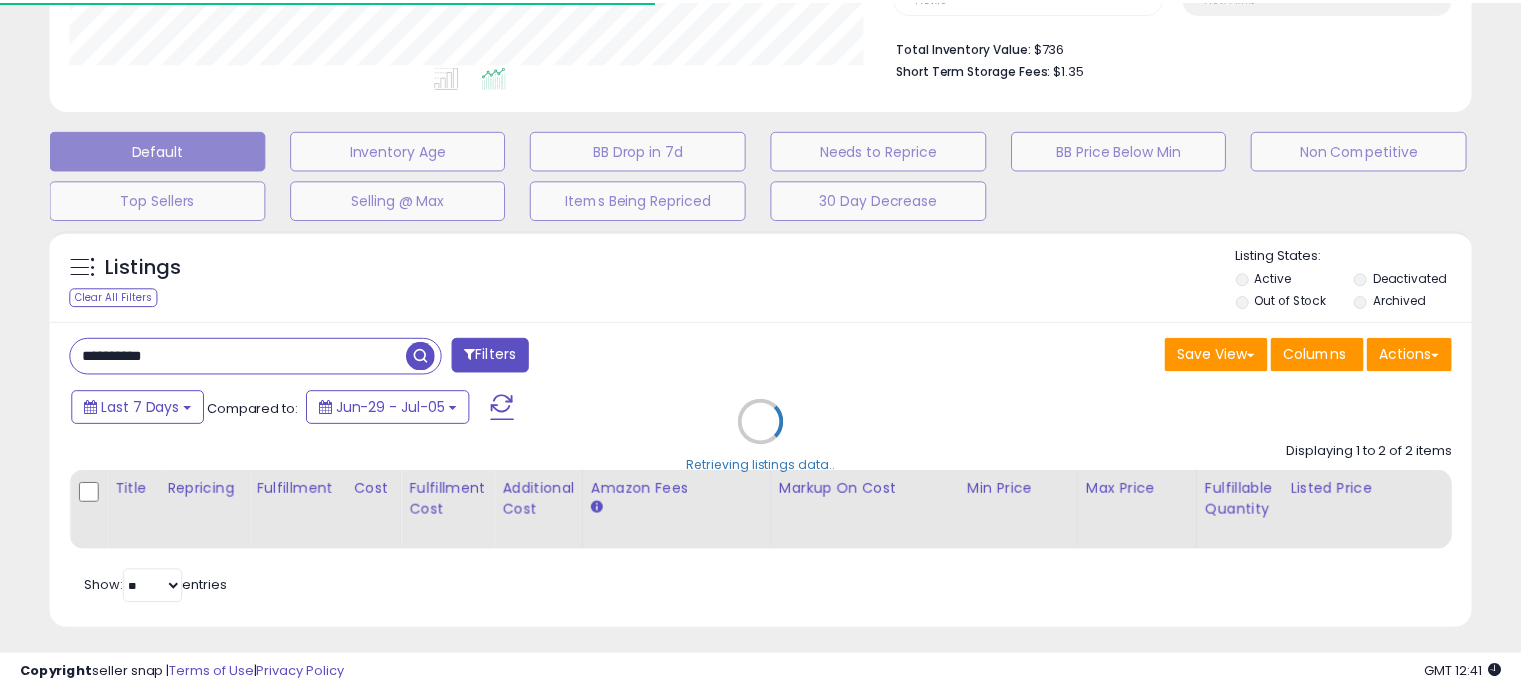 scroll, scrollTop: 409, scrollLeft: 822, axis: both 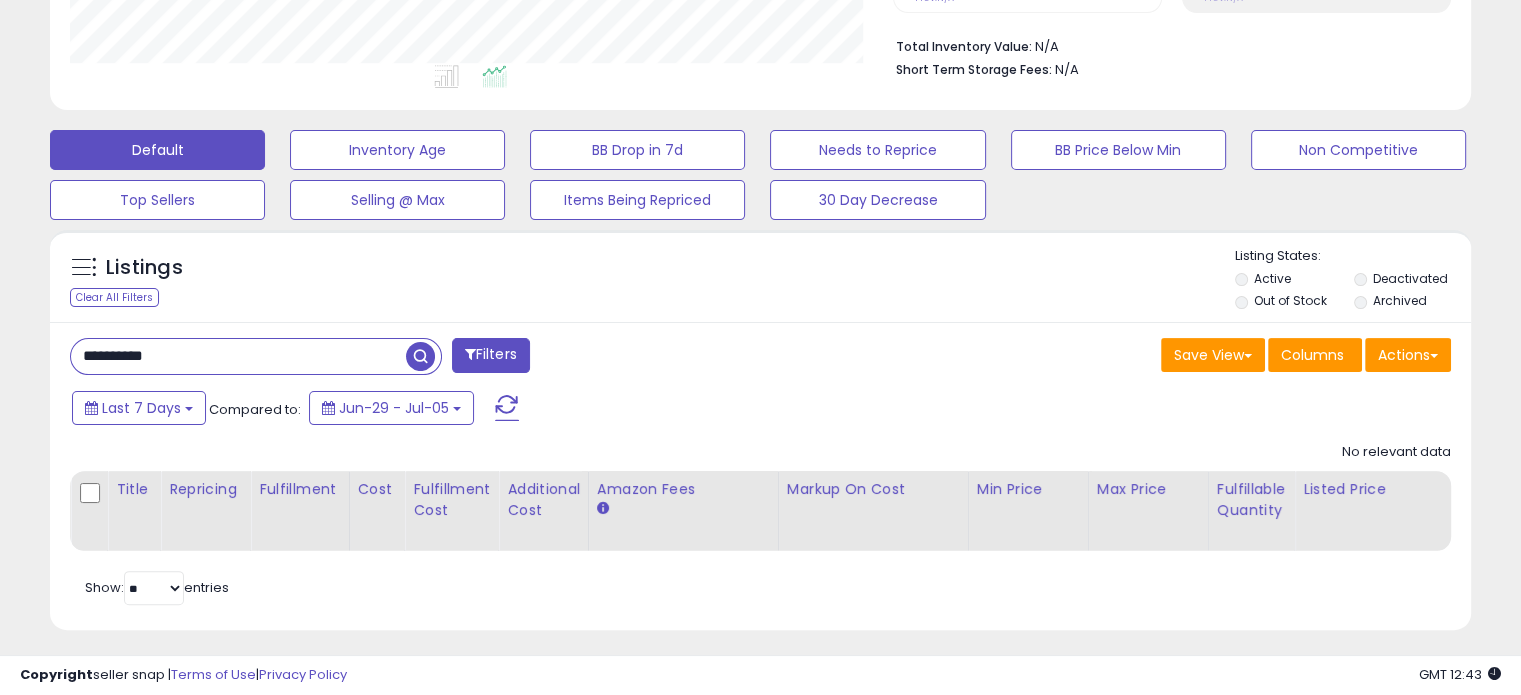drag, startPoint x: 202, startPoint y: 357, endPoint x: 63, endPoint y: 355, distance: 139.01439 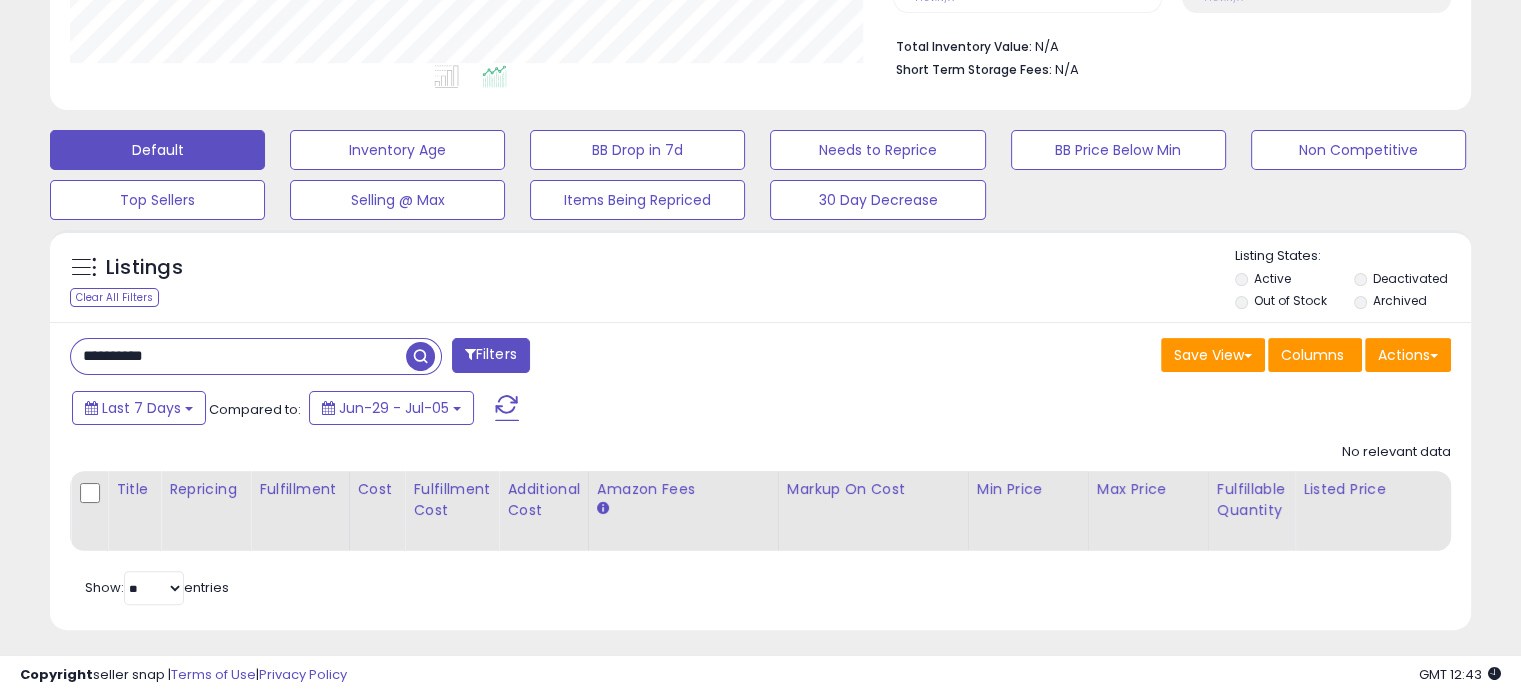 paste 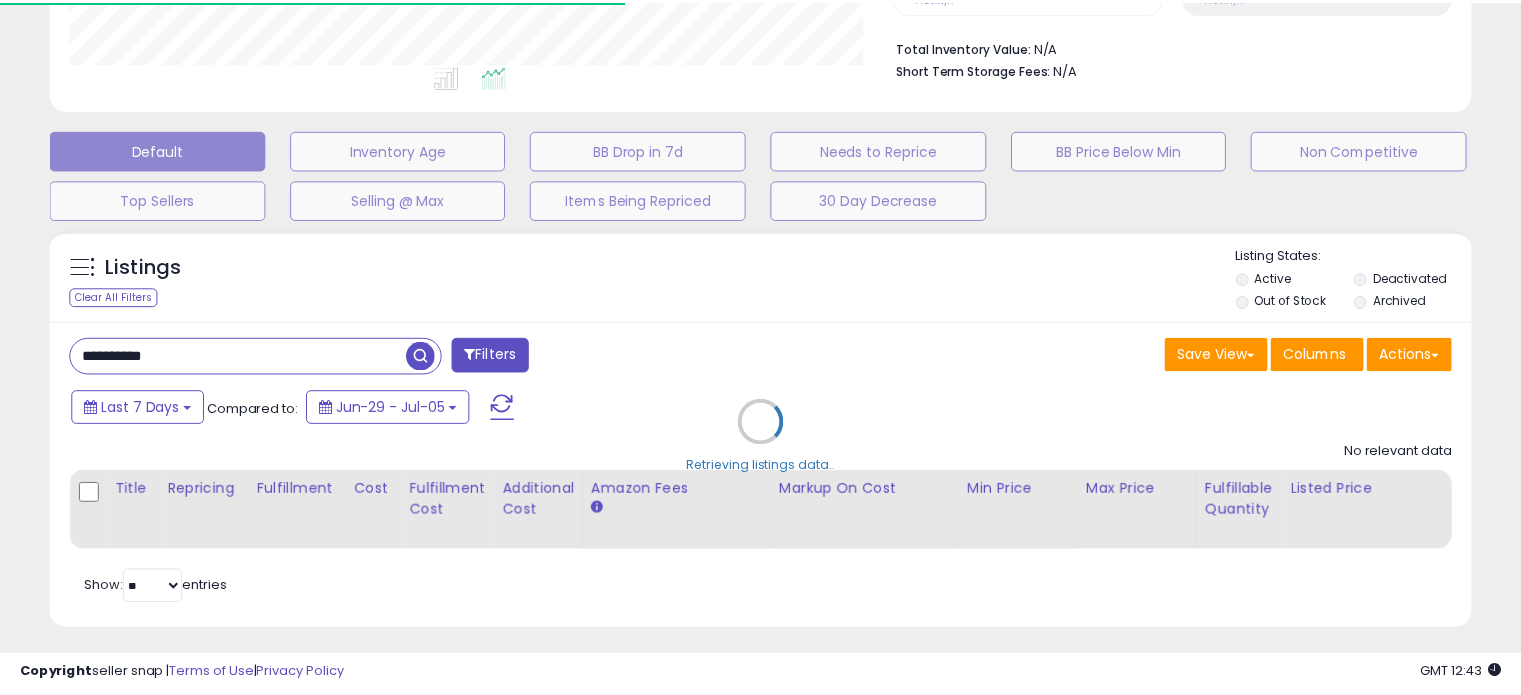 scroll, scrollTop: 409, scrollLeft: 822, axis: both 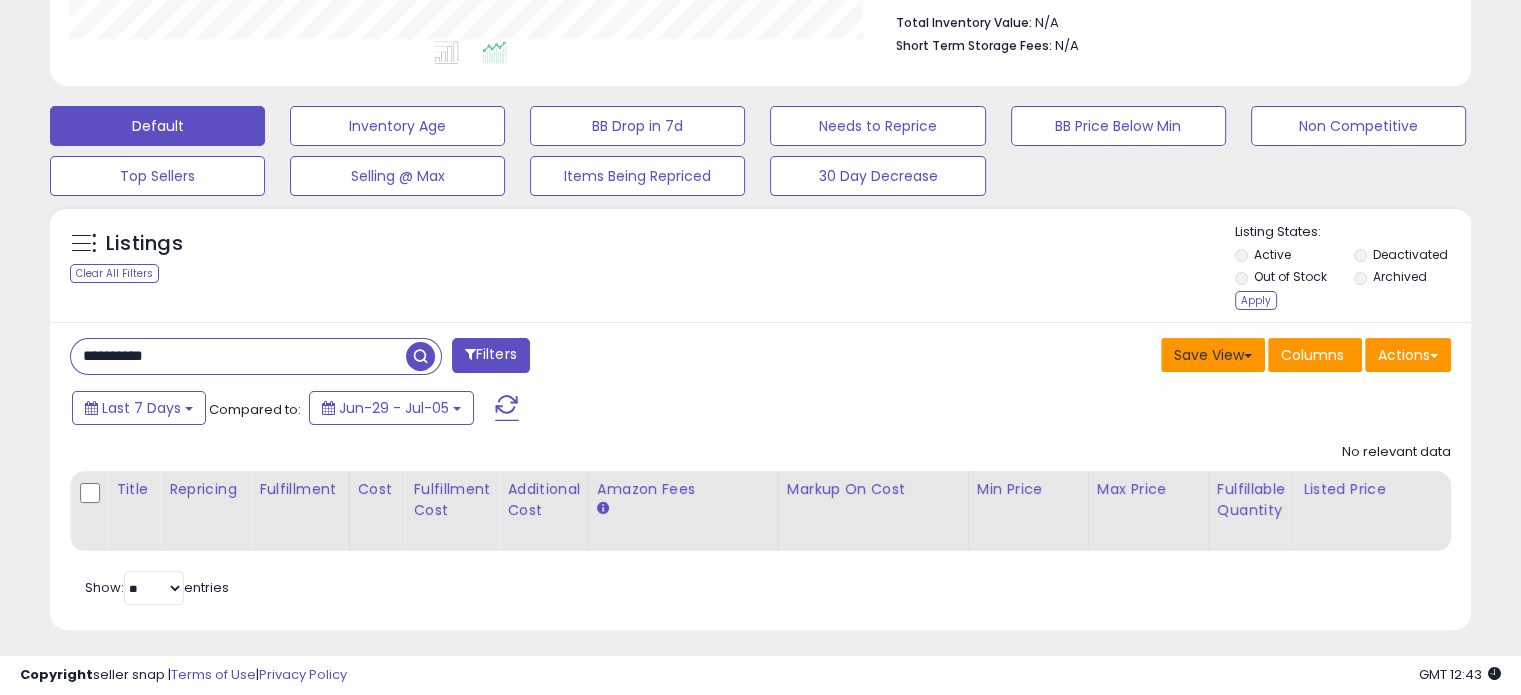 click on "Save View" at bounding box center [1213, 355] 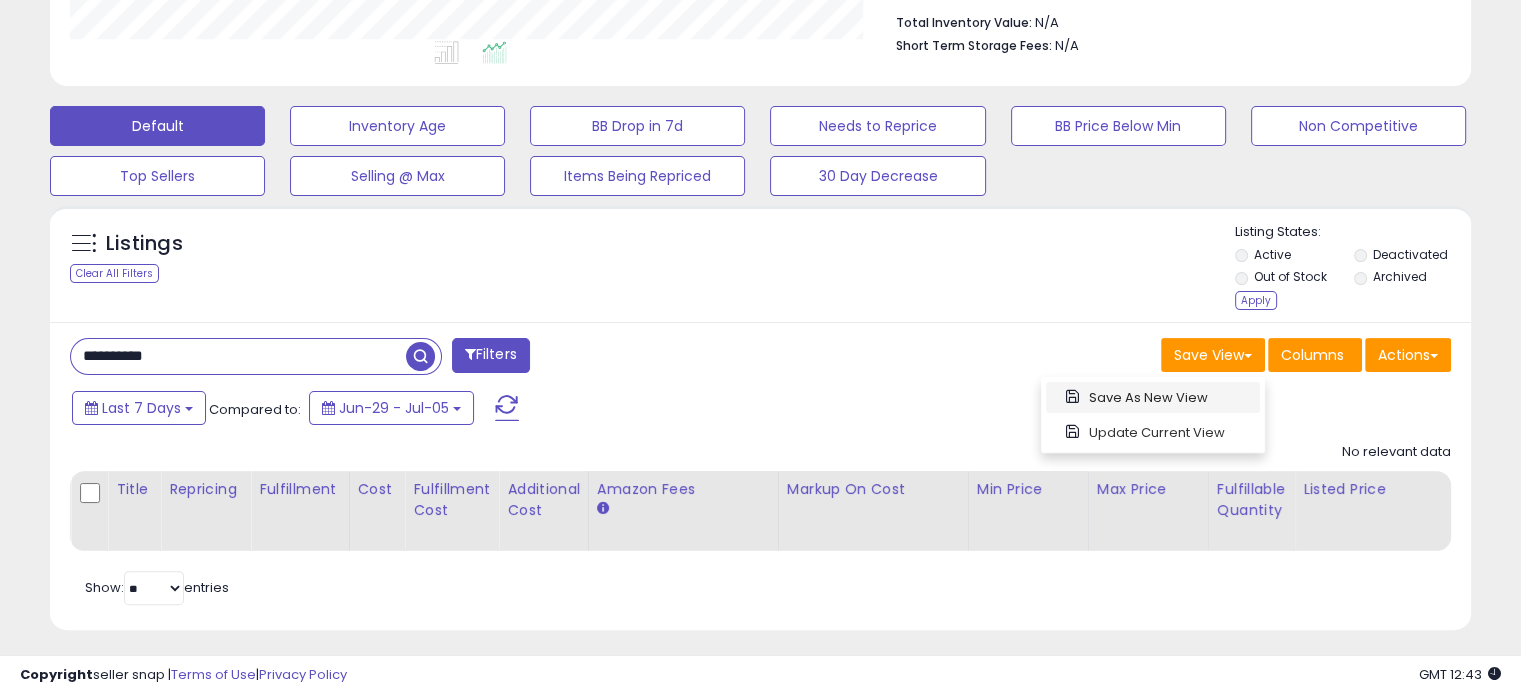 click on "Save As New View" at bounding box center [1153, 397] 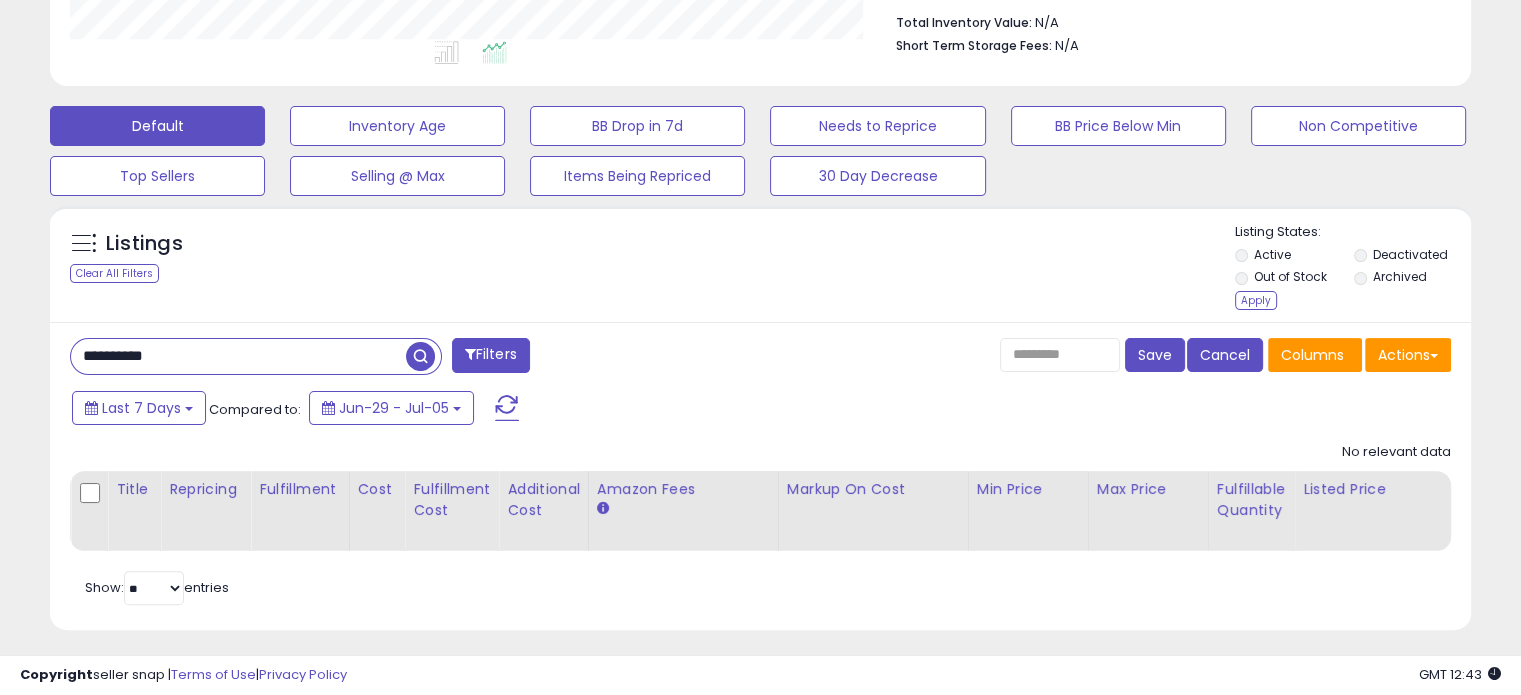 click on "Cancel" at bounding box center [1225, 355] 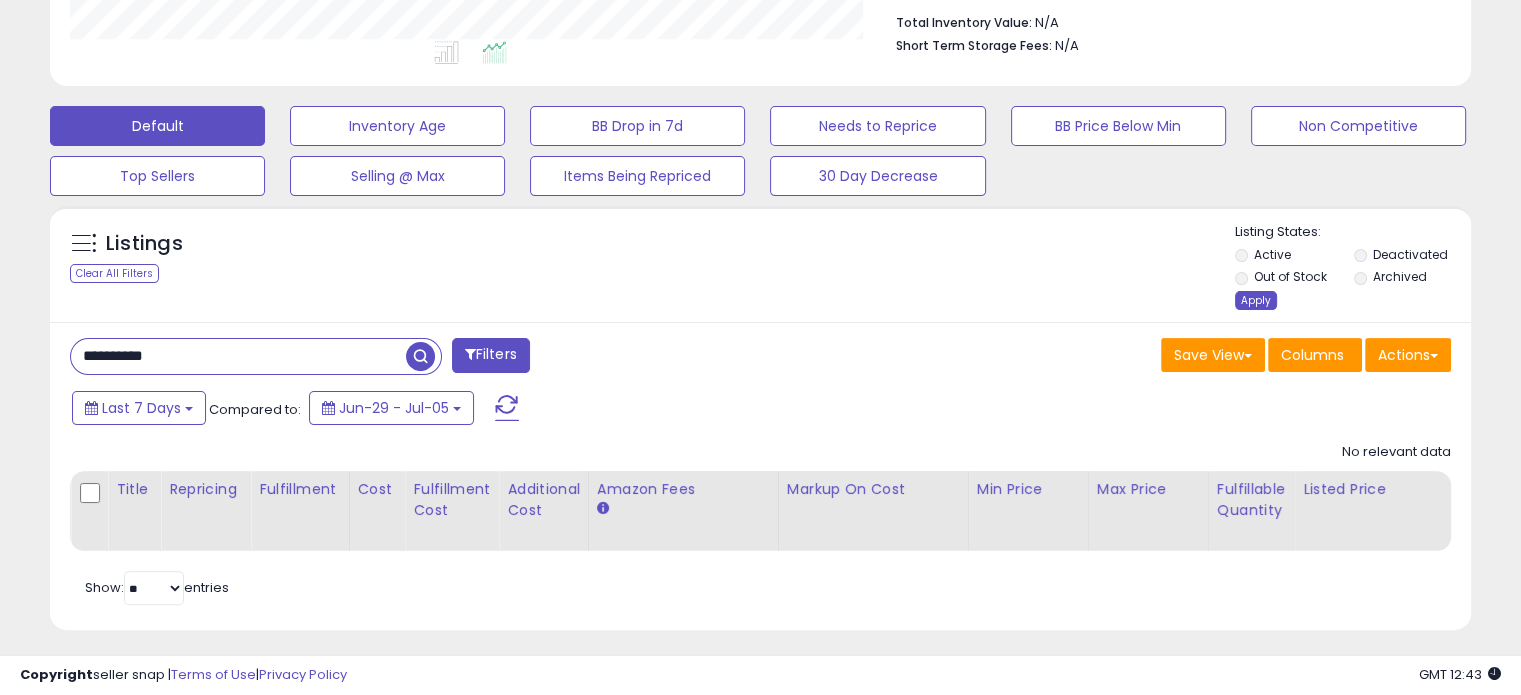 click on "Apply" at bounding box center [1256, 300] 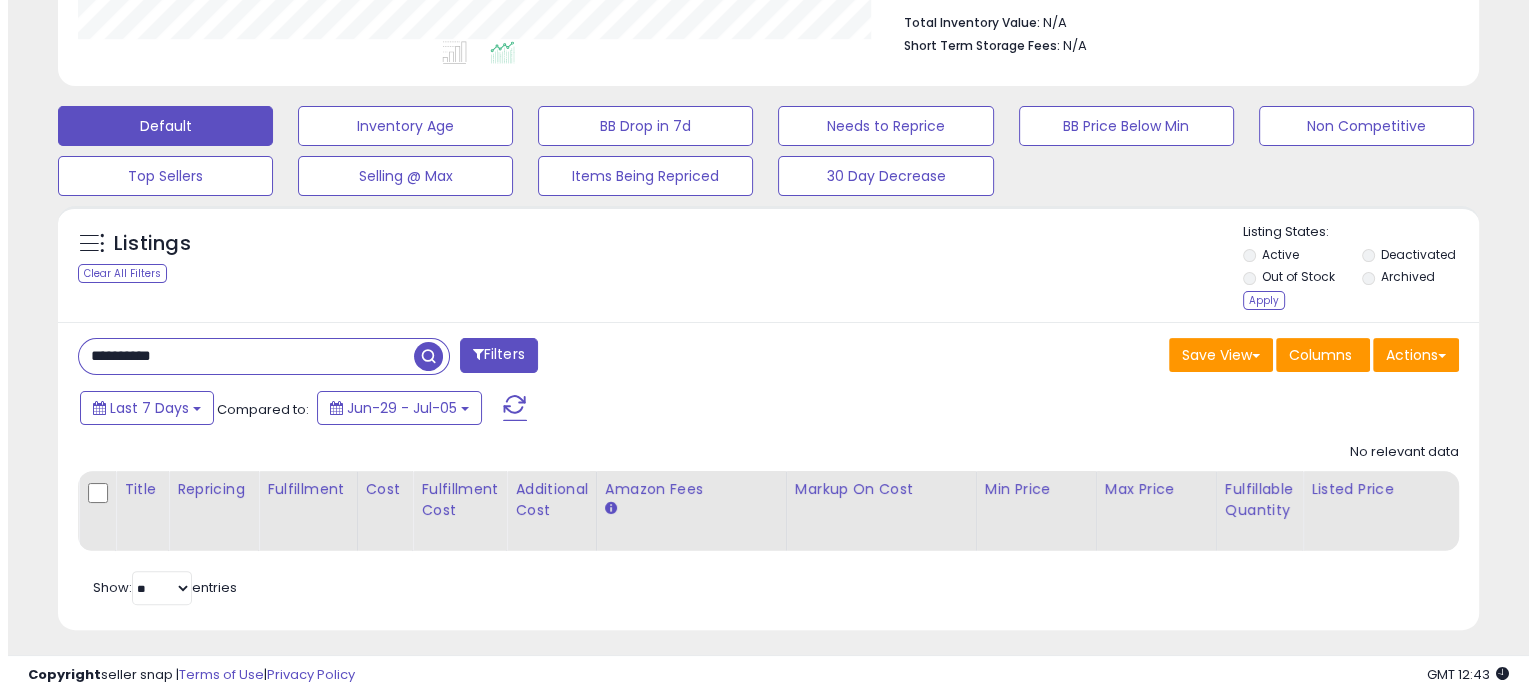 scroll, scrollTop: 999589, scrollLeft: 999168, axis: both 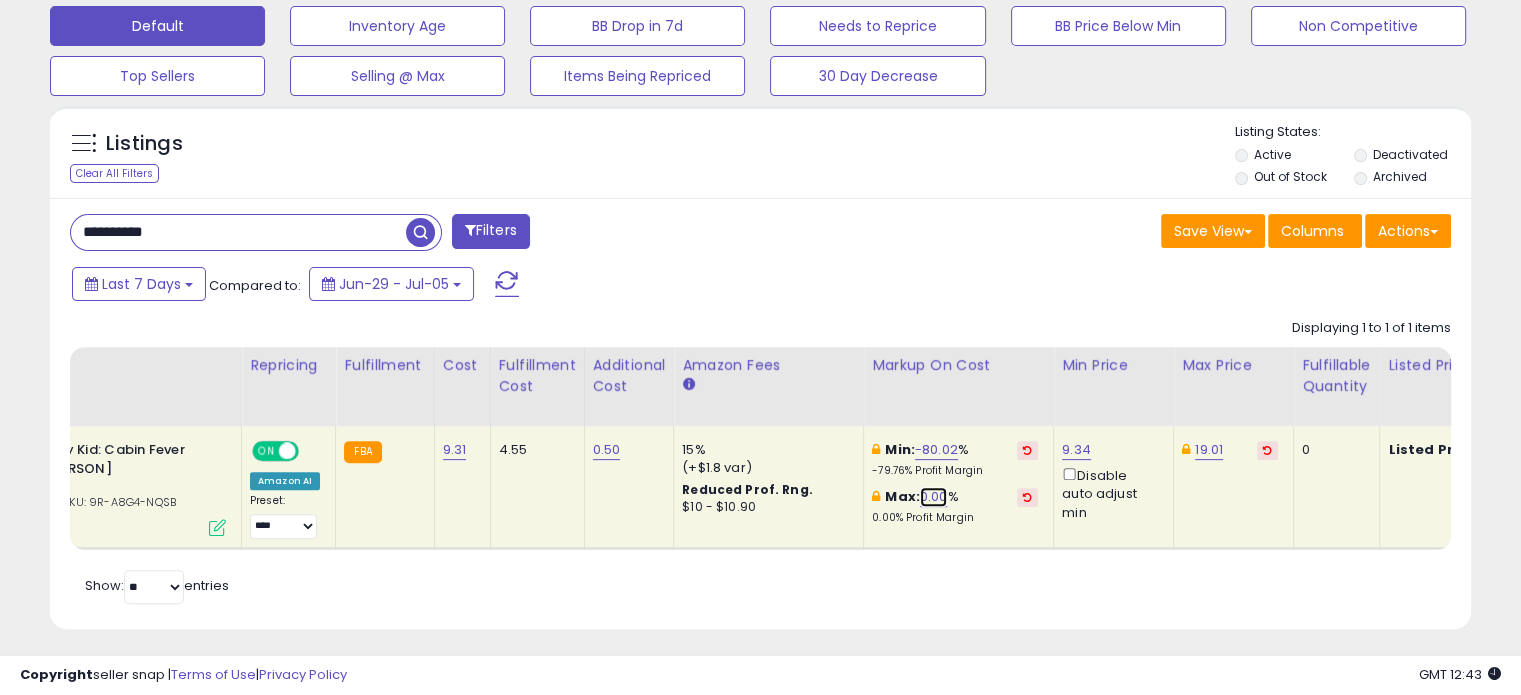 click on "0.00" at bounding box center [934, 497] 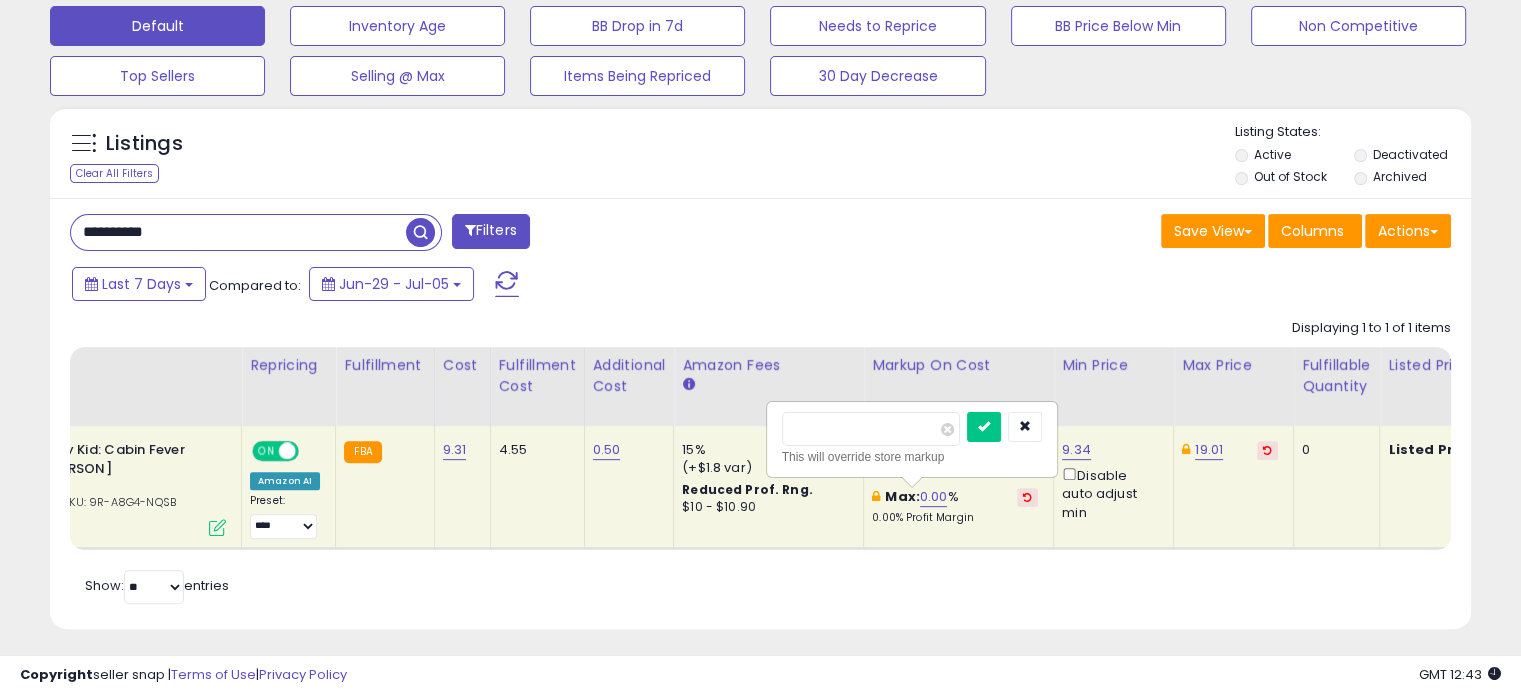 drag, startPoint x: 865, startPoint y: 430, endPoint x: 751, endPoint y: 434, distance: 114.07015 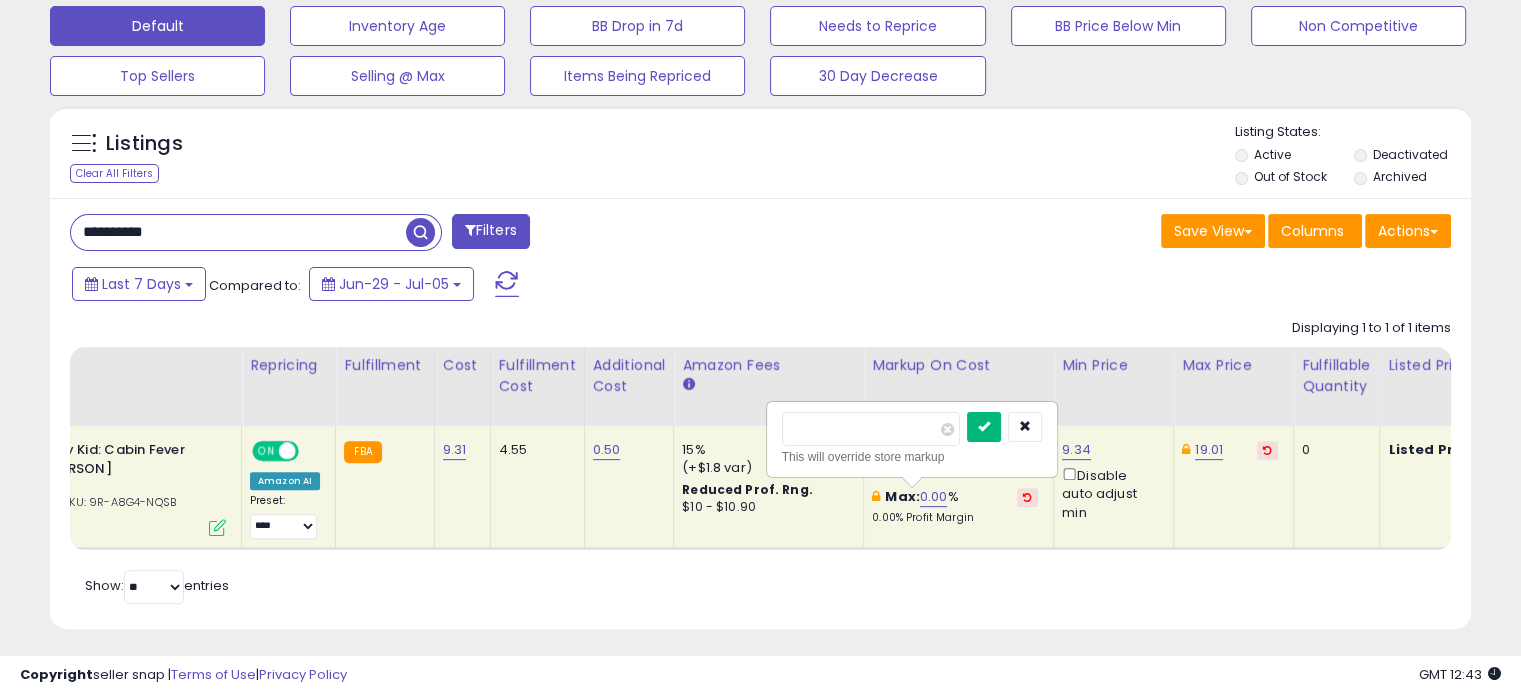 type on "***" 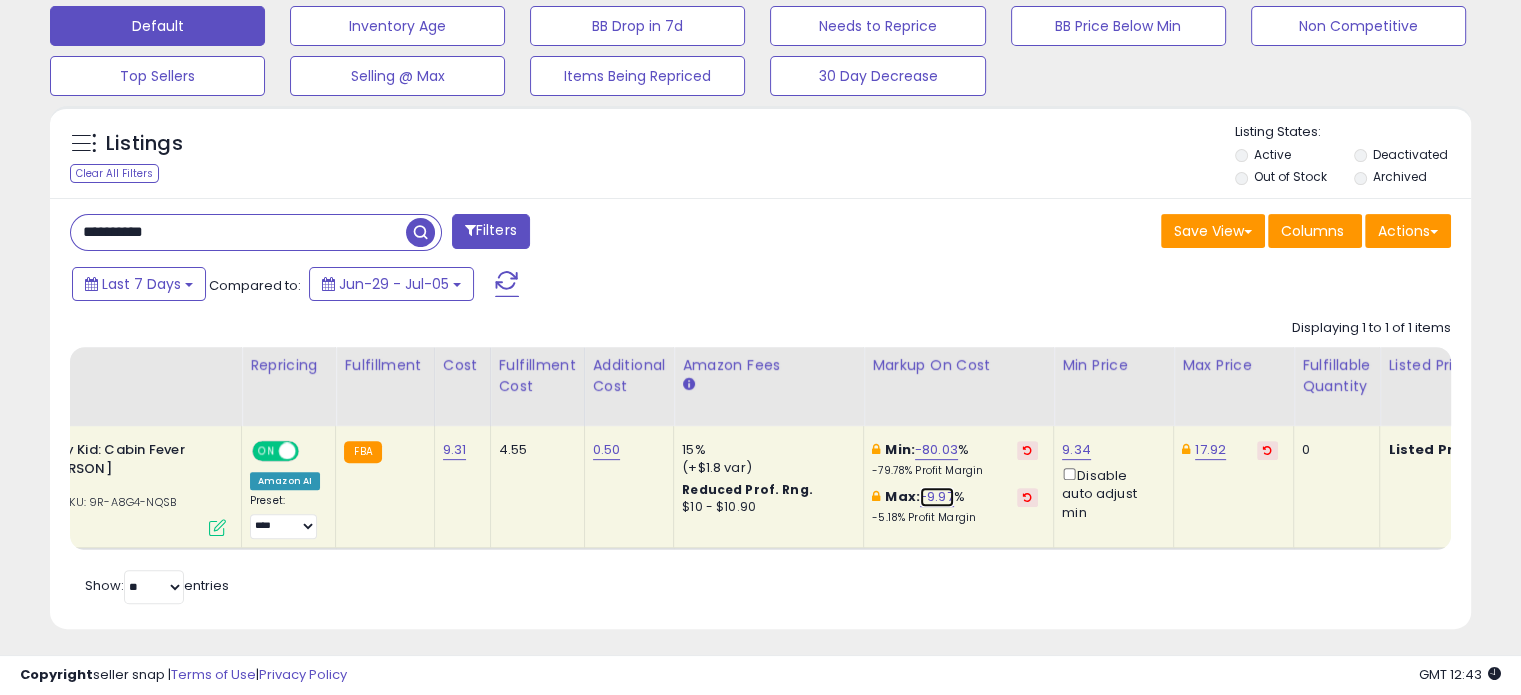 click on "-9.97" at bounding box center (937, 497) 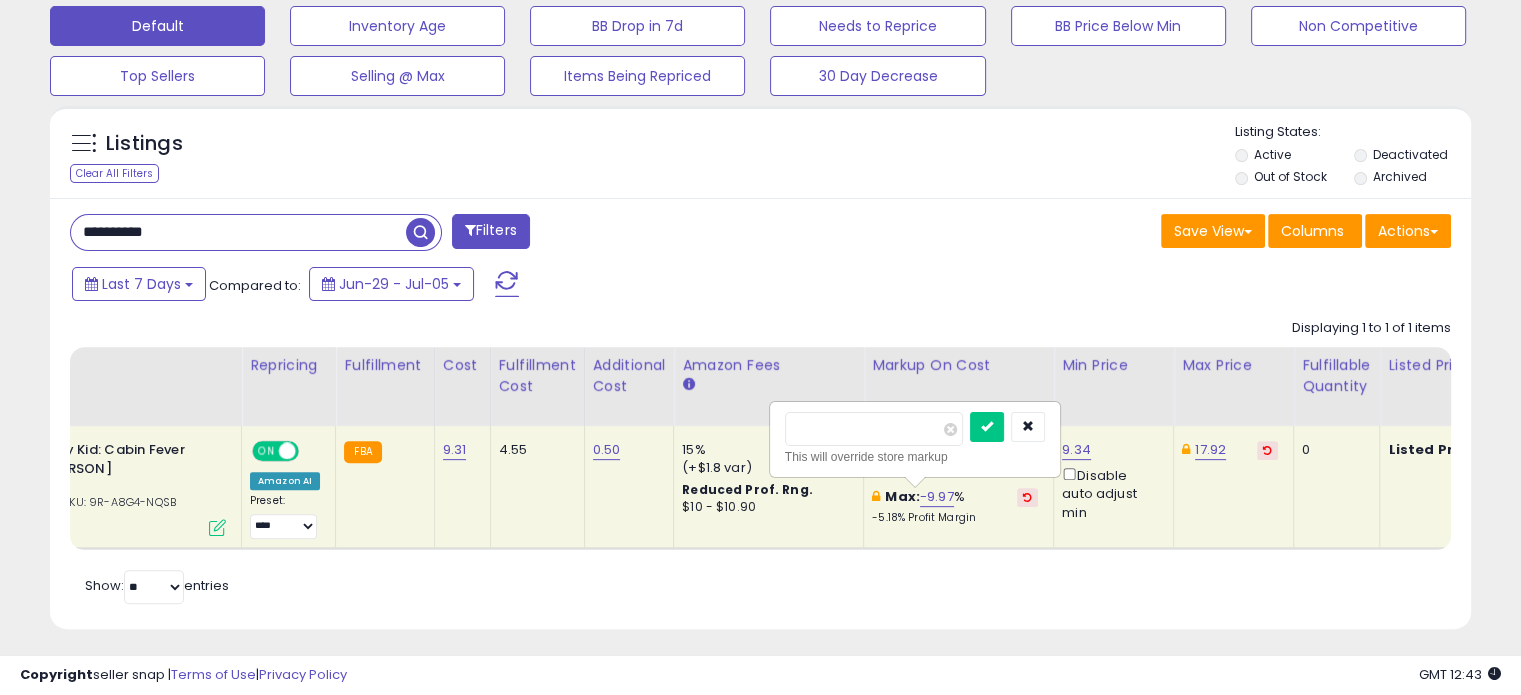 drag, startPoint x: 833, startPoint y: 423, endPoint x: 702, endPoint y: 420, distance: 131.03435 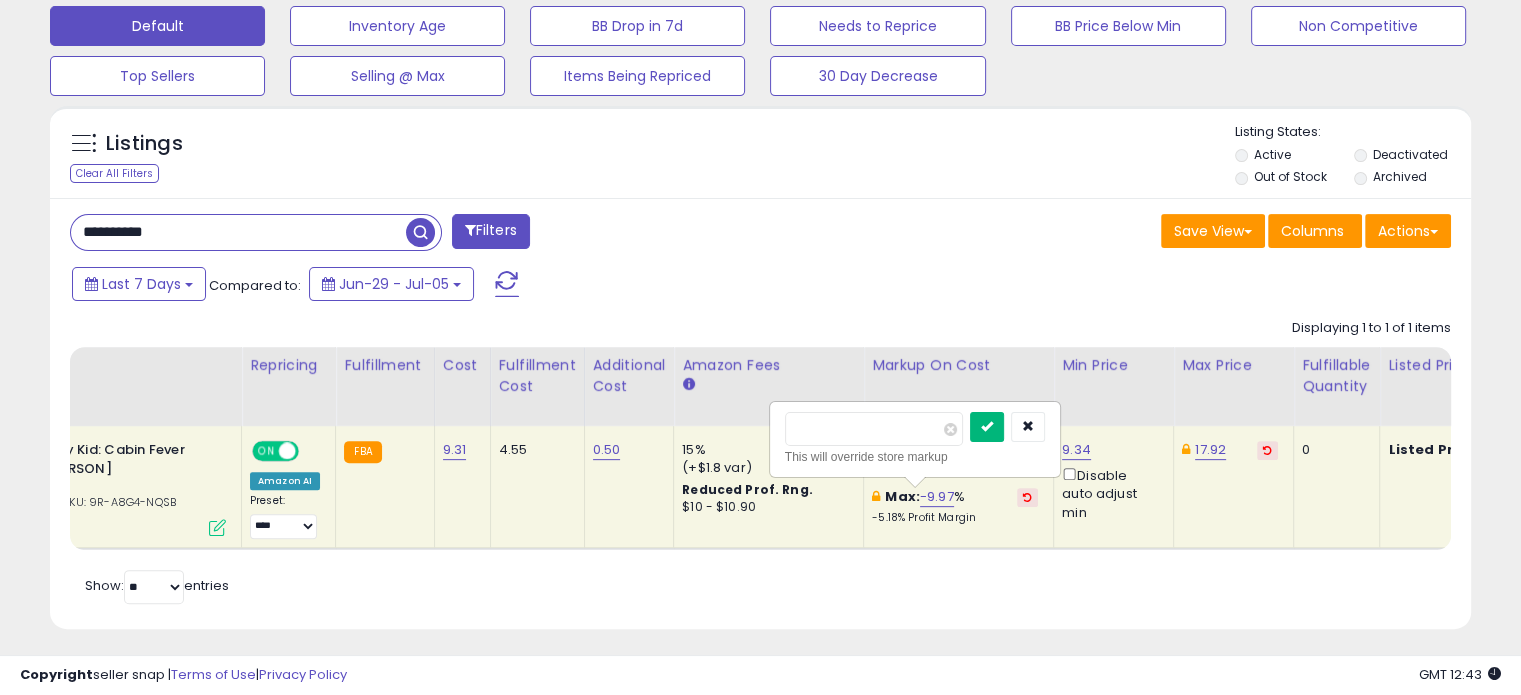 type on "***" 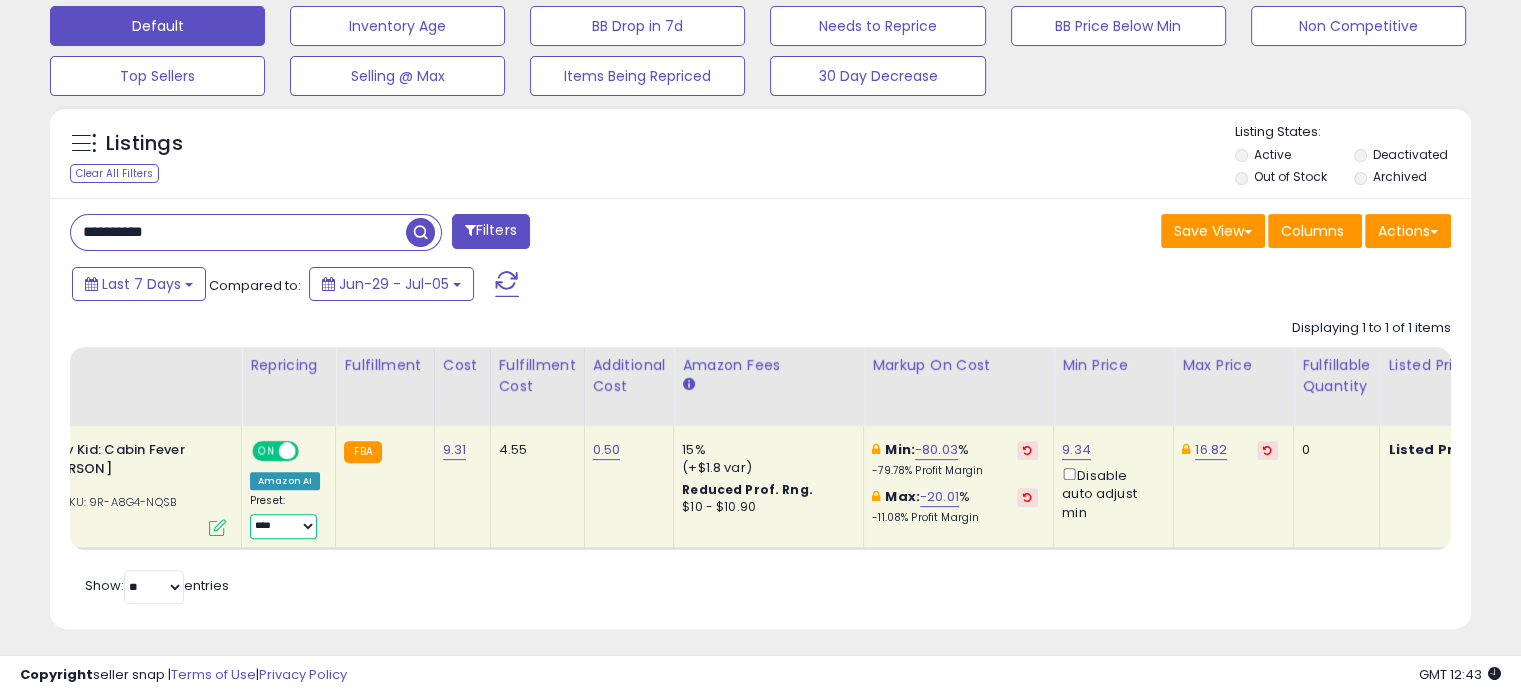 click on "**********" at bounding box center (283, 526) 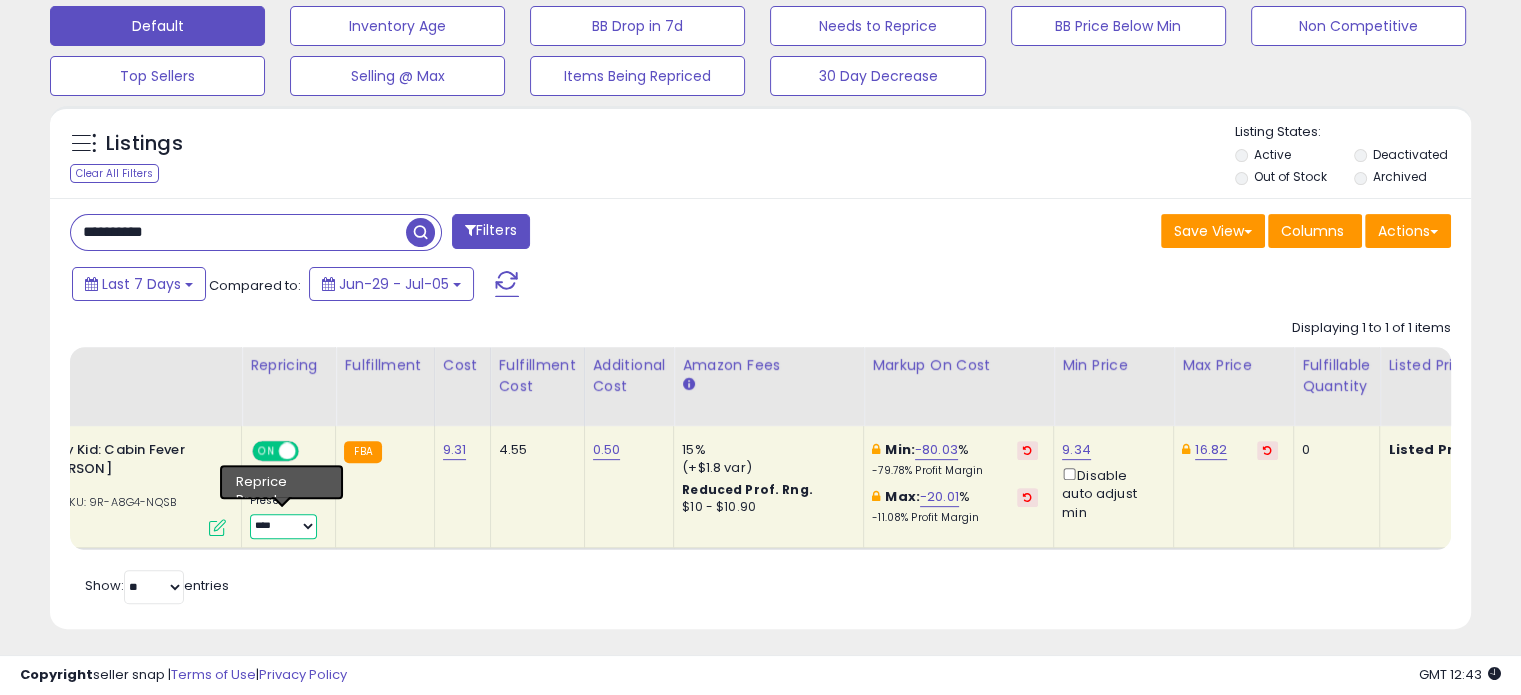 select on "*********" 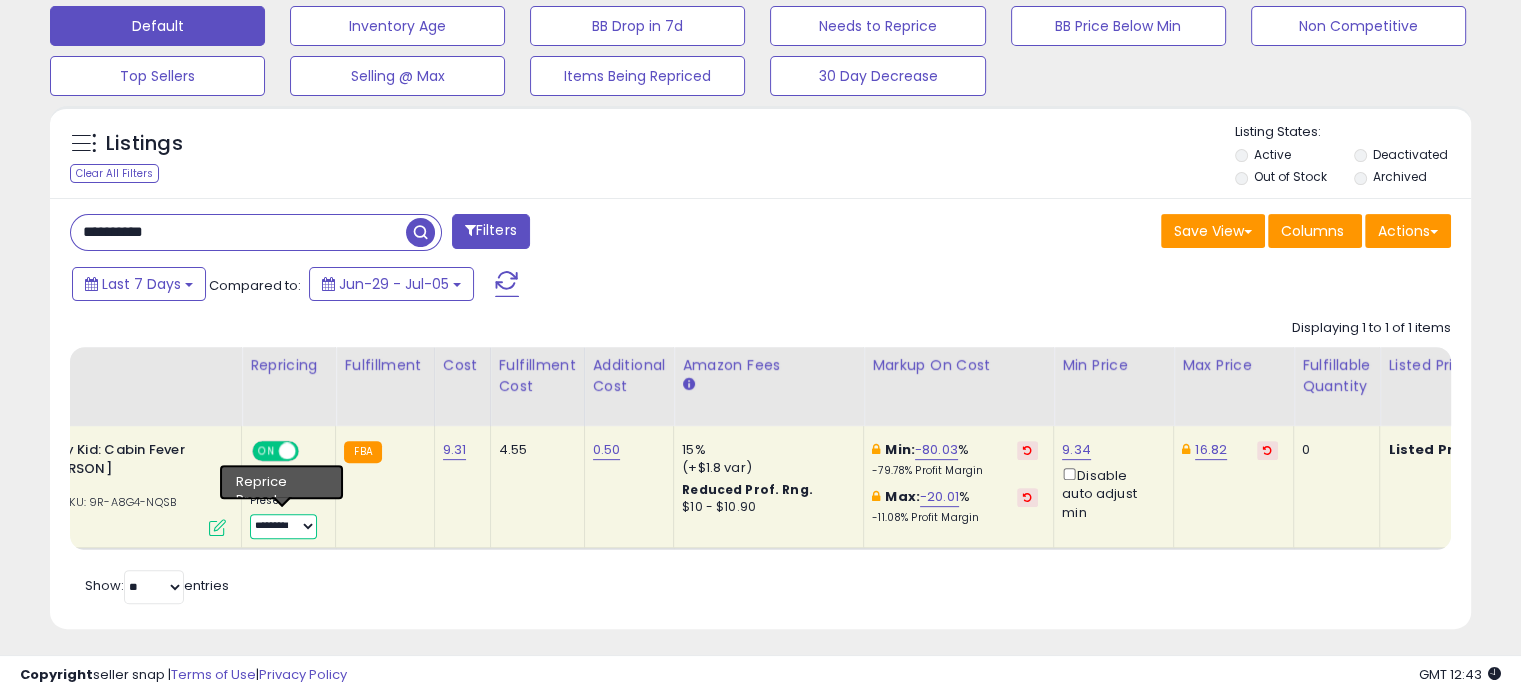 click on "**********" at bounding box center [283, 526] 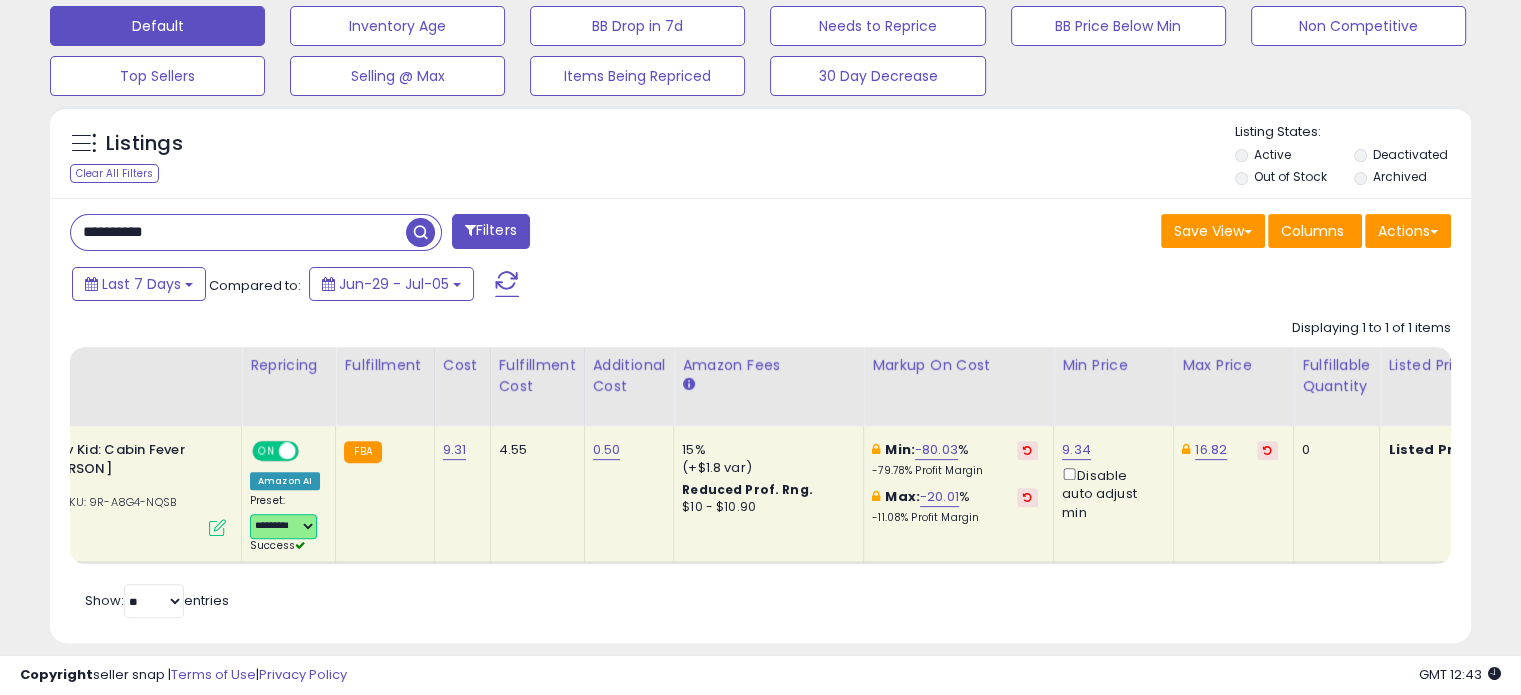 scroll, scrollTop: 0, scrollLeft: 98, axis: horizontal 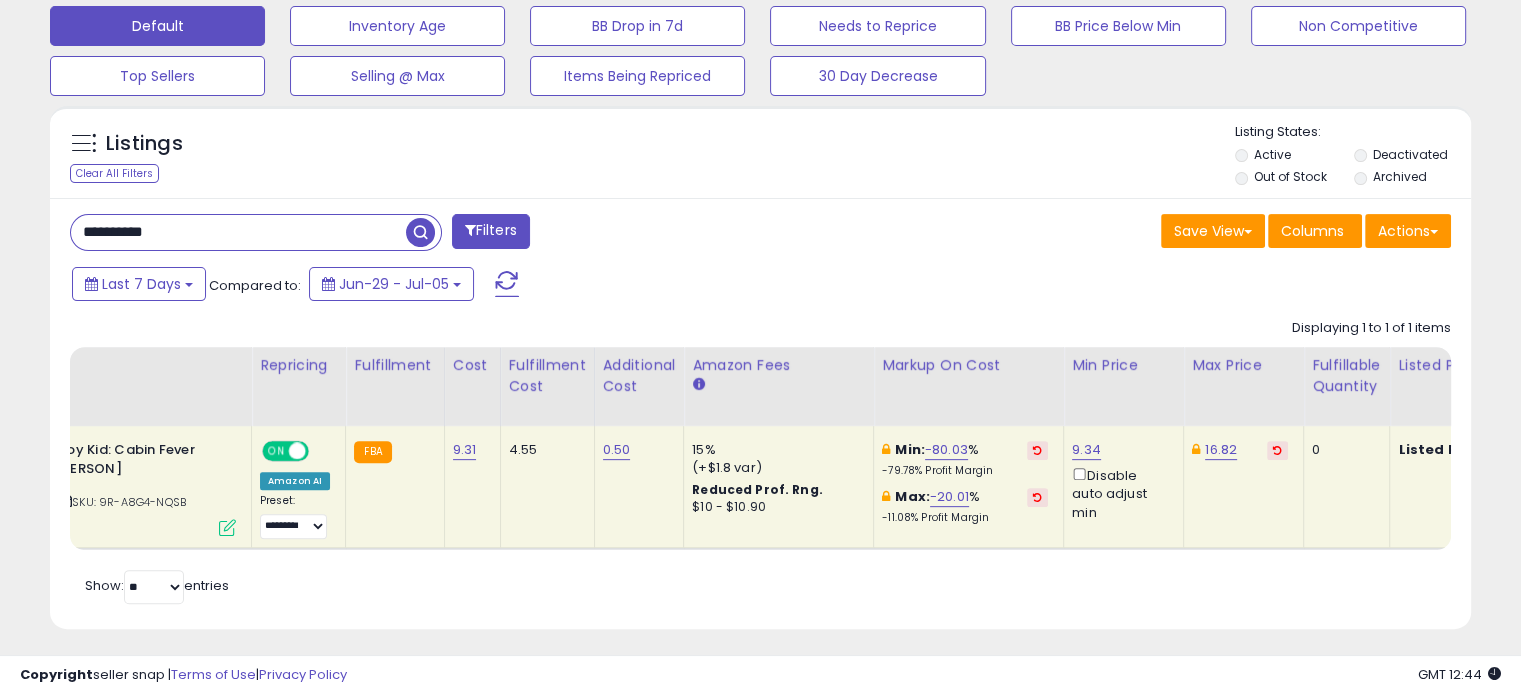 drag, startPoint x: 171, startPoint y: 245, endPoint x: 41, endPoint y: 228, distance: 131.10683 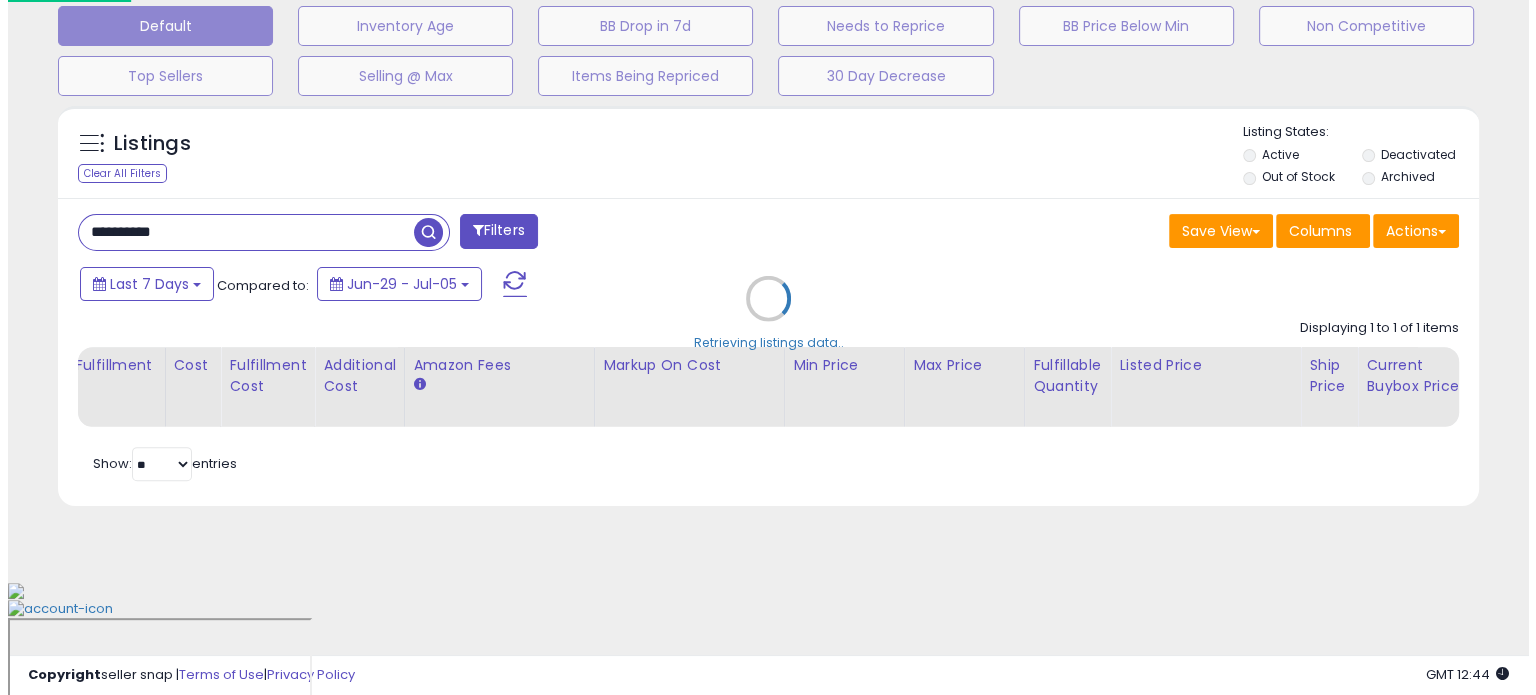 scroll, scrollTop: 524, scrollLeft: 0, axis: vertical 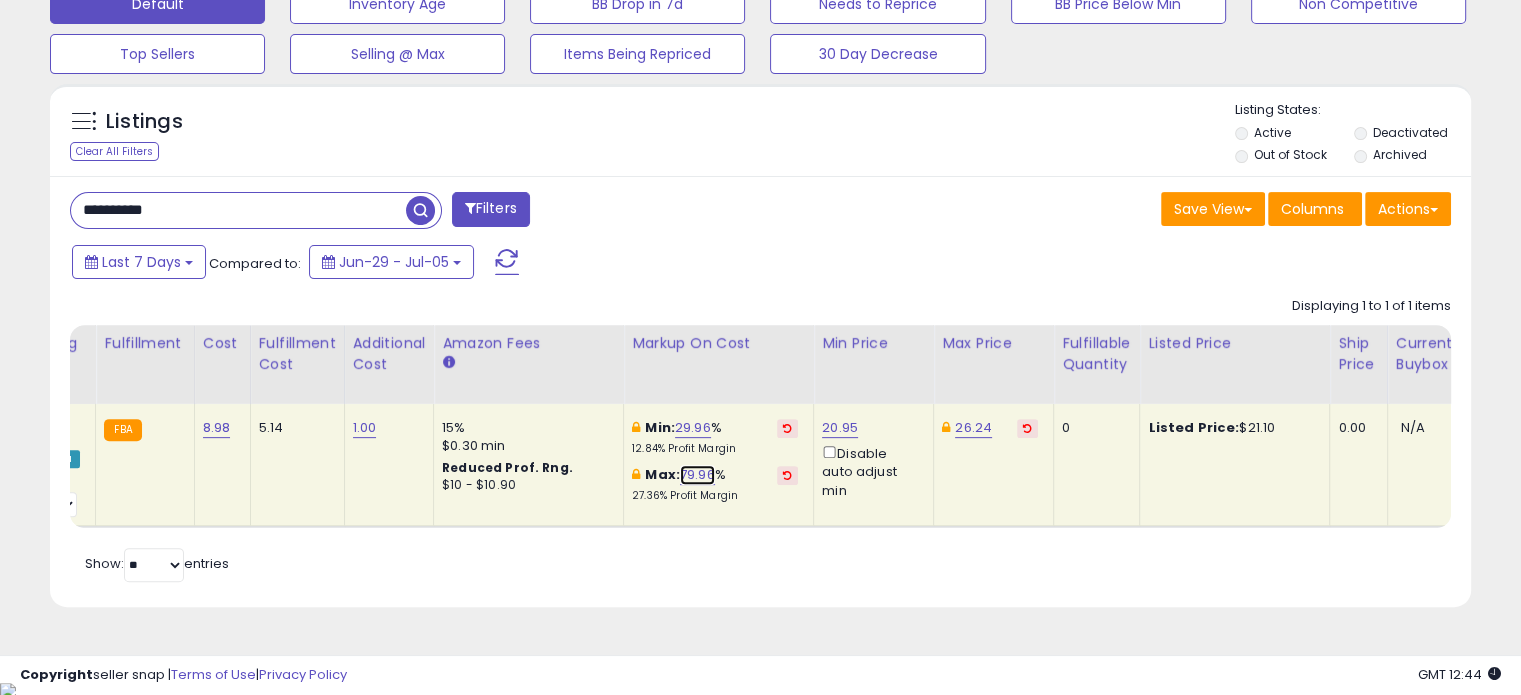 click on "79.96" at bounding box center (697, 475) 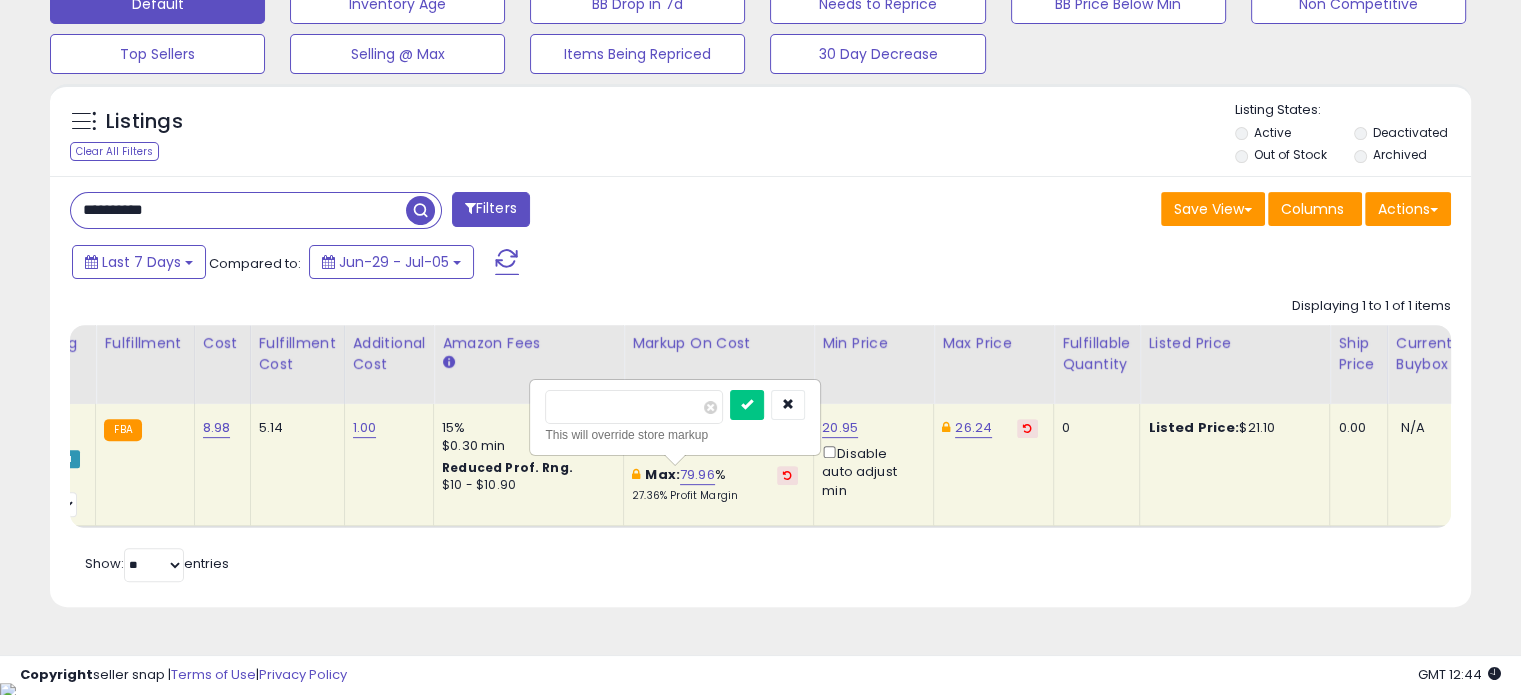 drag, startPoint x: 635, startPoint y: 407, endPoint x: 488, endPoint y: 411, distance: 147.05441 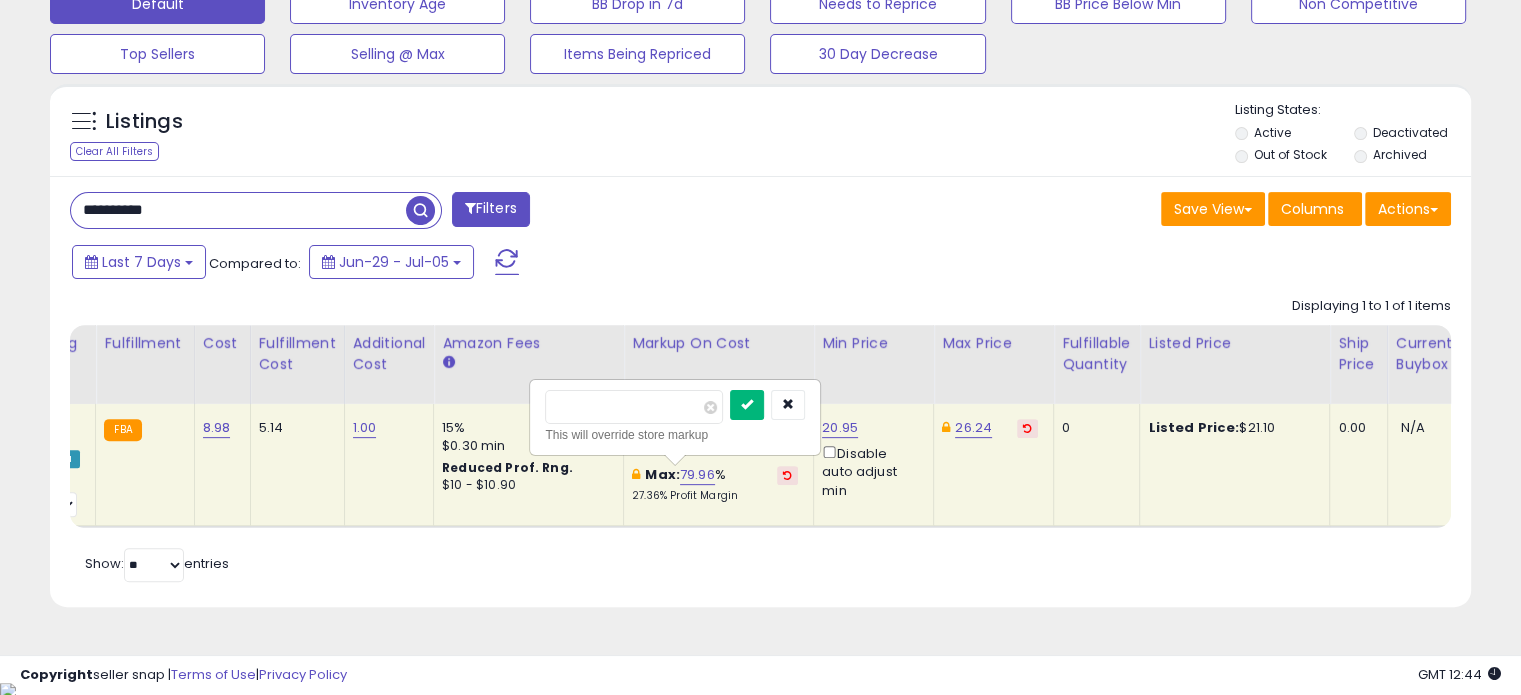 type on "**" 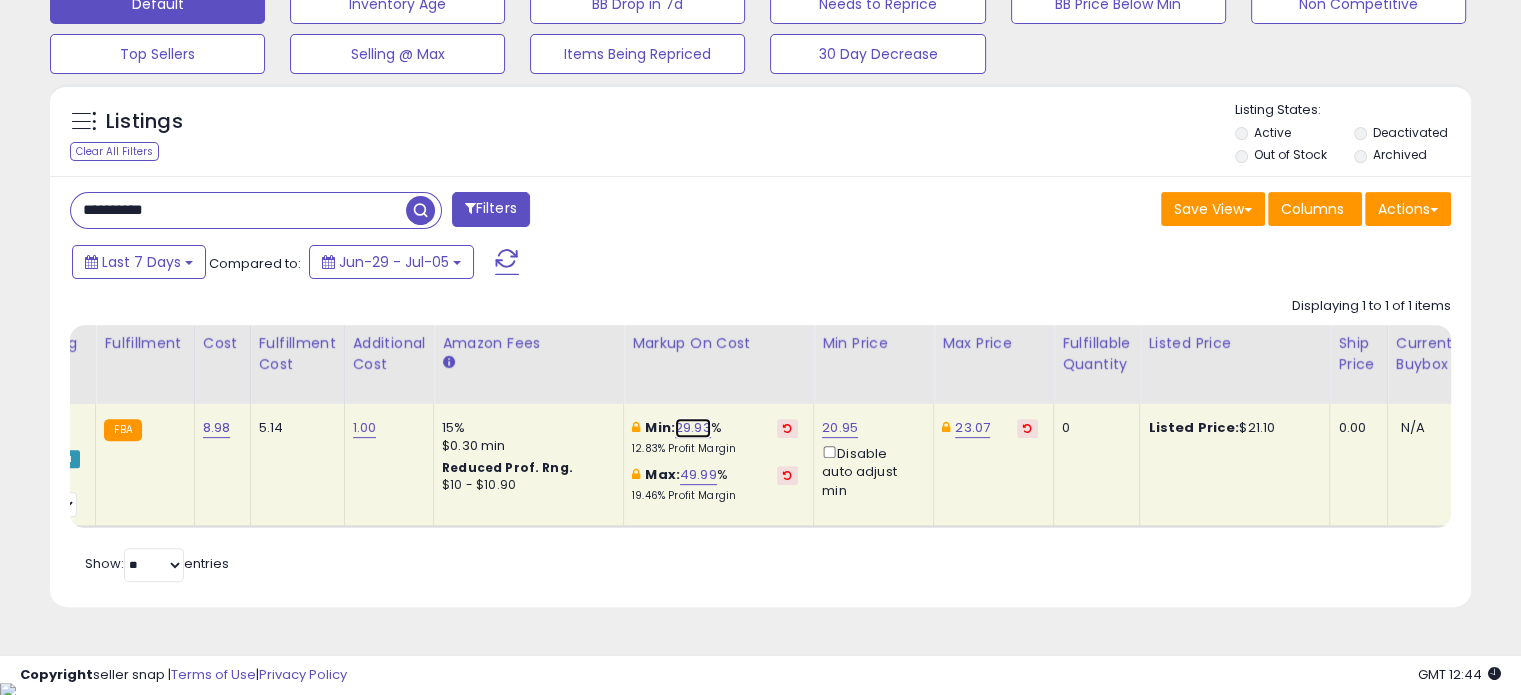 click on "29.93" at bounding box center [693, 428] 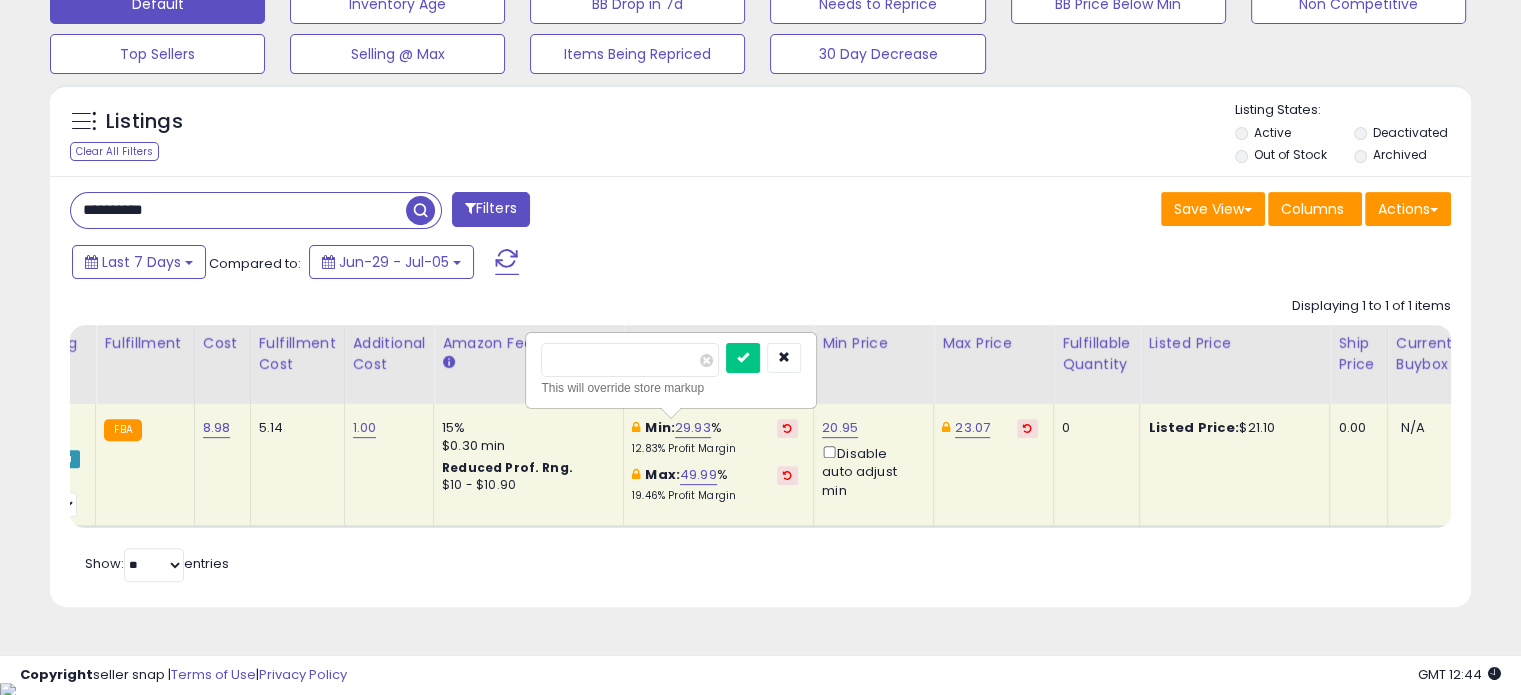 drag, startPoint x: 629, startPoint y: 358, endPoint x: 468, endPoint y: 365, distance: 161.1521 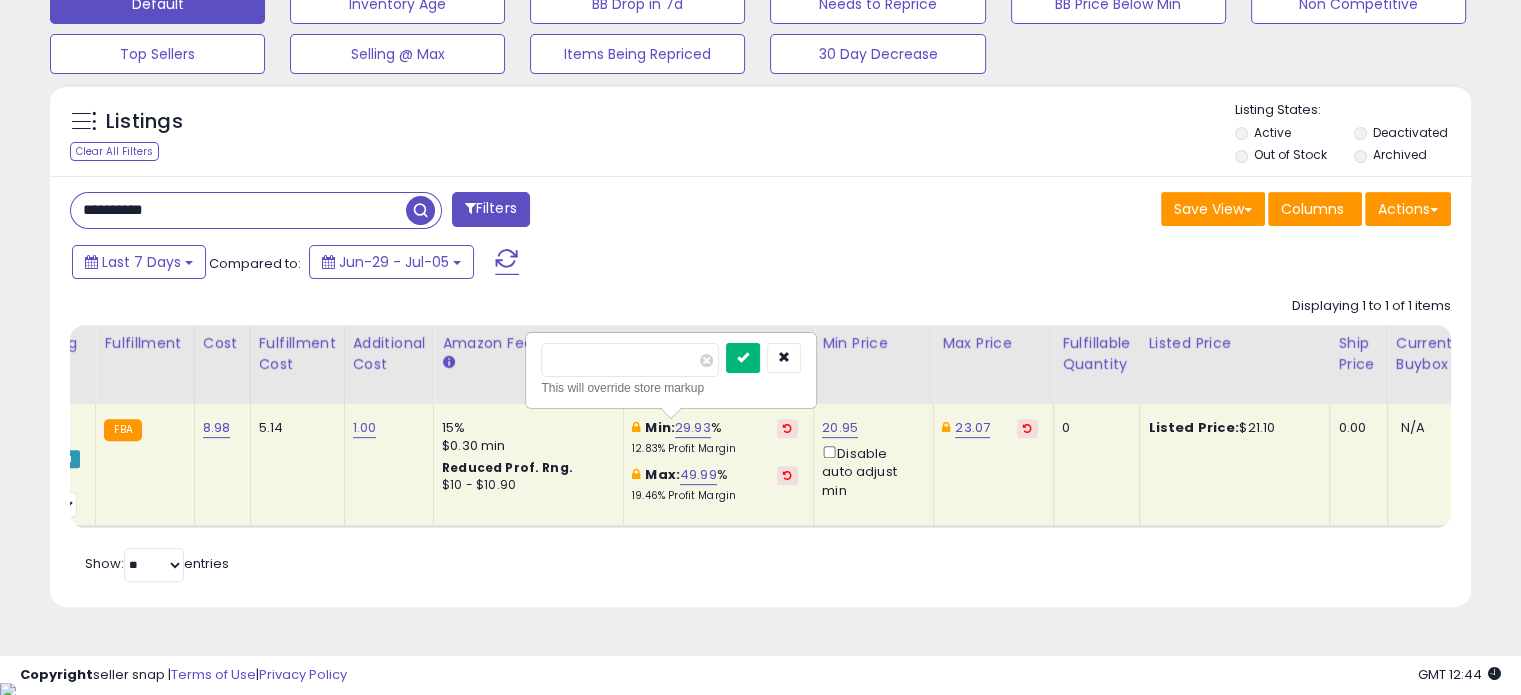 type on "**" 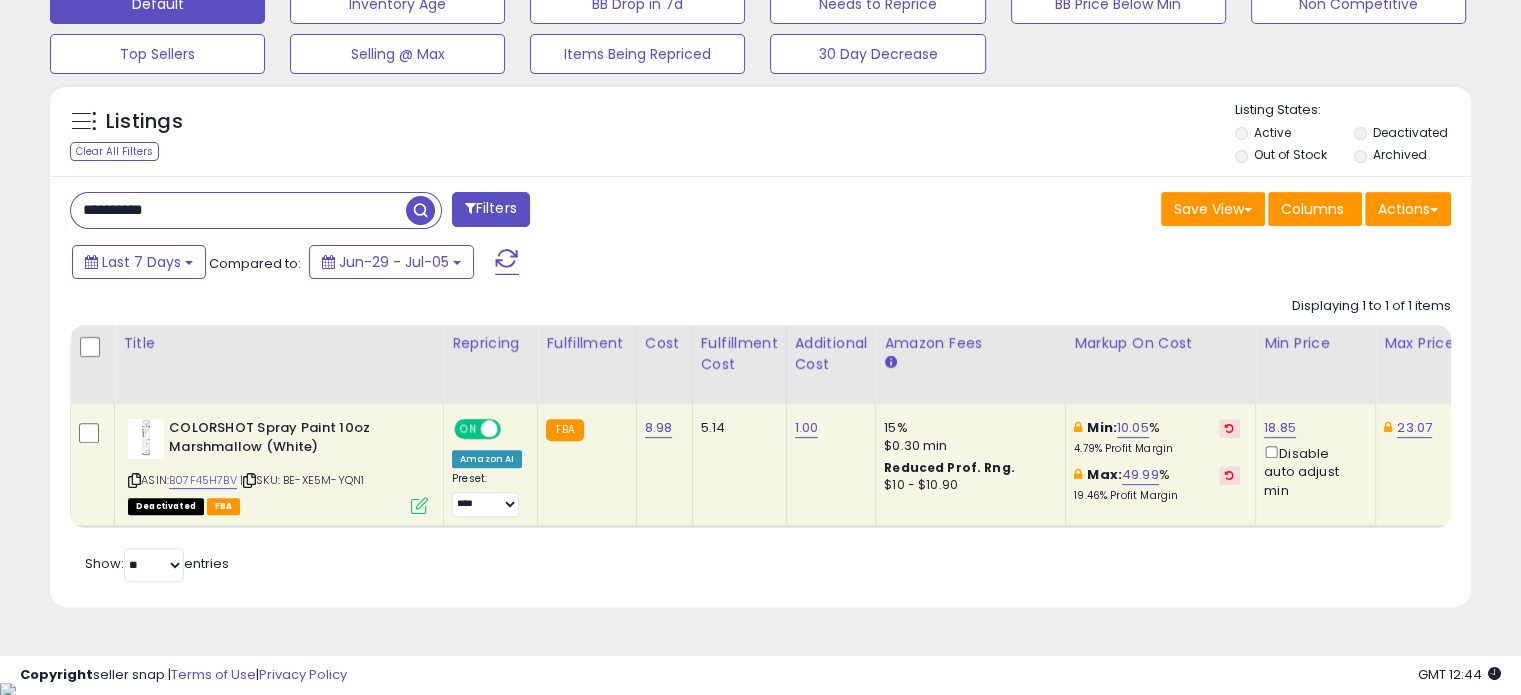 click at bounding box center [1229, 475] 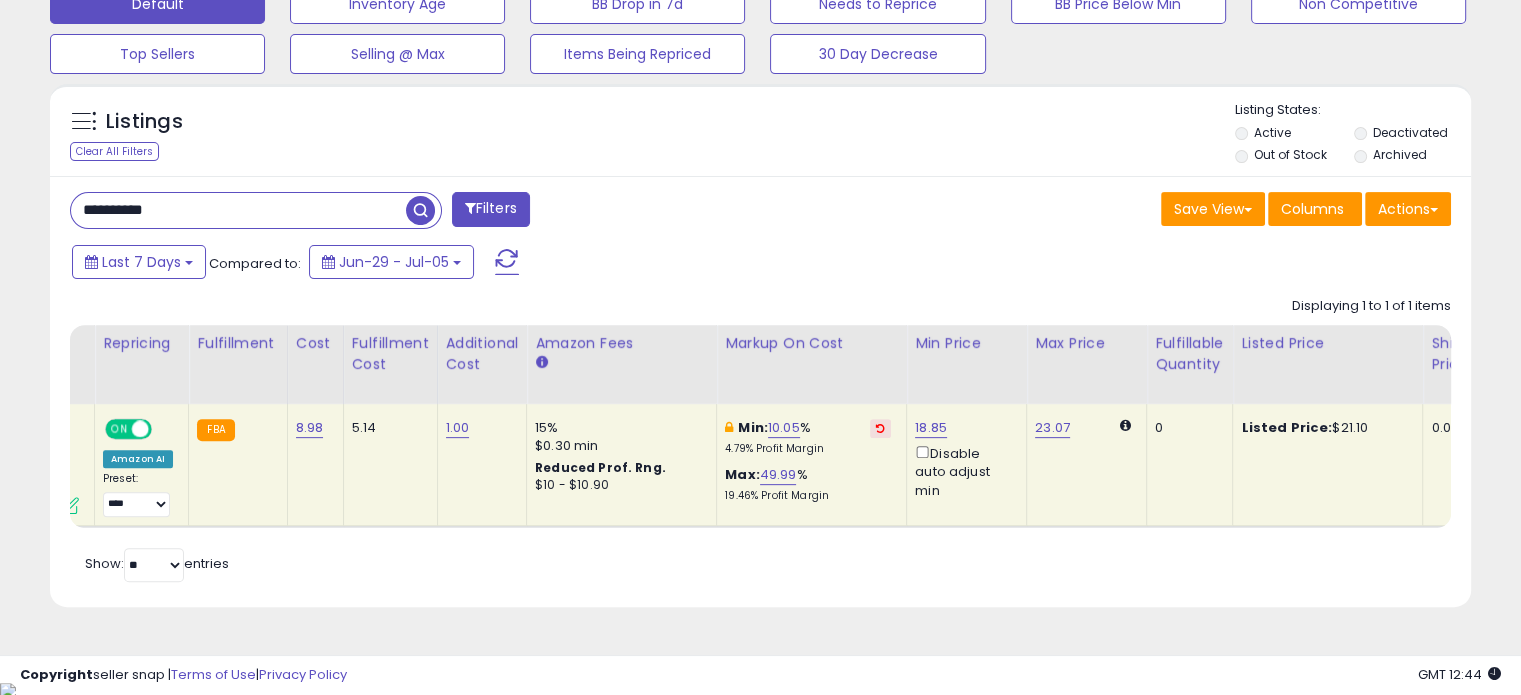 click at bounding box center (880, 428) 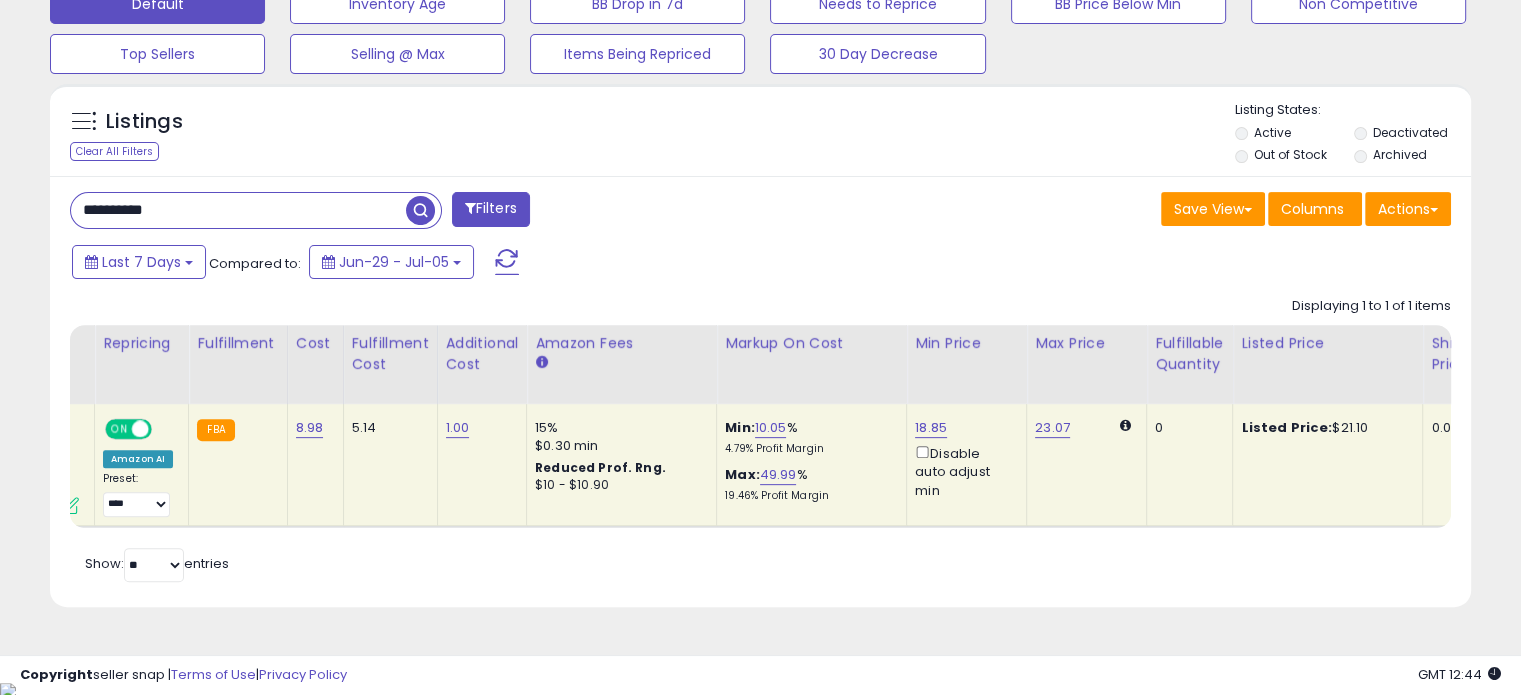 click at bounding box center [1125, 425] 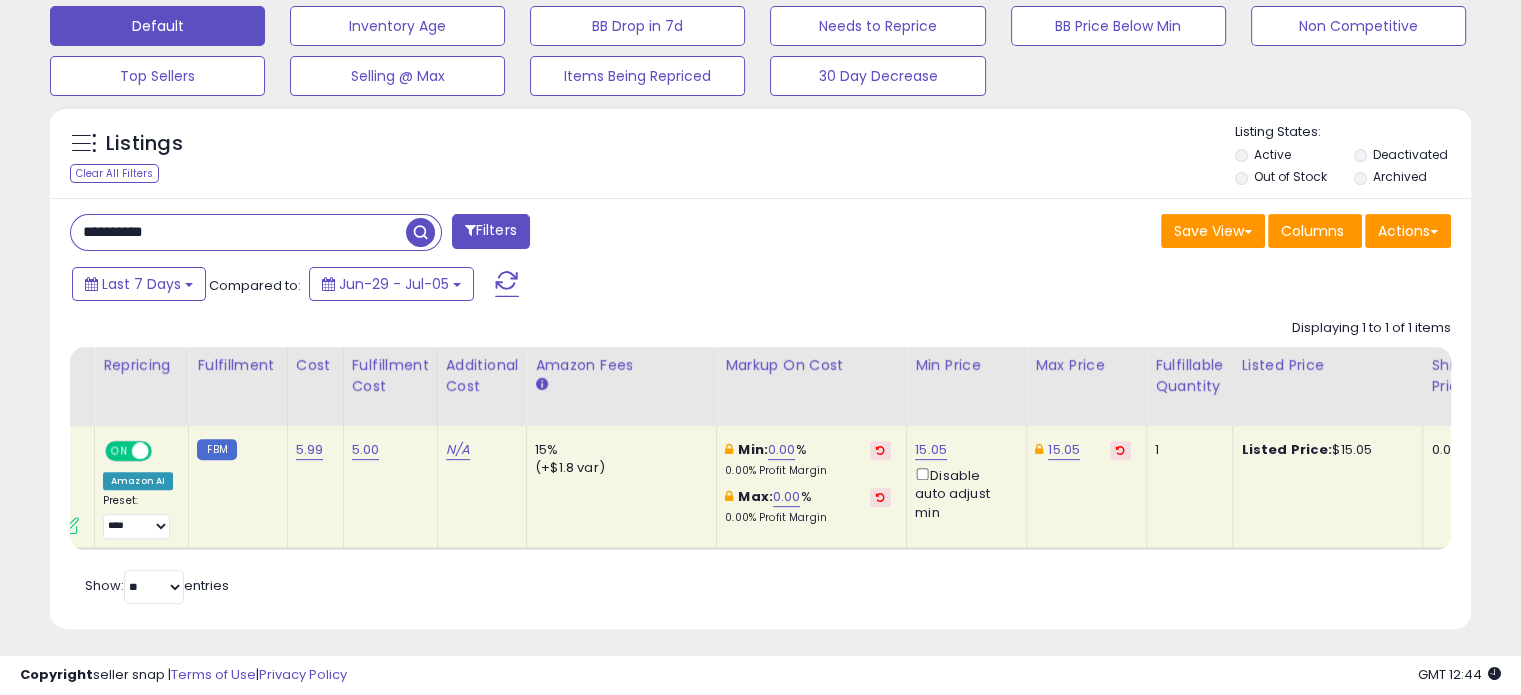click at bounding box center [880, 497] 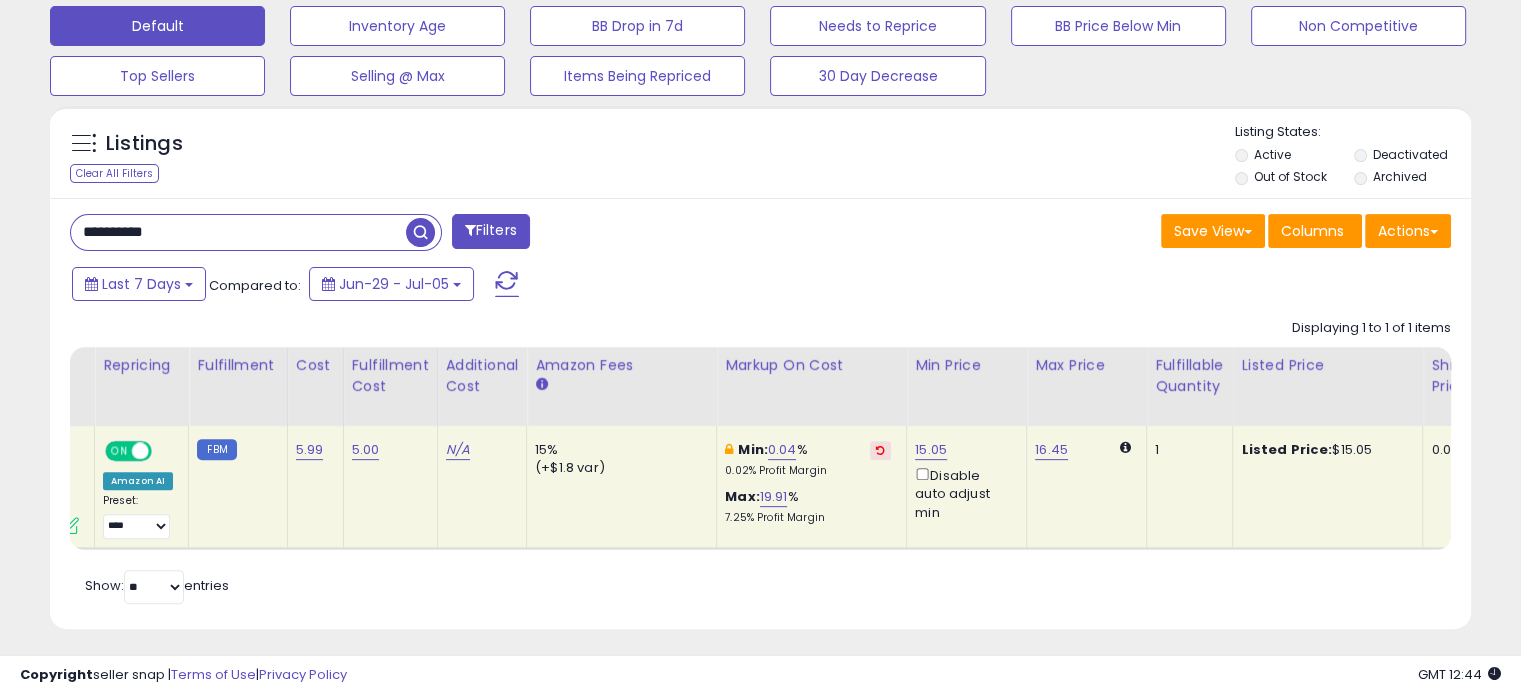 click at bounding box center [880, 450] 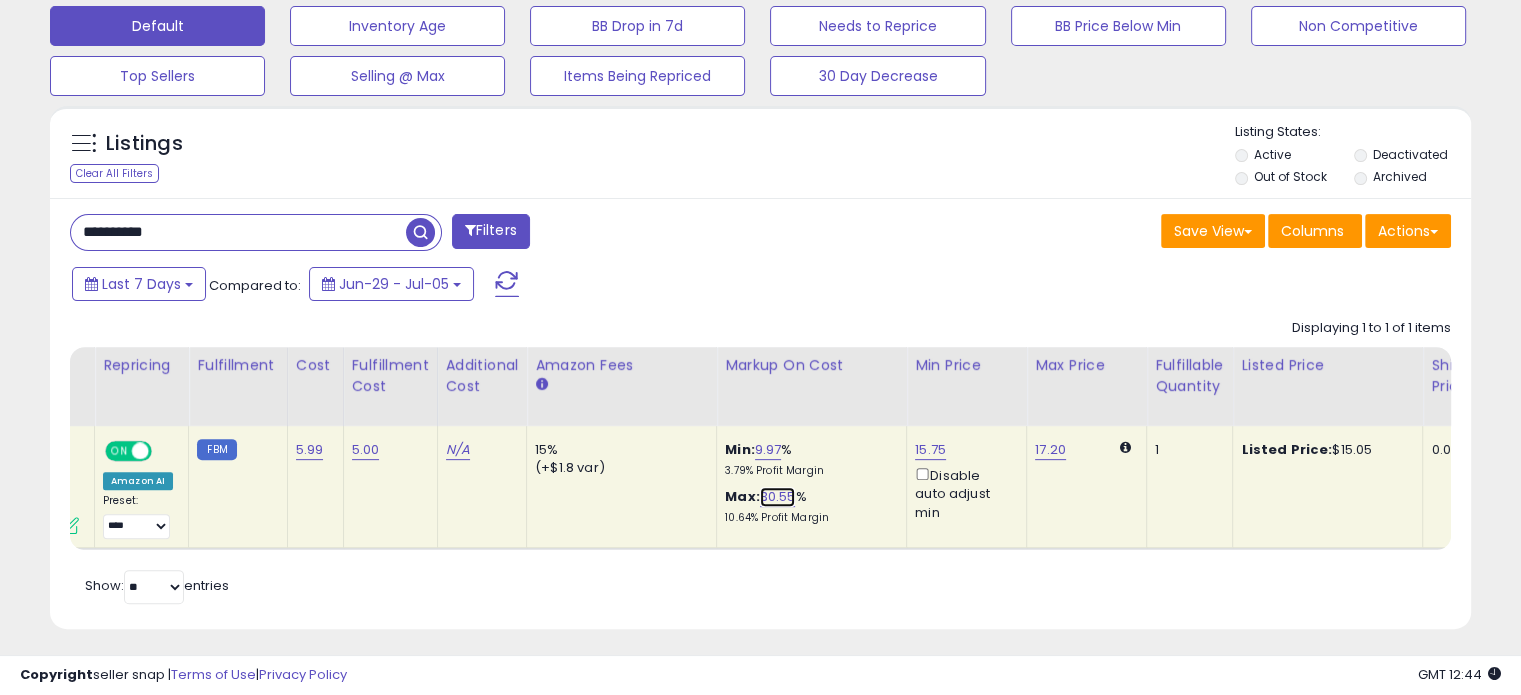 click on "30.55" at bounding box center (778, 497) 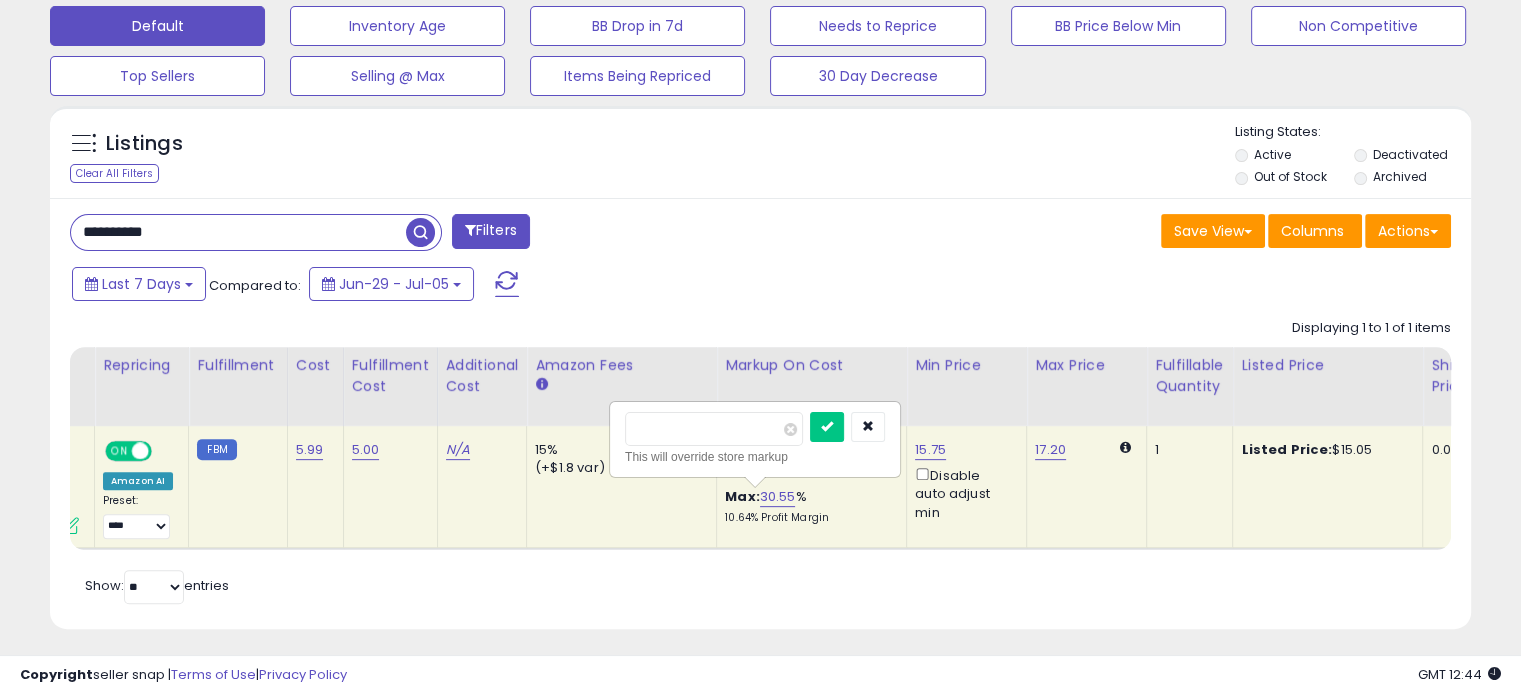 drag, startPoint x: 687, startPoint y: 432, endPoint x: 548, endPoint y: 419, distance: 139.60658 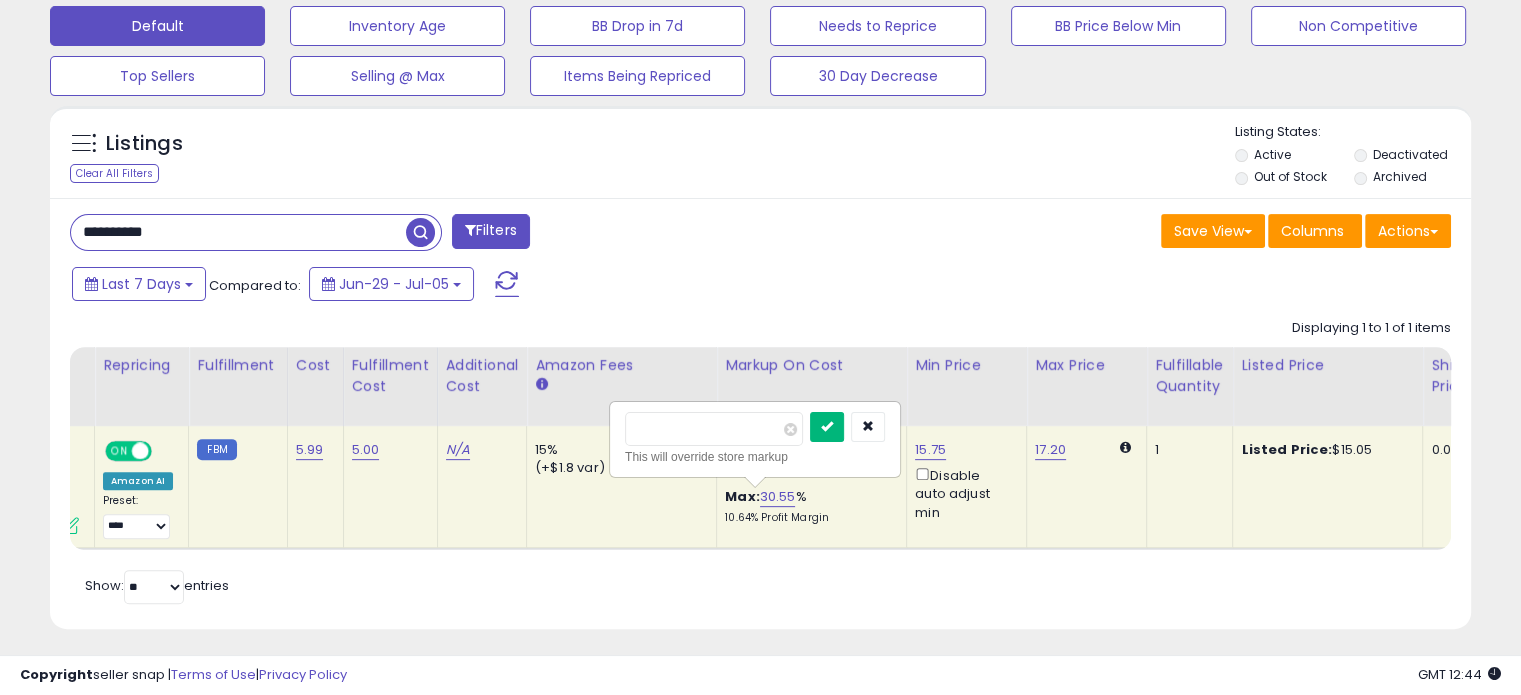 type on "**" 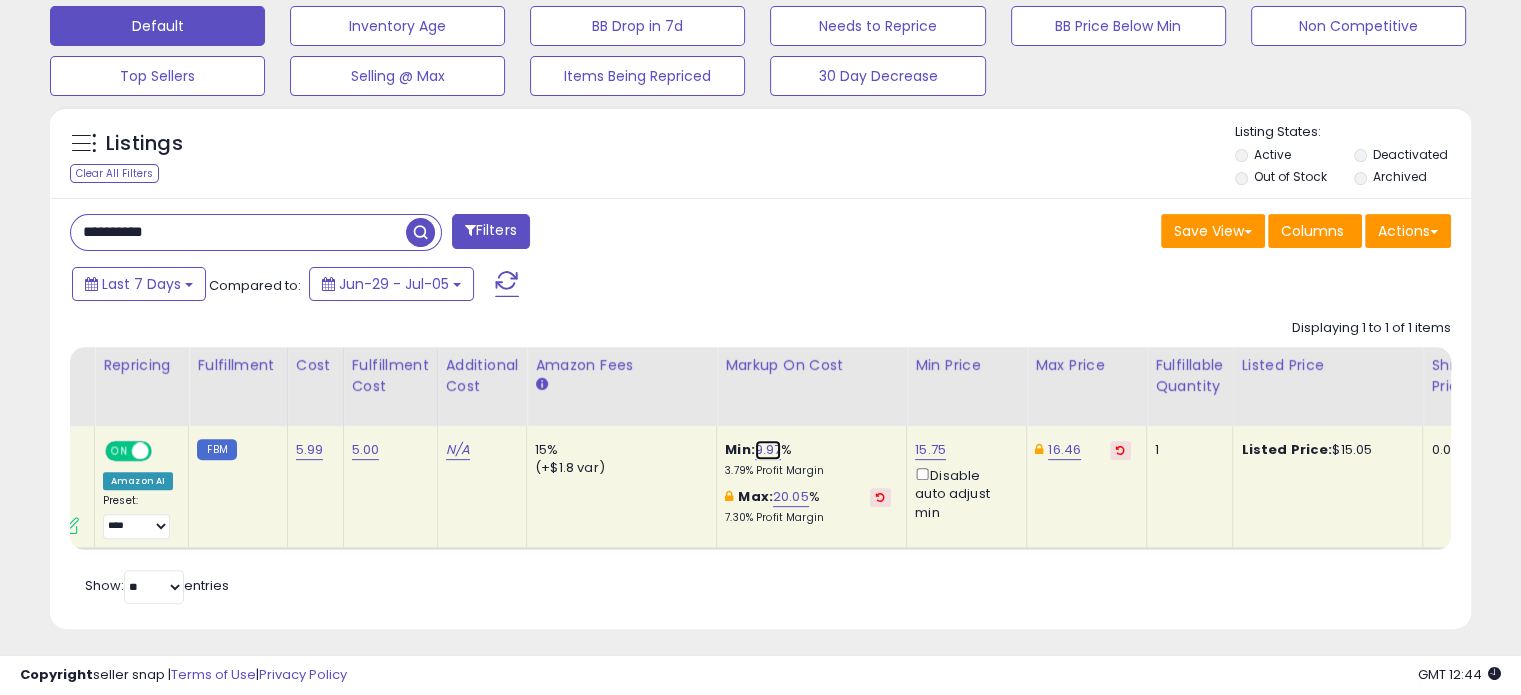 click on "9.97" at bounding box center [768, 450] 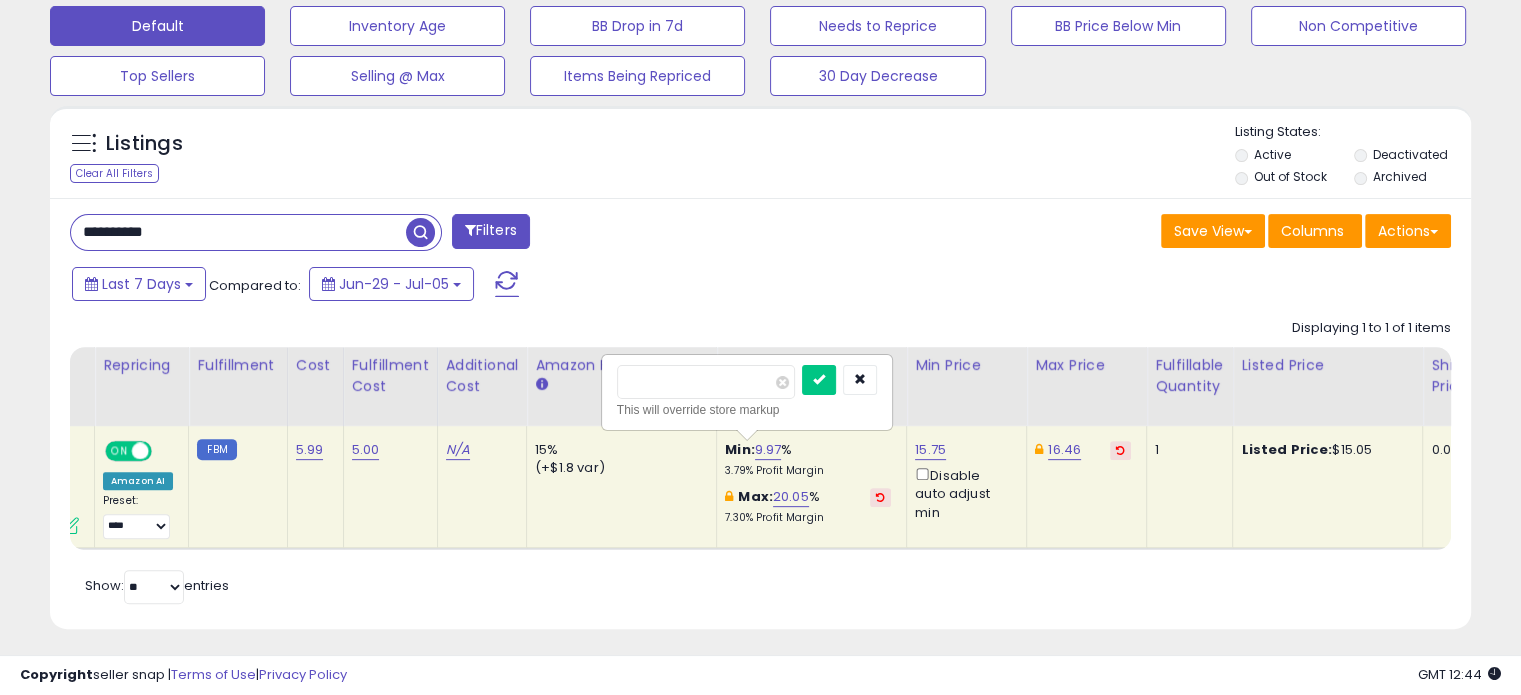 drag, startPoint x: 631, startPoint y: 385, endPoint x: 531, endPoint y: 383, distance: 100.02 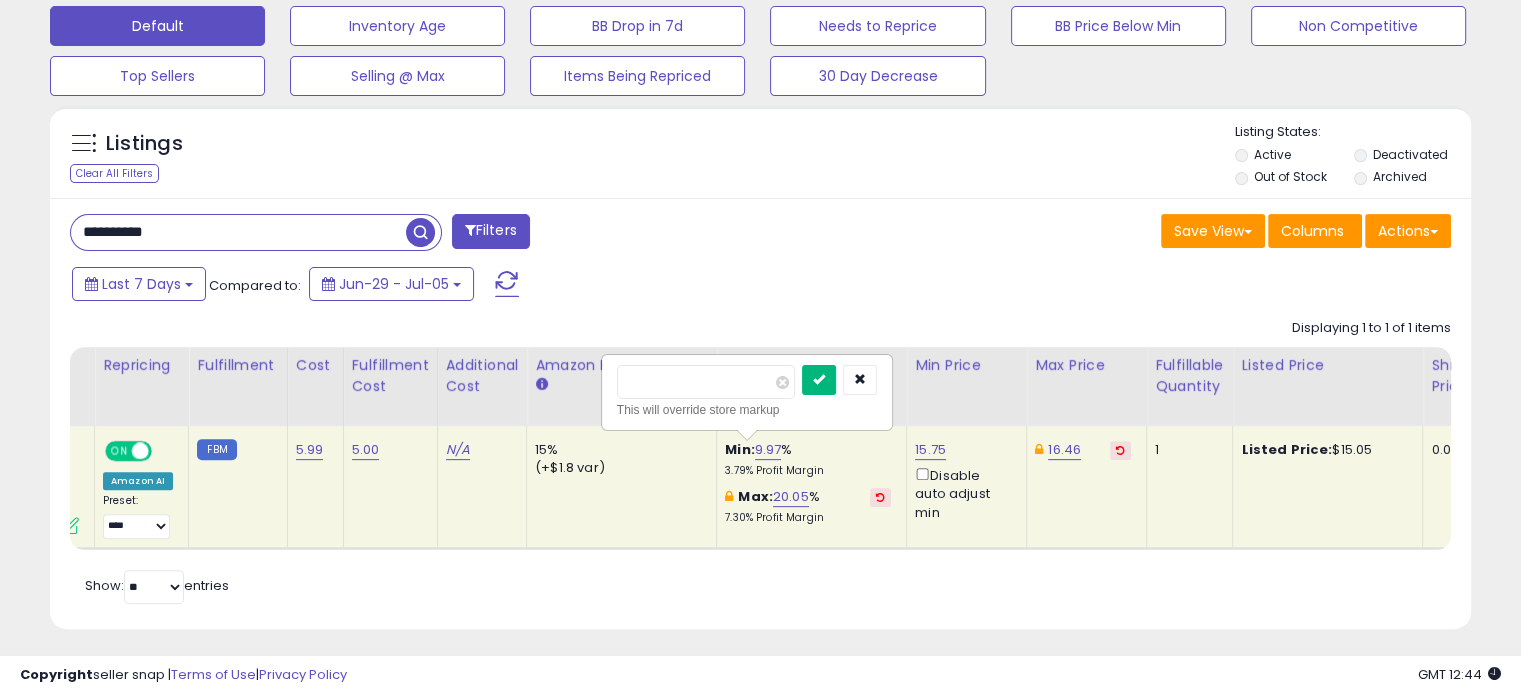 type on "***" 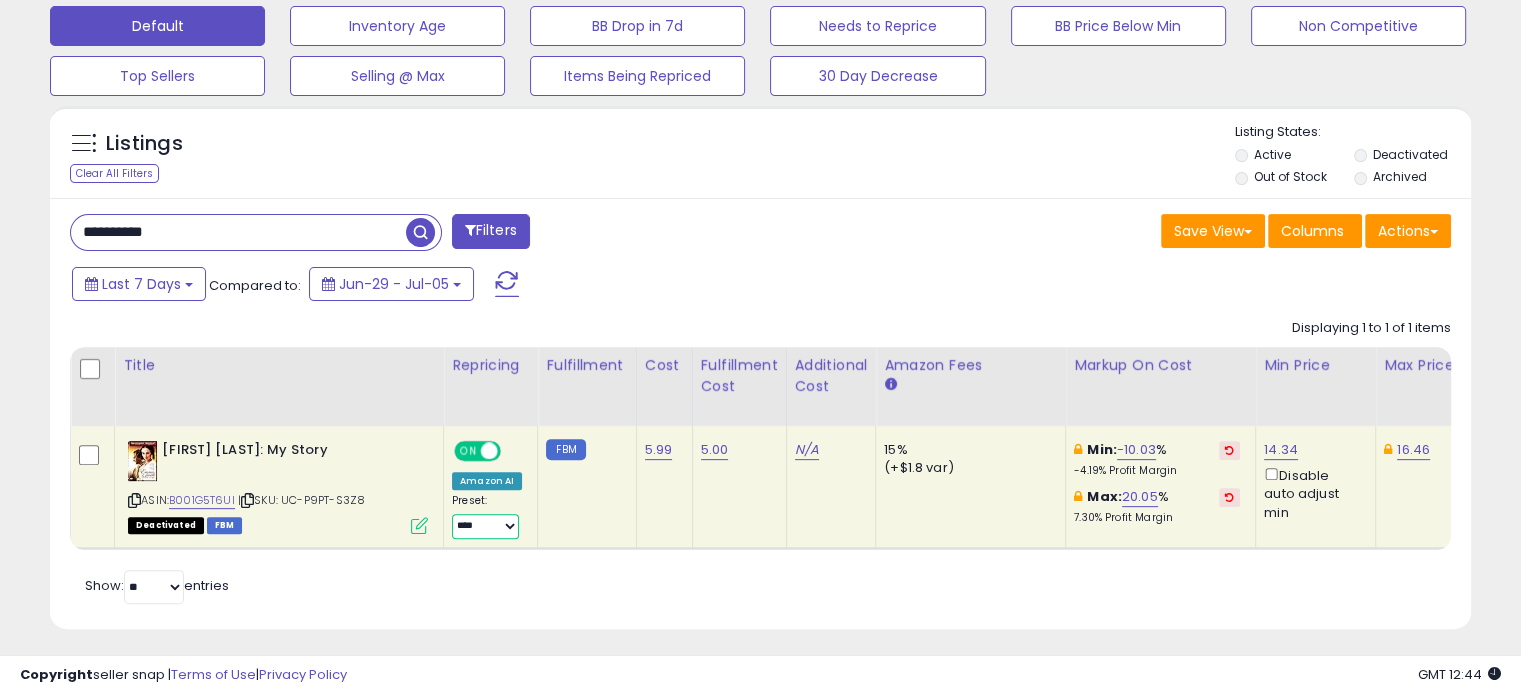 click on "**********" at bounding box center (485, 526) 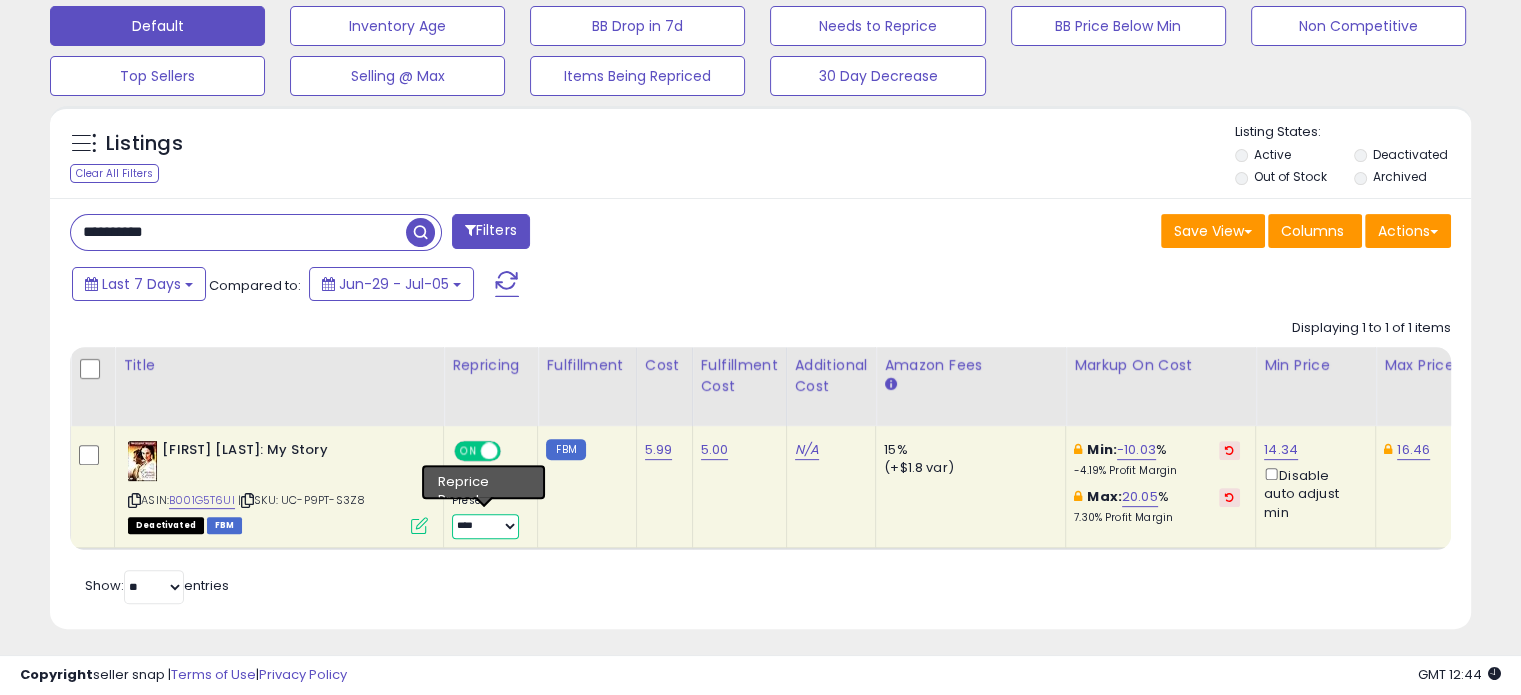 select on "*********" 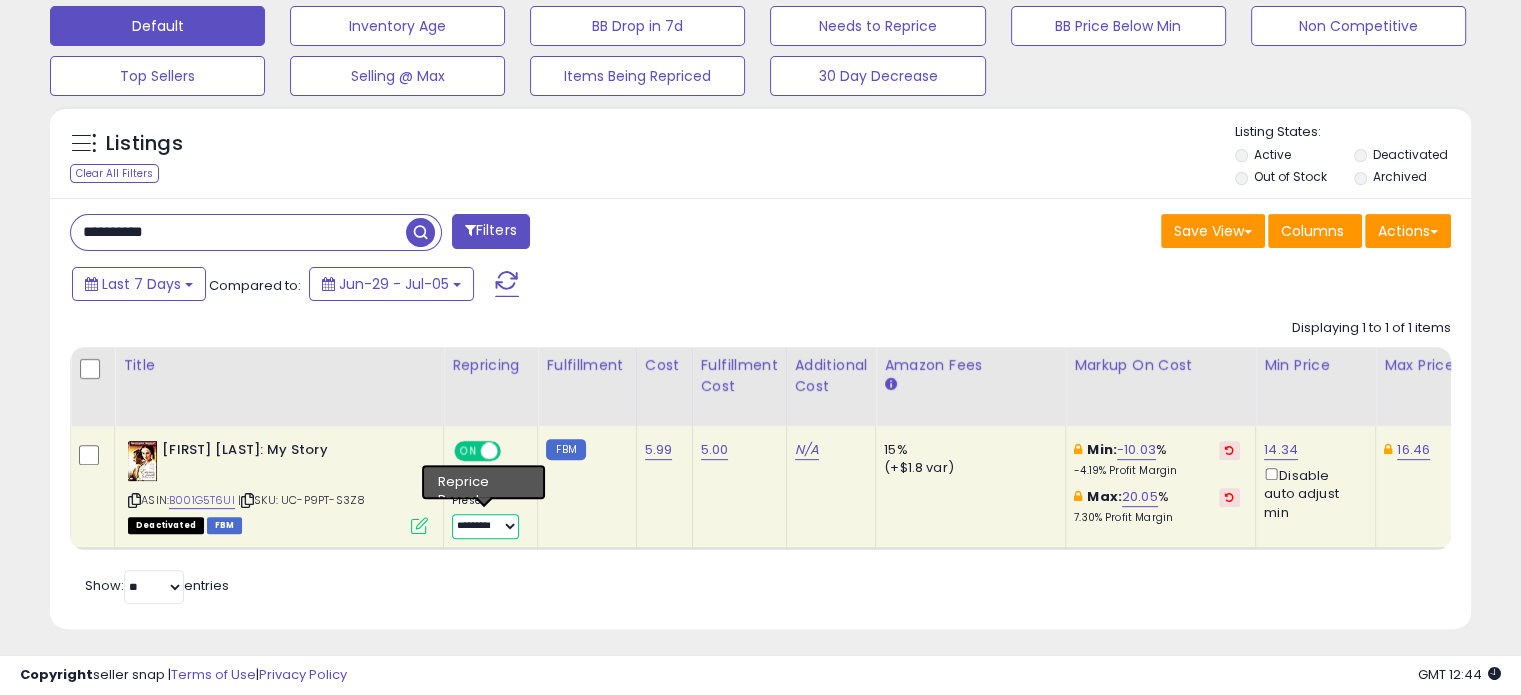 click on "**********" at bounding box center [485, 526] 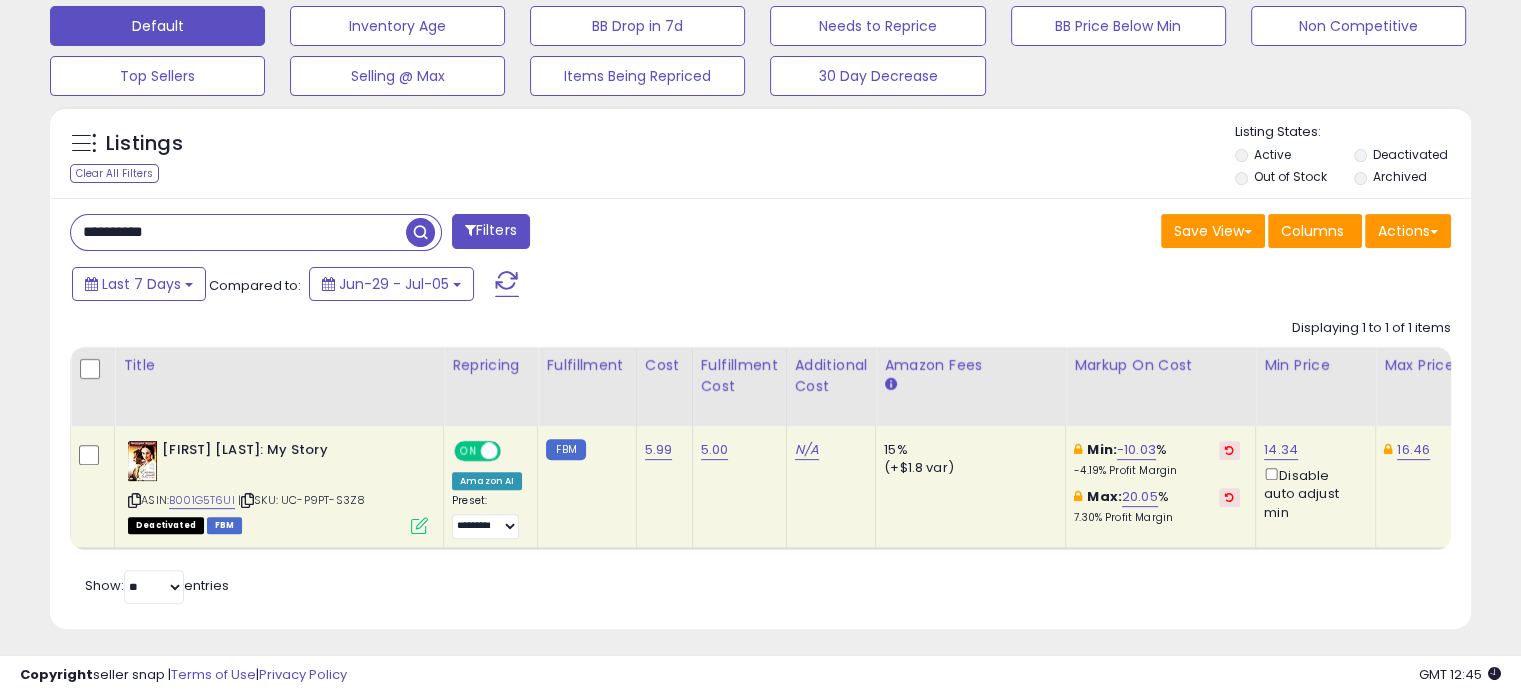 drag, startPoint x: 230, startPoint y: 227, endPoint x: 0, endPoint y: 219, distance: 230.13908 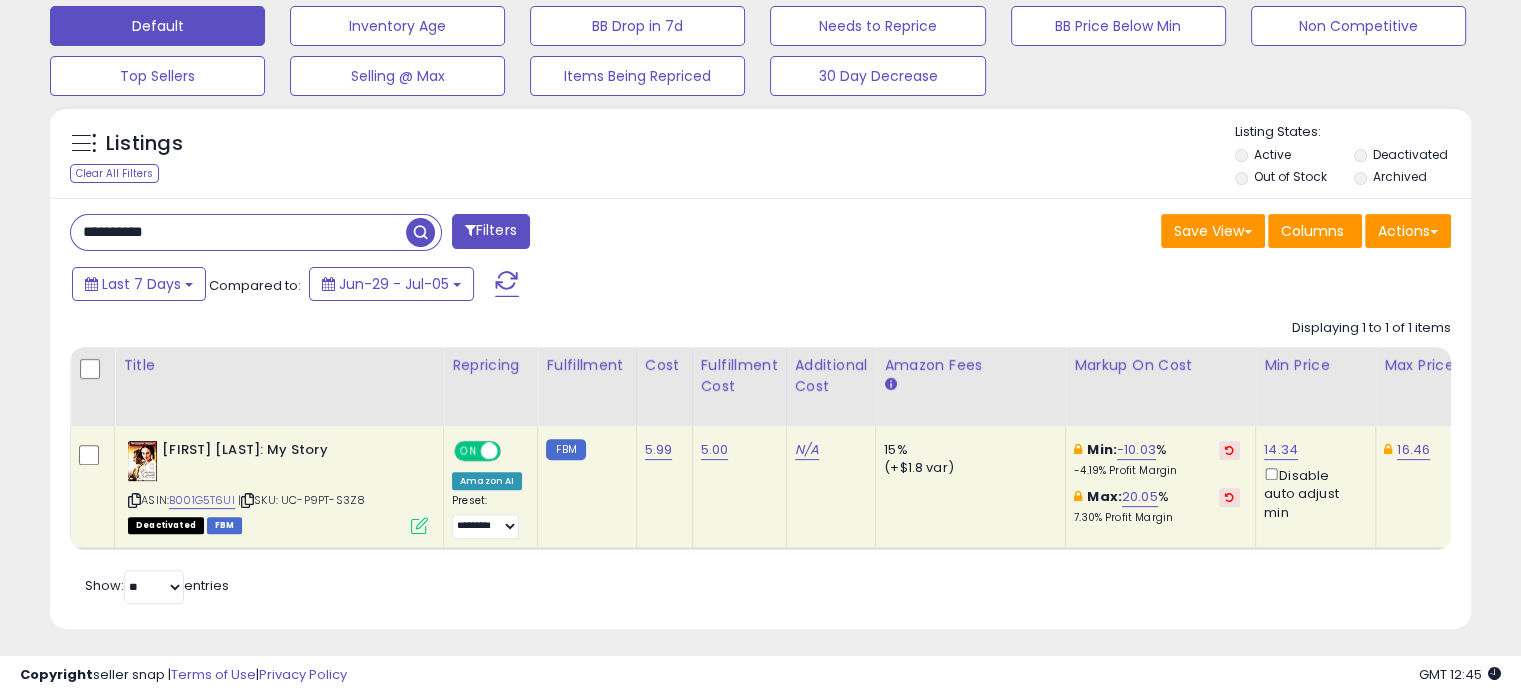 paste 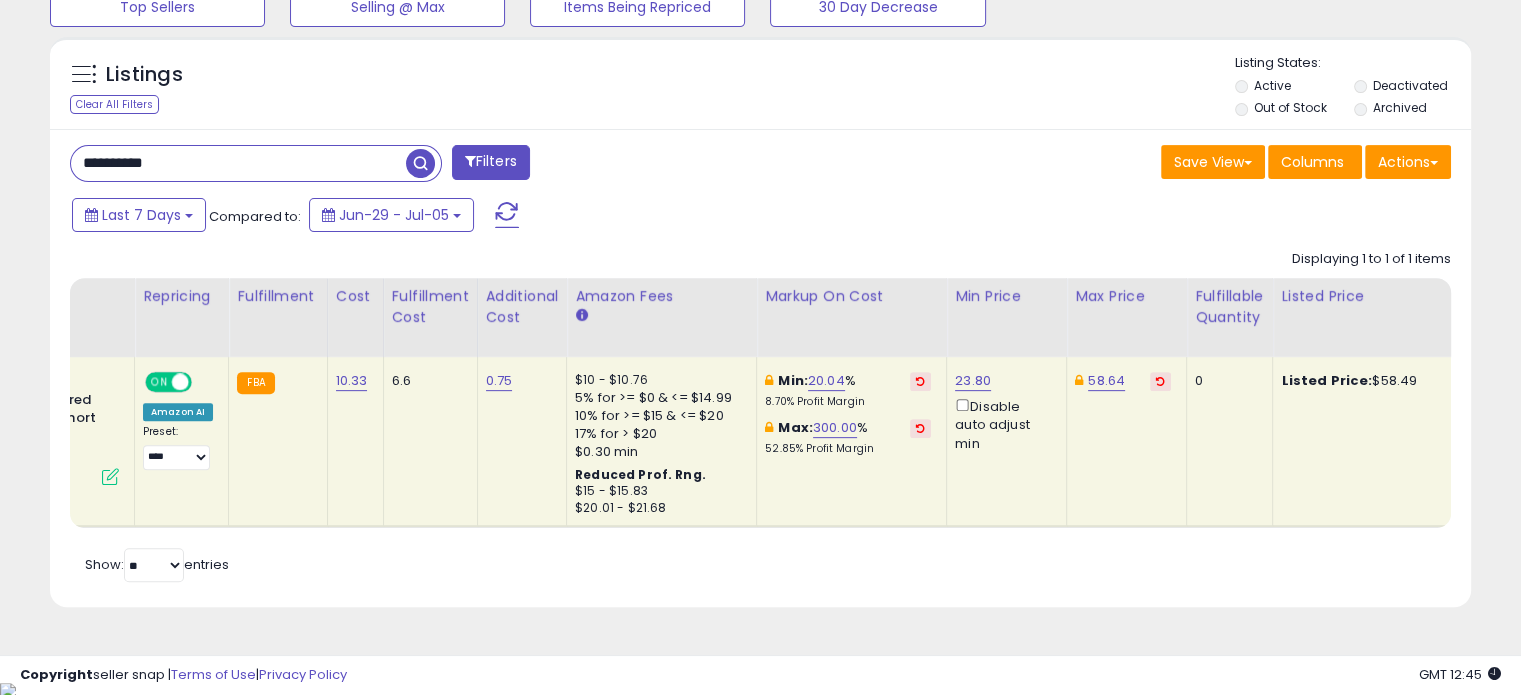 click on "52.85%  Profit Margin" at bounding box center (848, 449) 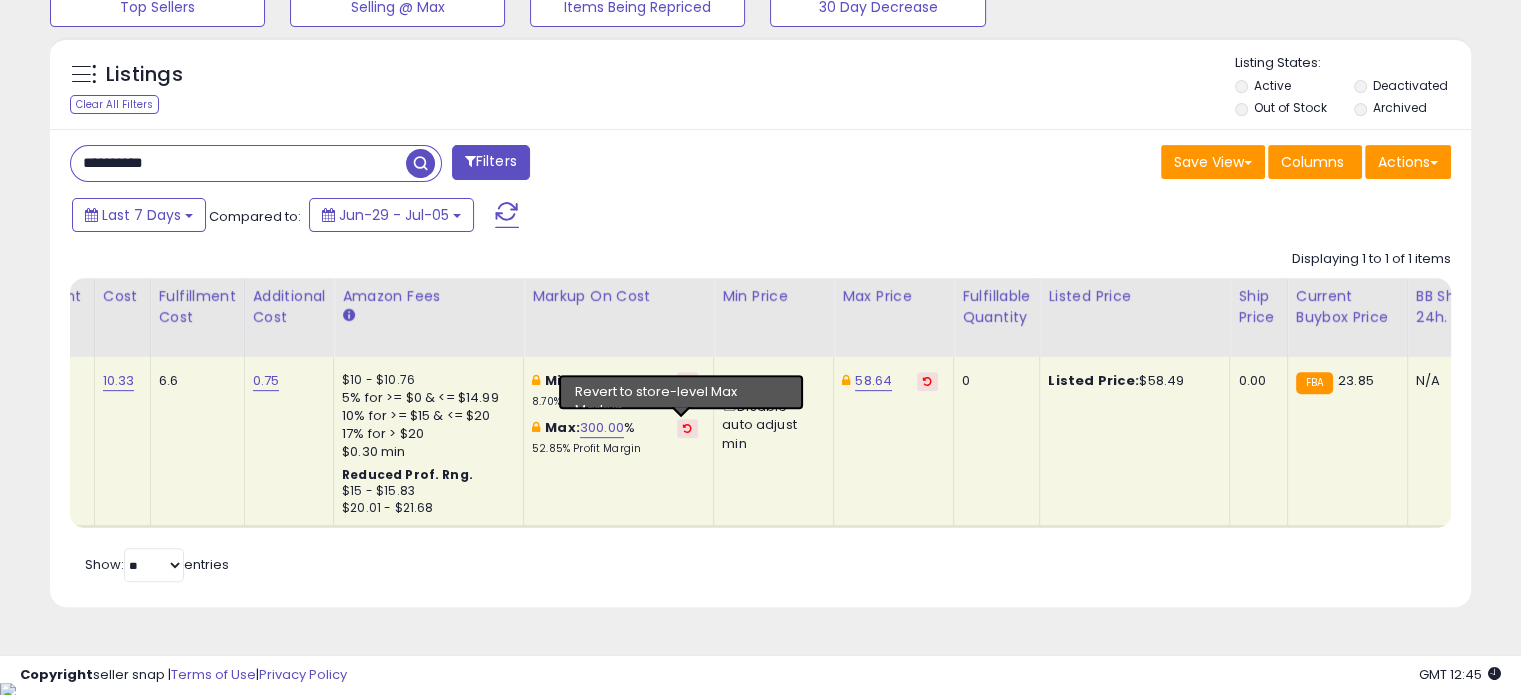 click at bounding box center (687, 428) 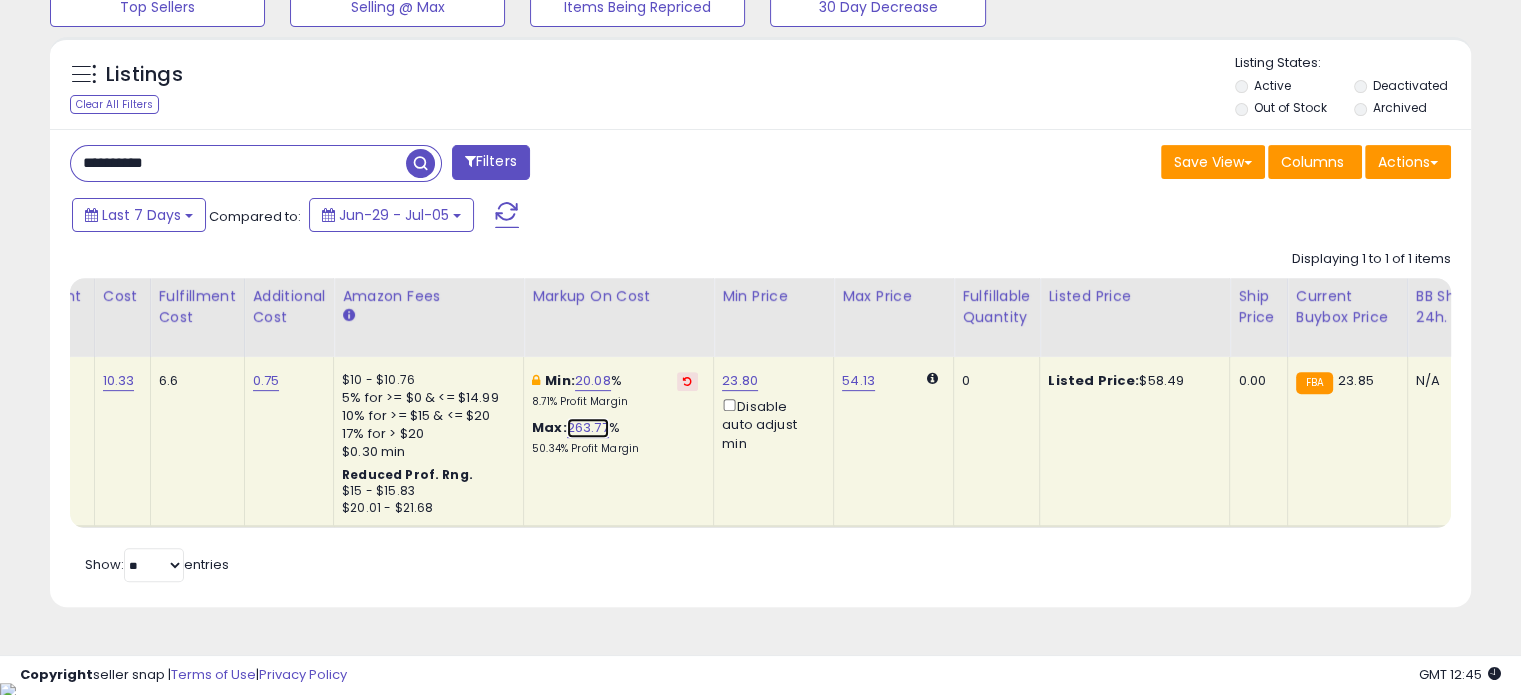 click on "263.77" at bounding box center [588, 428] 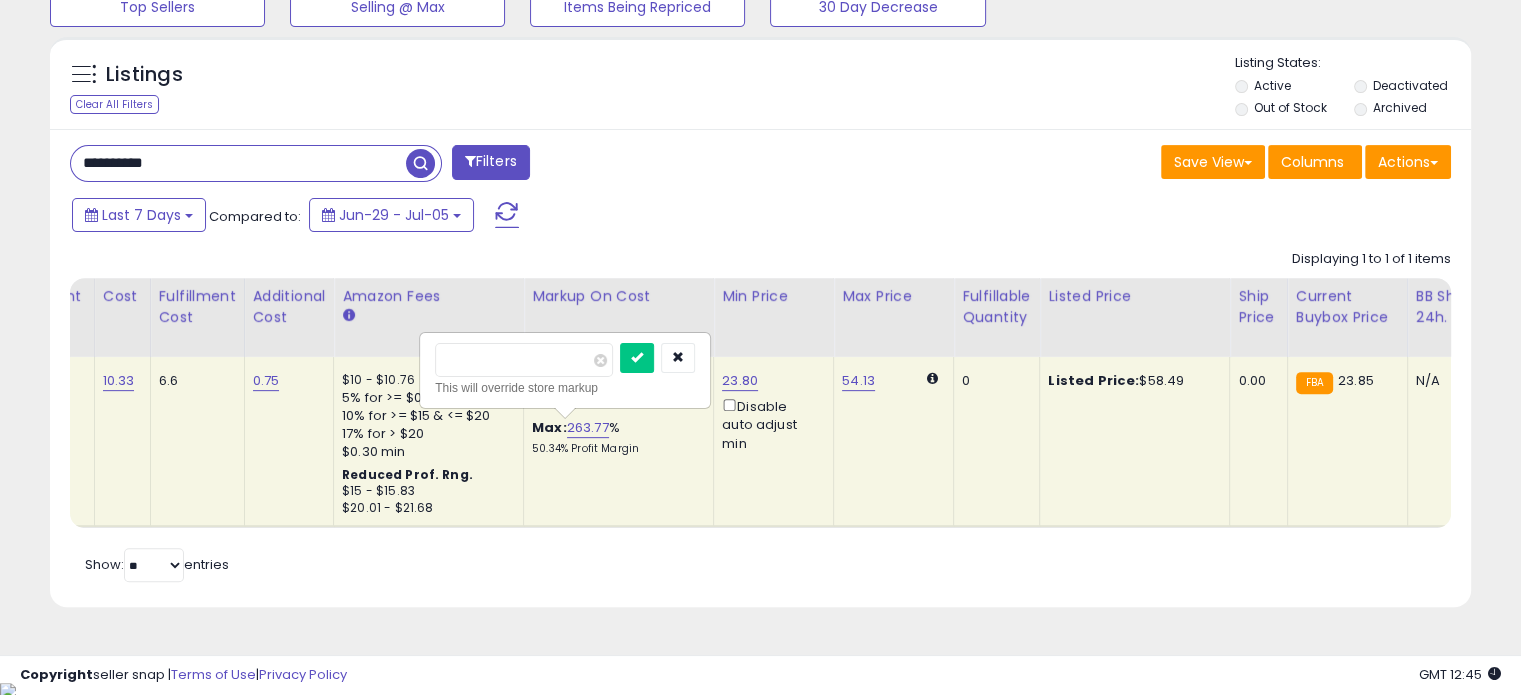 drag, startPoint x: 528, startPoint y: 364, endPoint x: 335, endPoint y: 358, distance: 193.09325 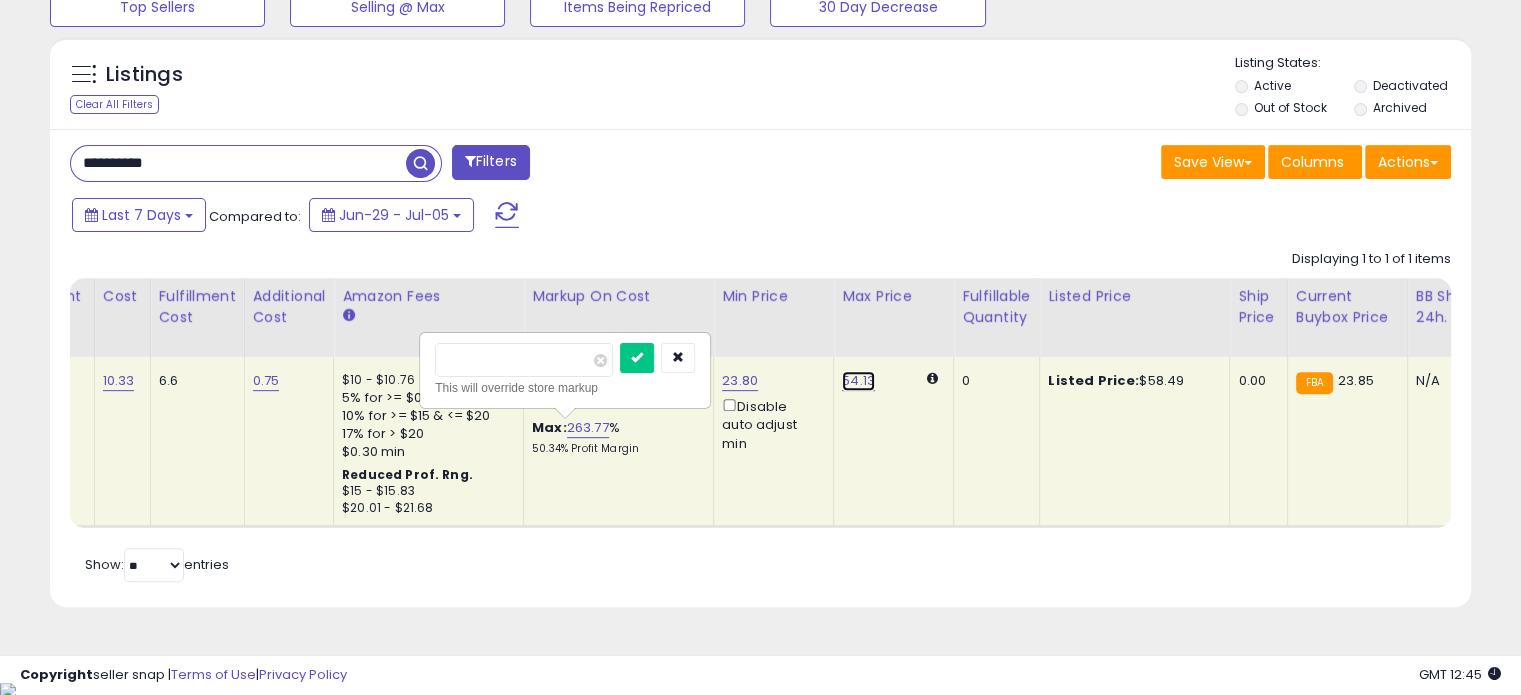 click on "54.13" at bounding box center [858, 381] 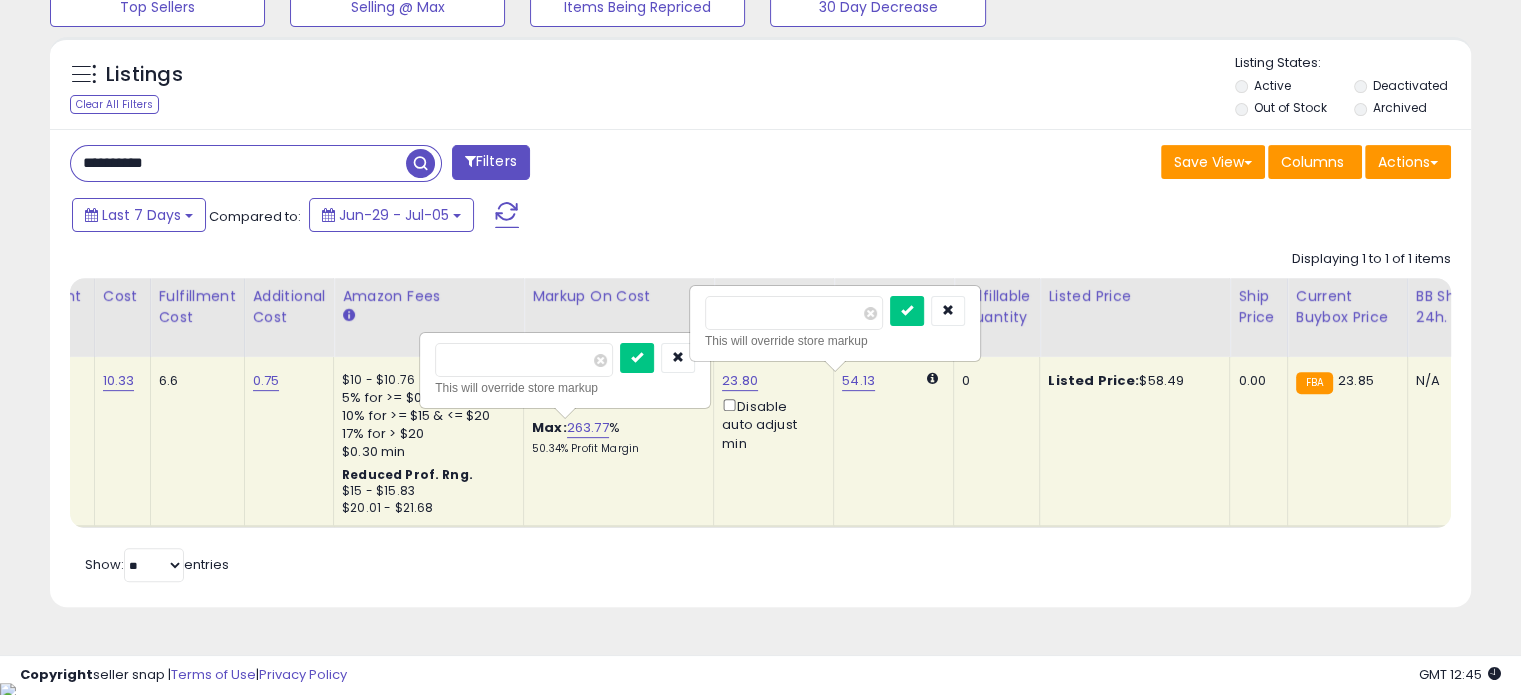 drag, startPoint x: 791, startPoint y: 306, endPoint x: 608, endPoint y: 317, distance: 183.3303 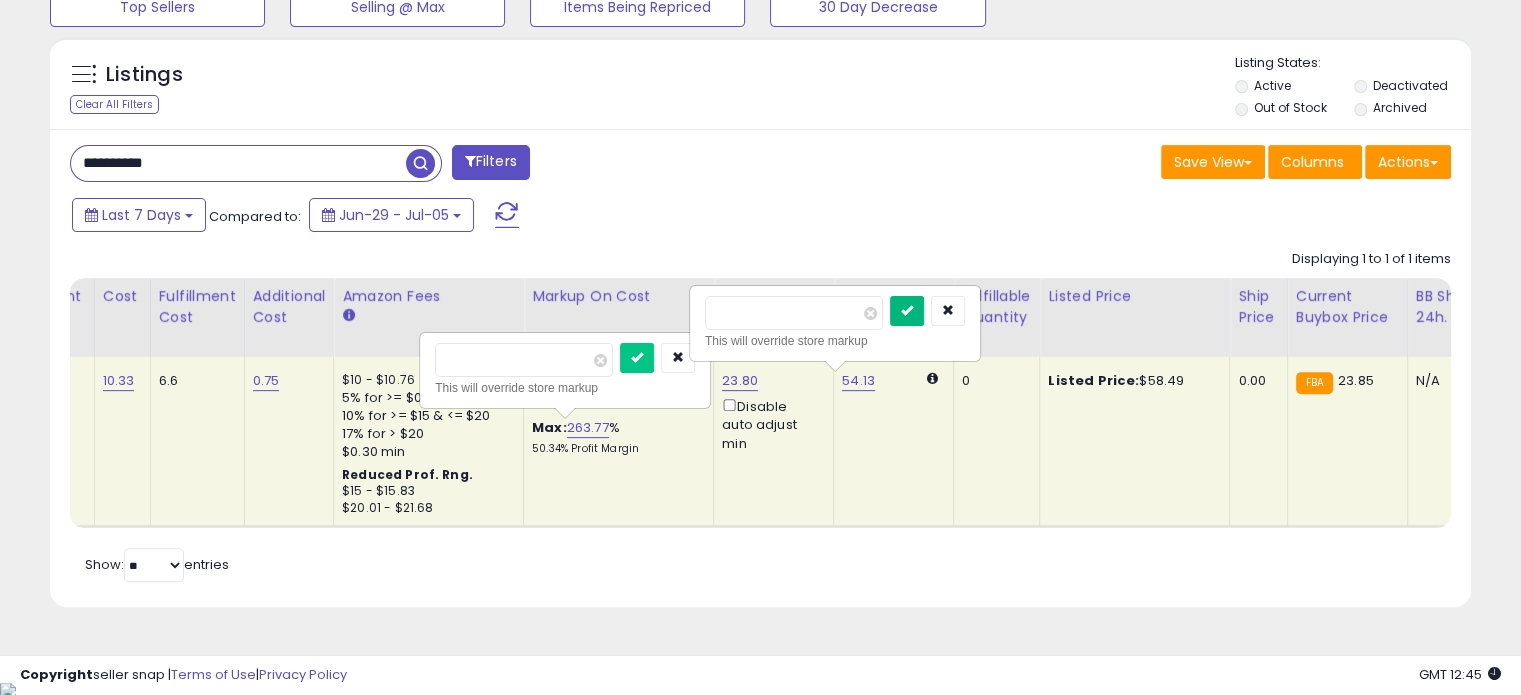 type on "**" 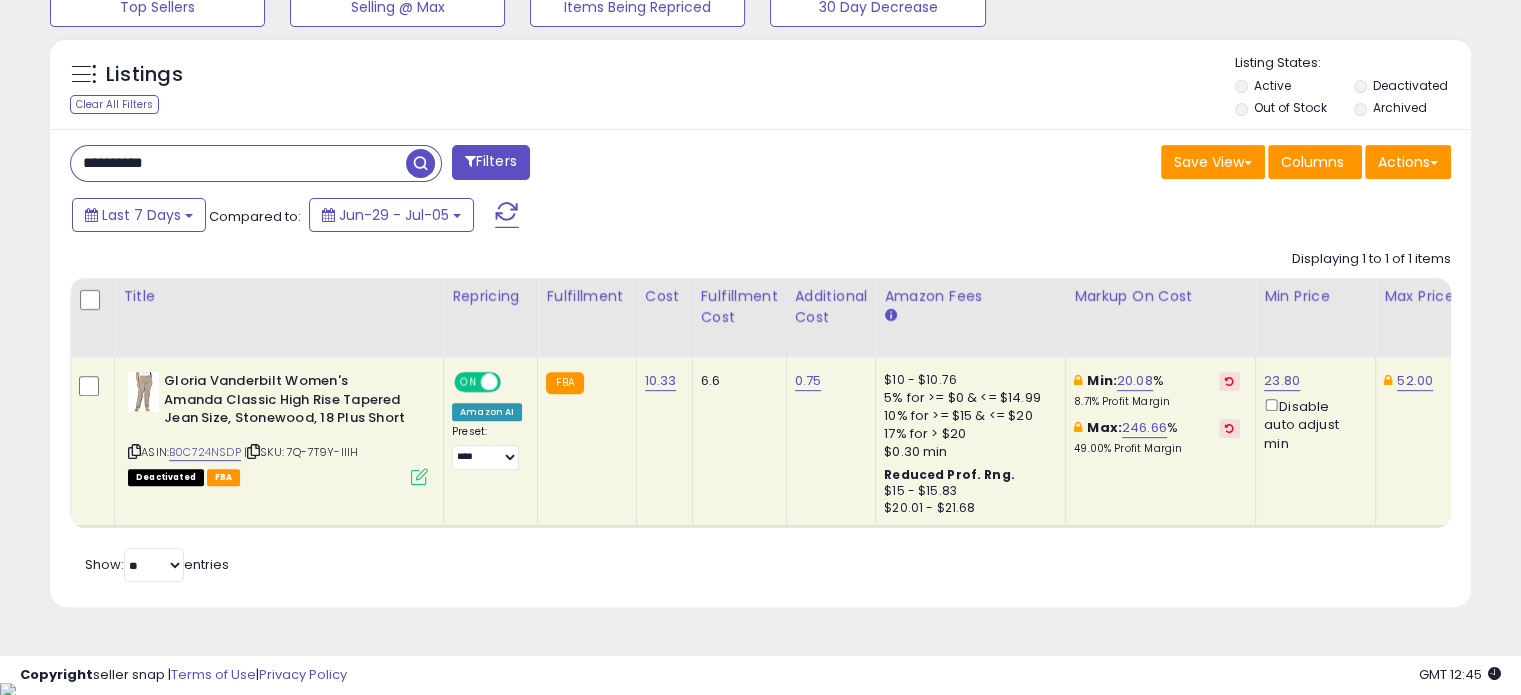 drag, startPoint x: 193, startPoint y: 160, endPoint x: 20, endPoint y: 163, distance: 173.02602 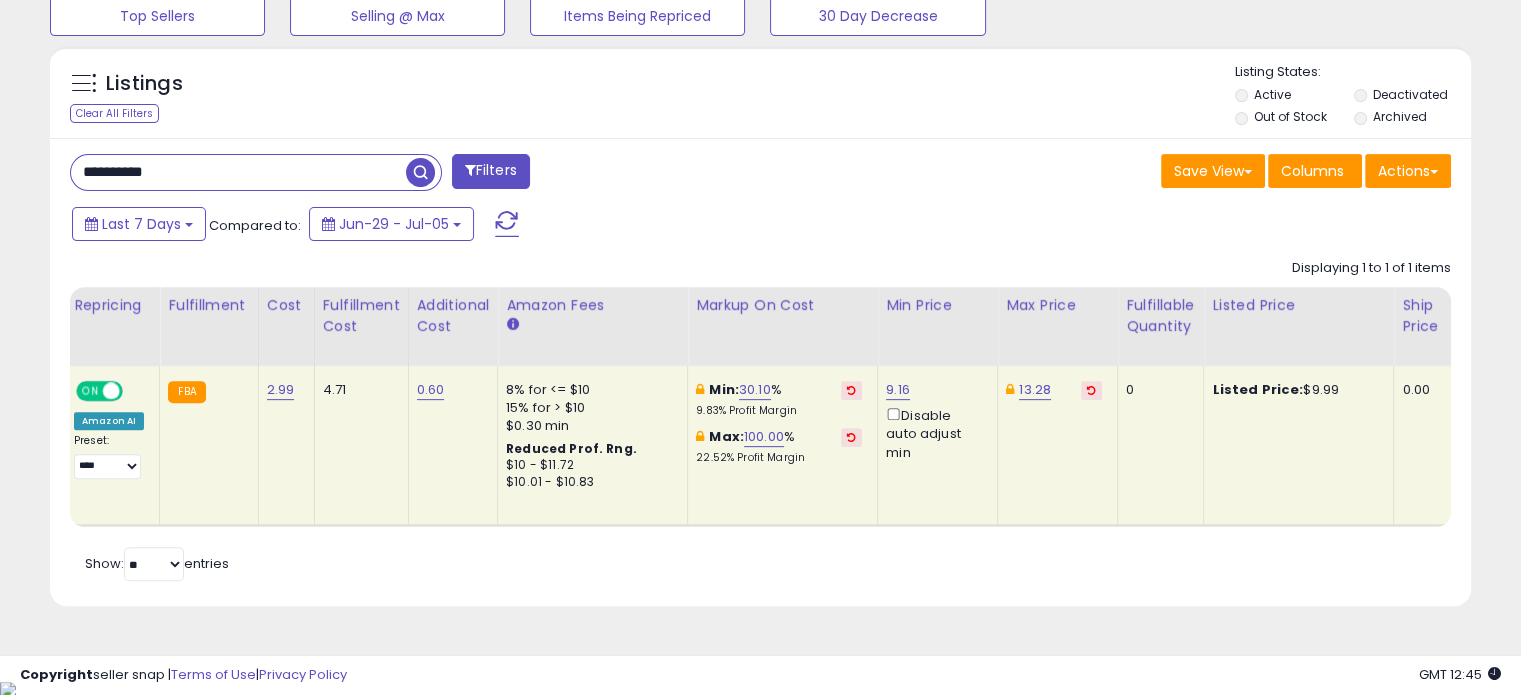 click at bounding box center (851, 437) 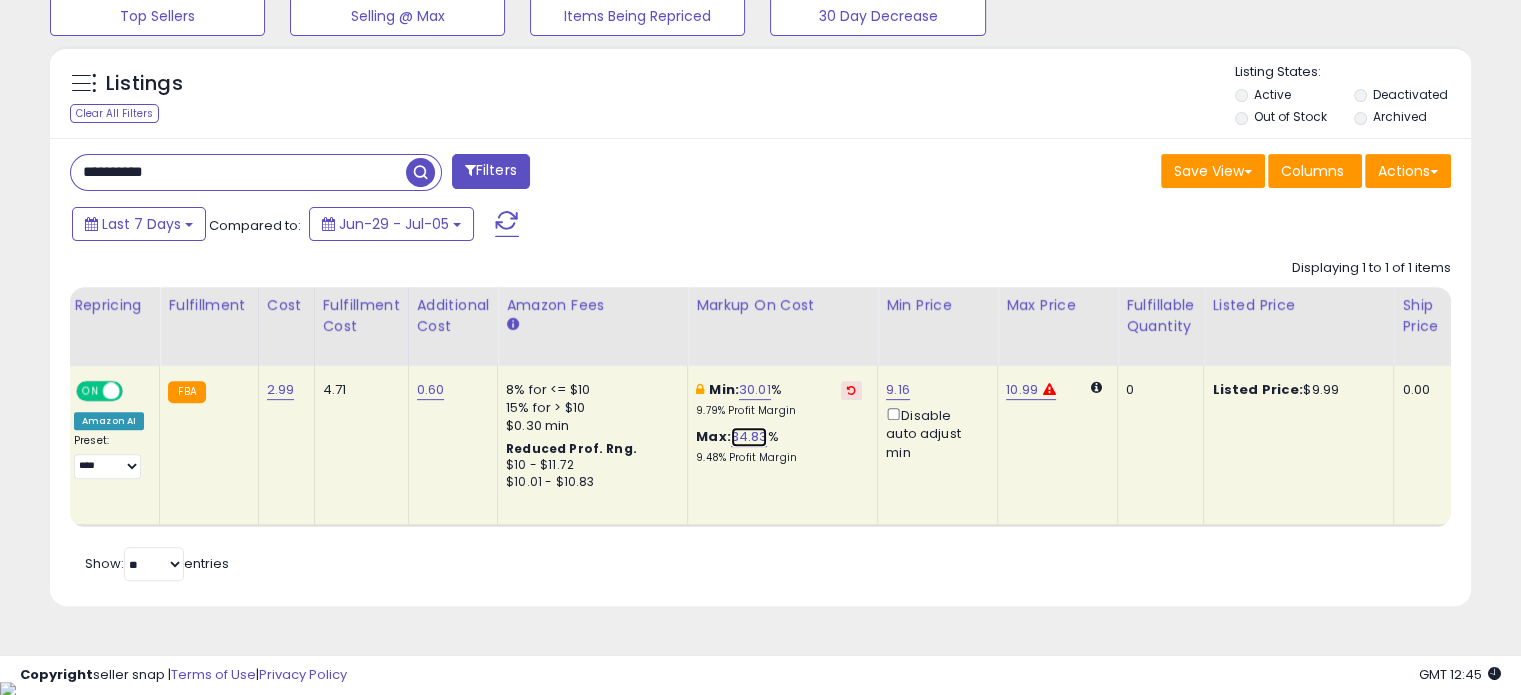 click on "34.83" at bounding box center (749, 437) 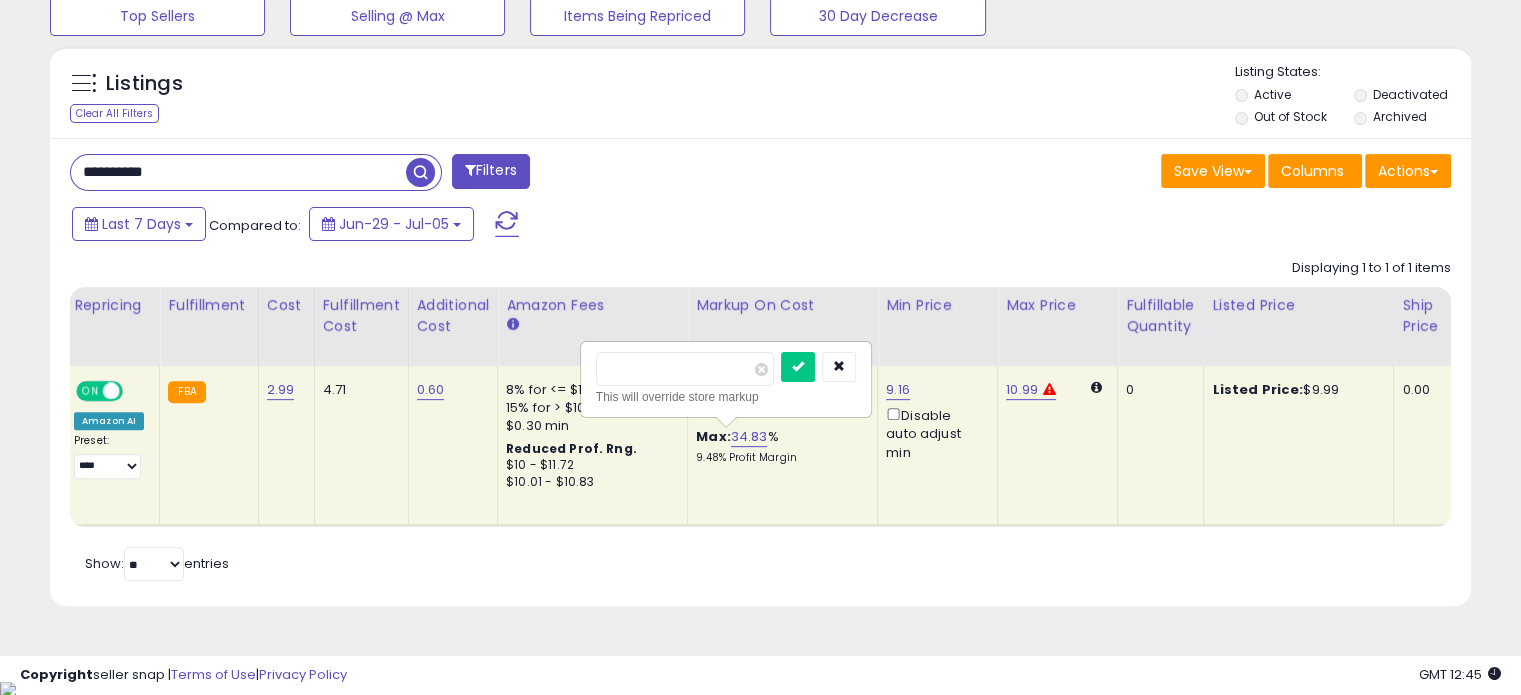 drag, startPoint x: 684, startPoint y: 369, endPoint x: 523, endPoint y: 379, distance: 161.31026 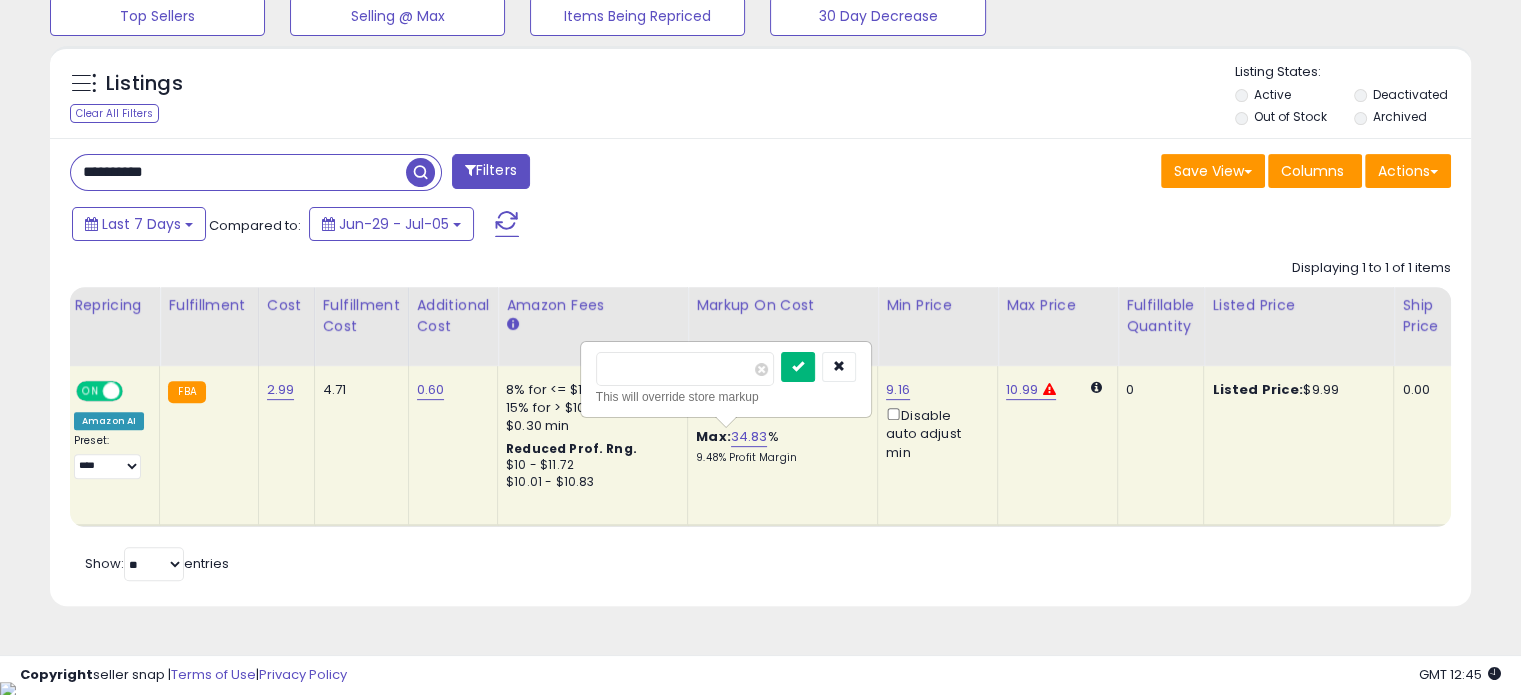 type on "**" 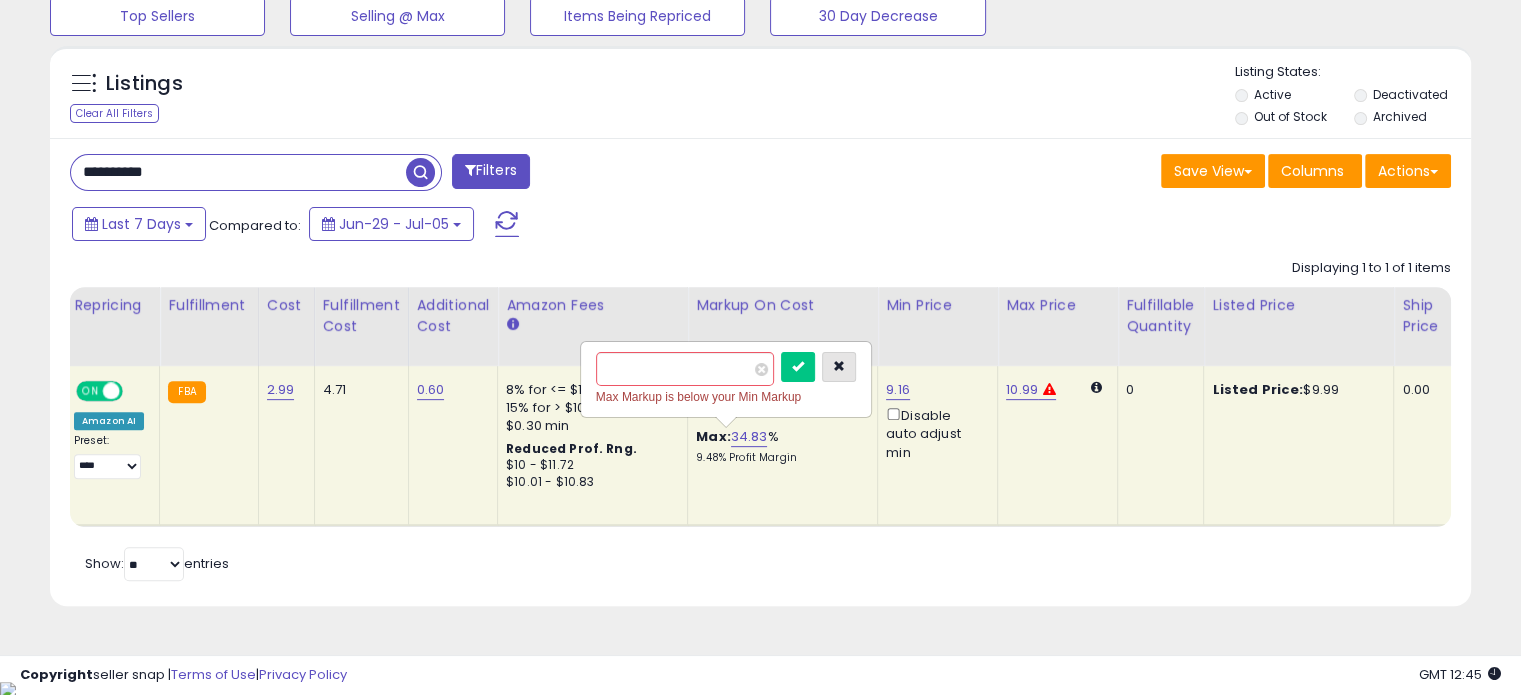 click at bounding box center [839, 366] 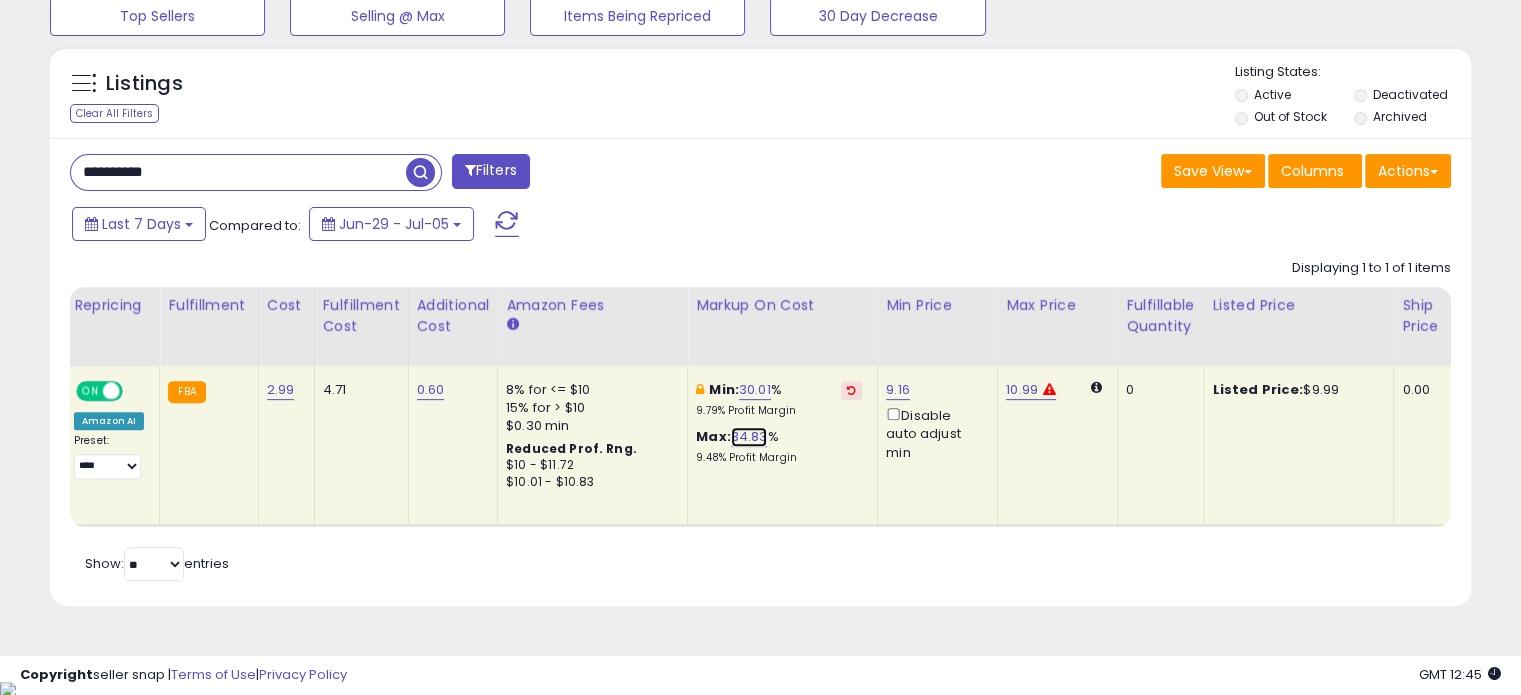click on "34.83" at bounding box center [749, 437] 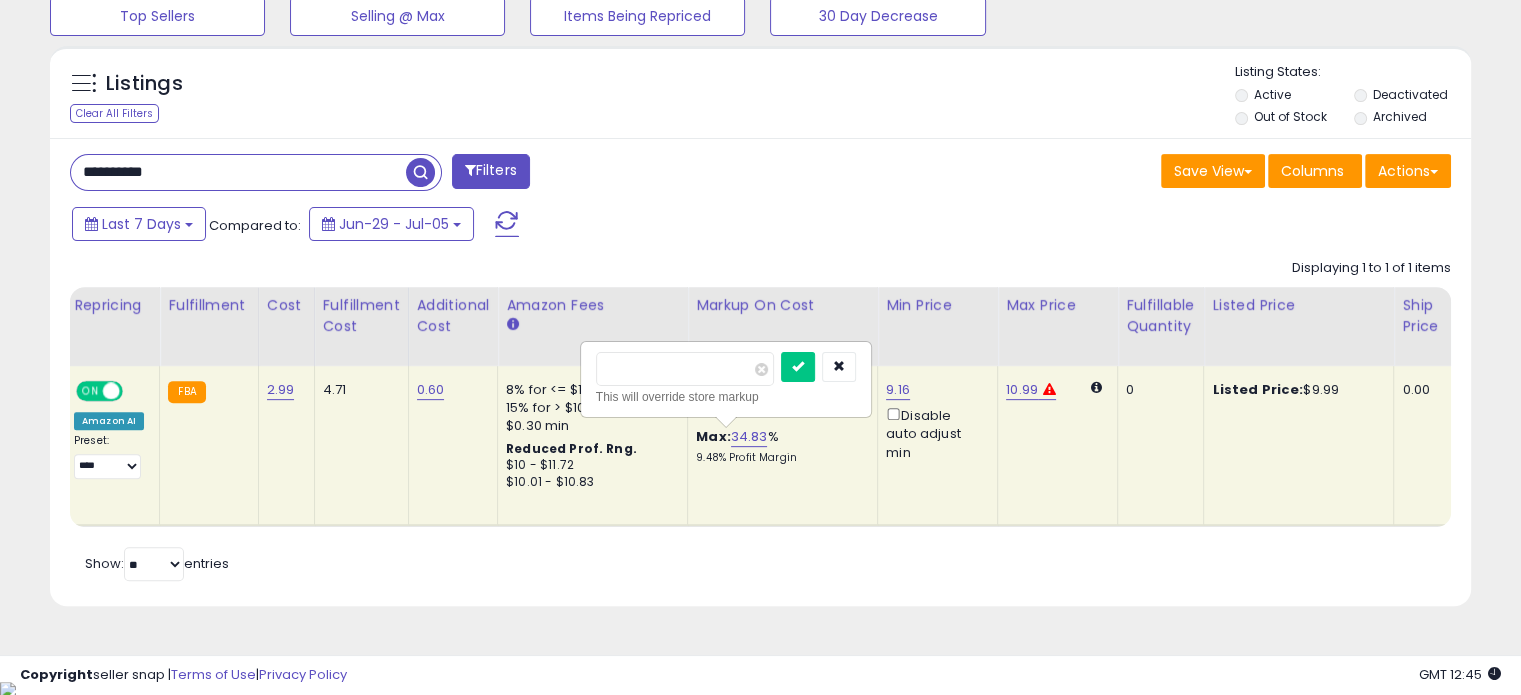 drag, startPoint x: 687, startPoint y: 371, endPoint x: 512, endPoint y: 371, distance: 175 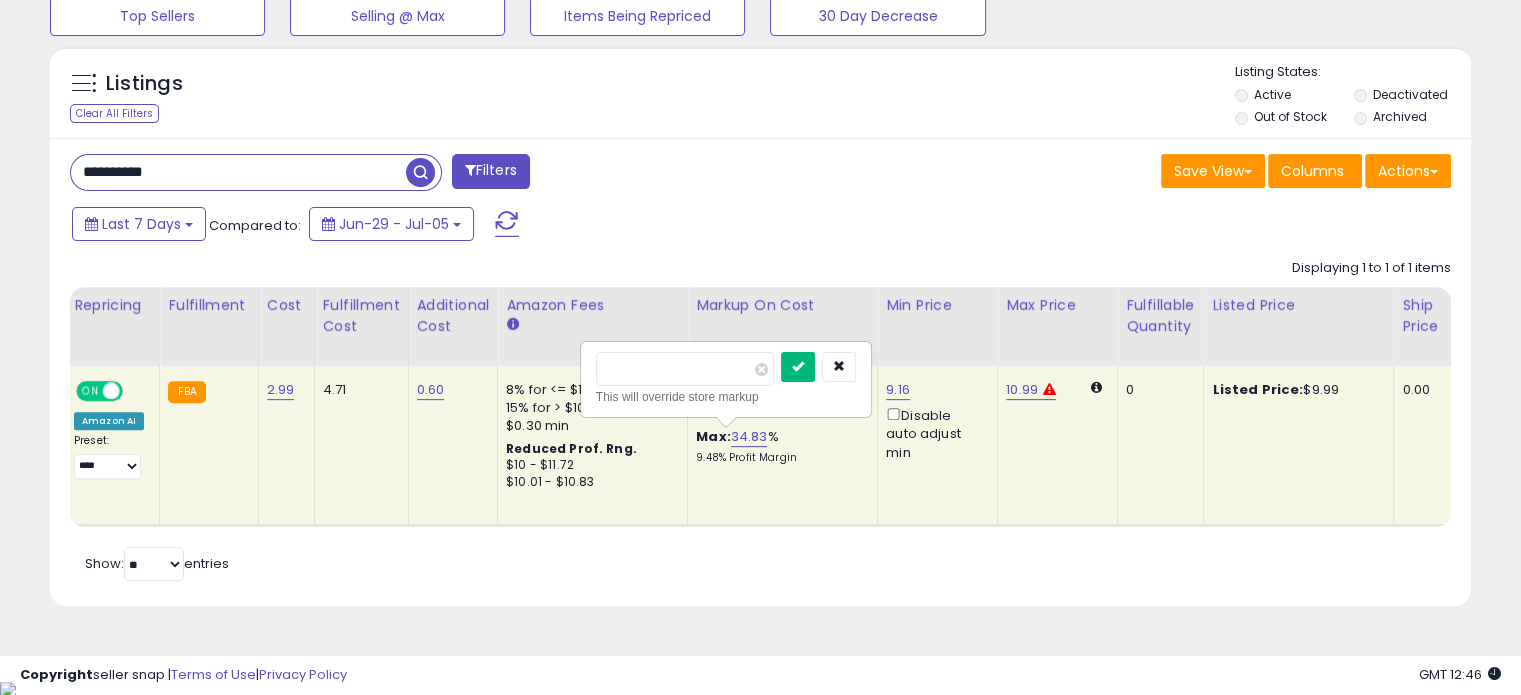 type on "**" 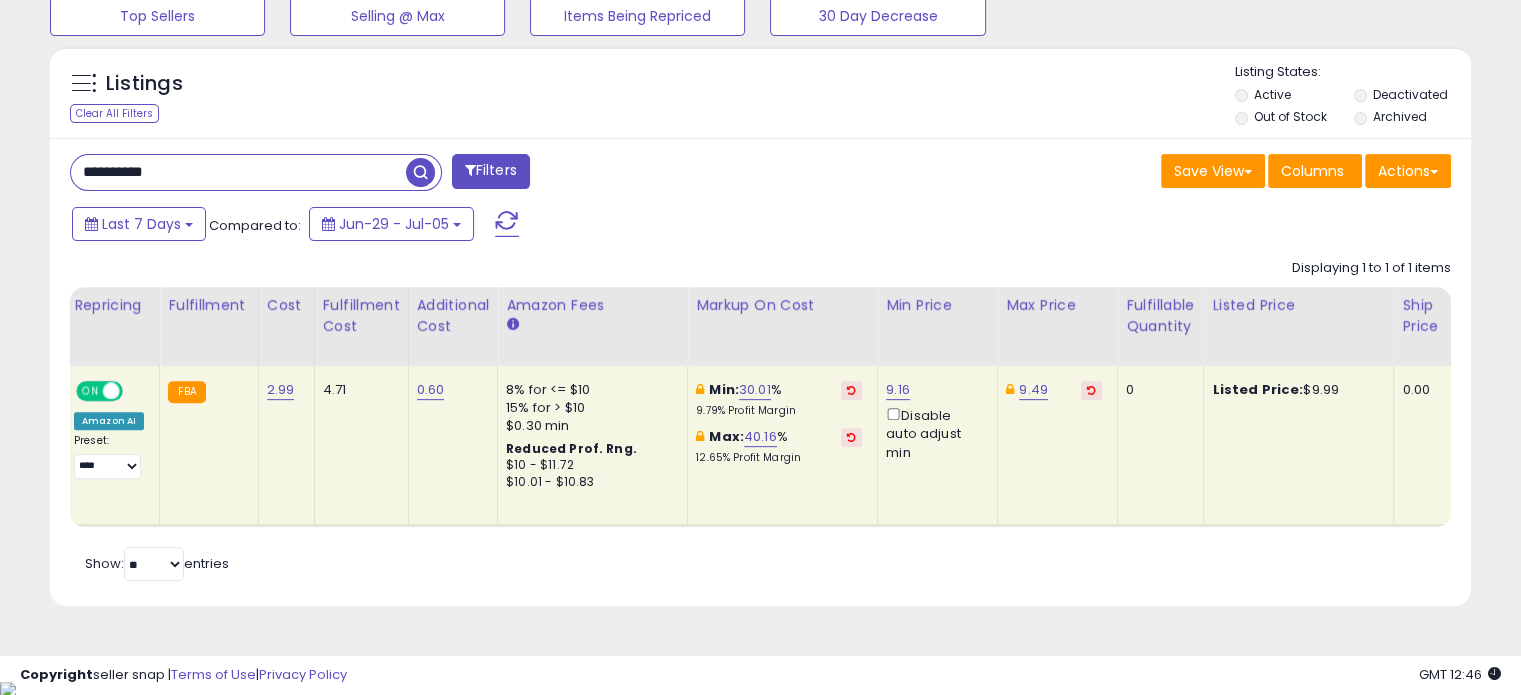 drag, startPoint x: 241, startPoint y: 167, endPoint x: 0, endPoint y: 161, distance: 241.07468 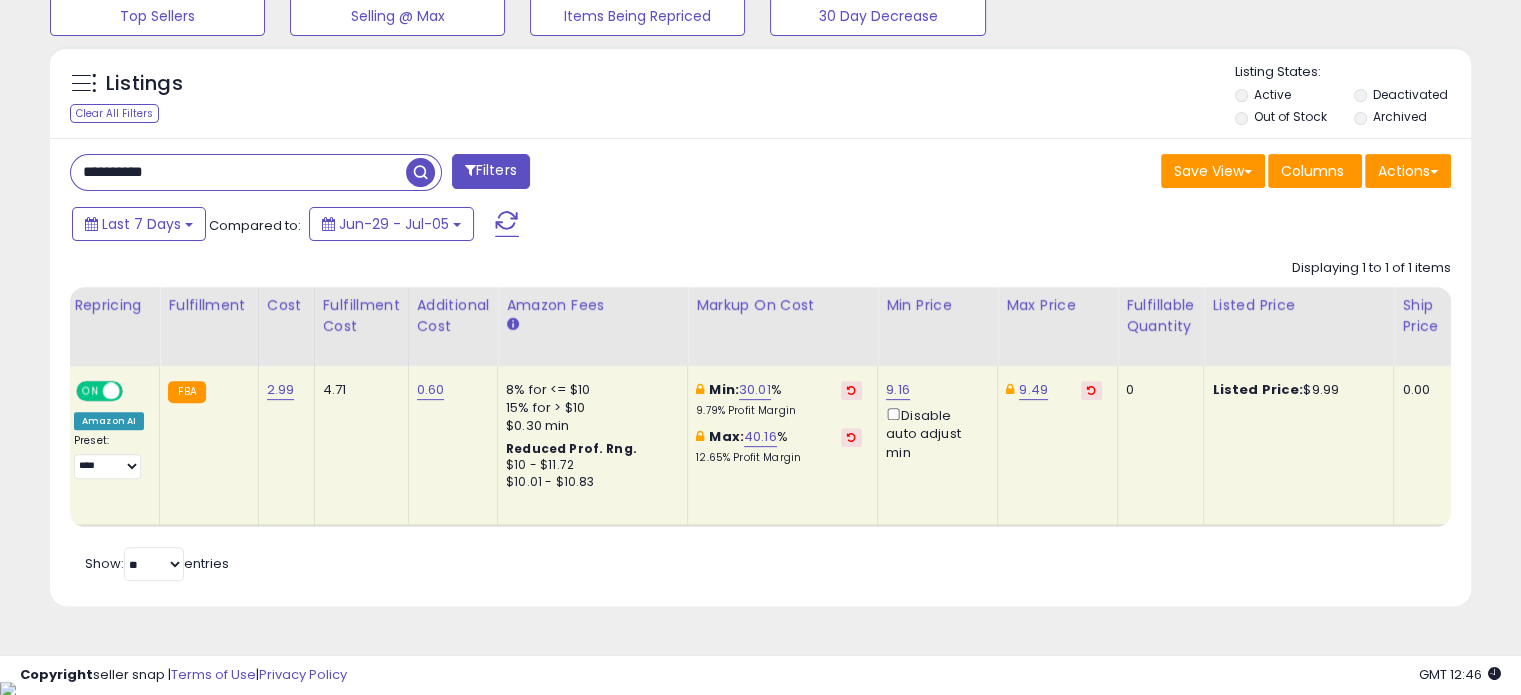 paste 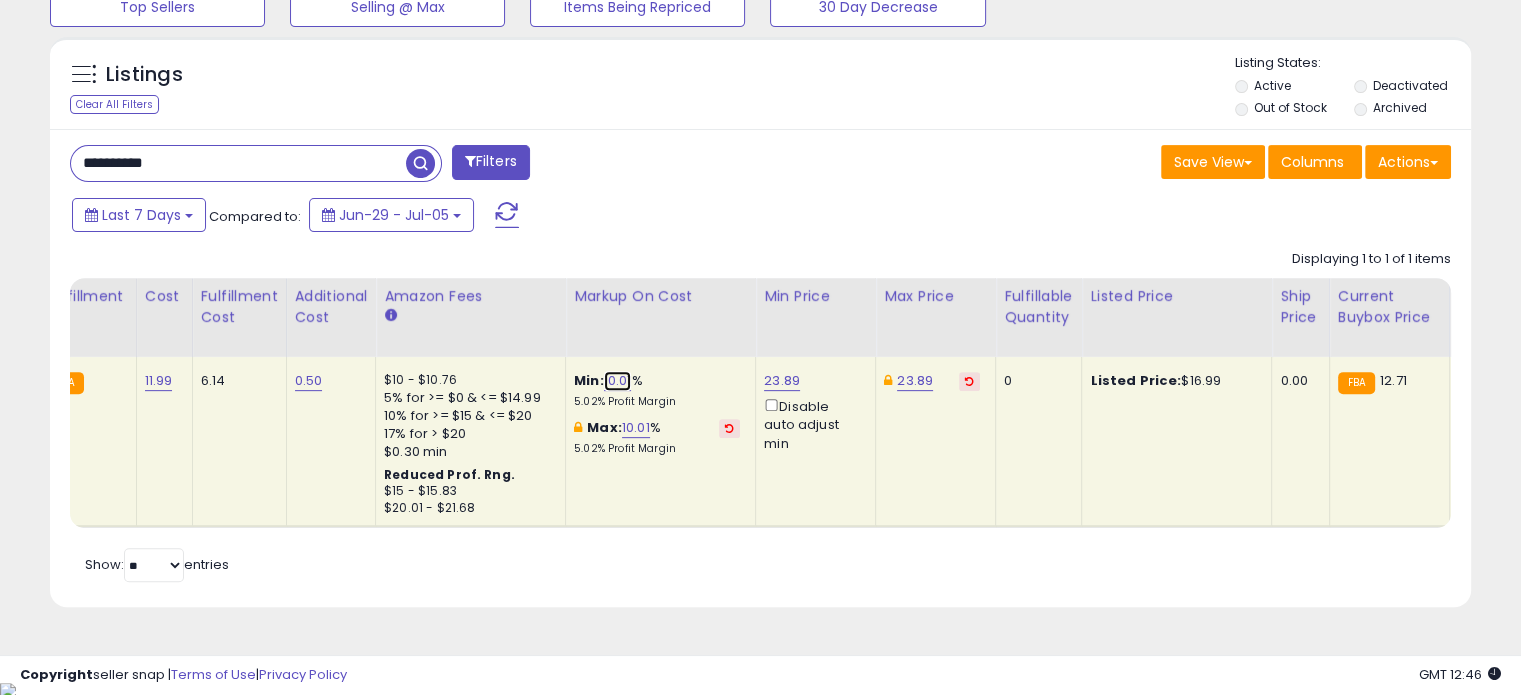 click on "10.01" at bounding box center (618, 381) 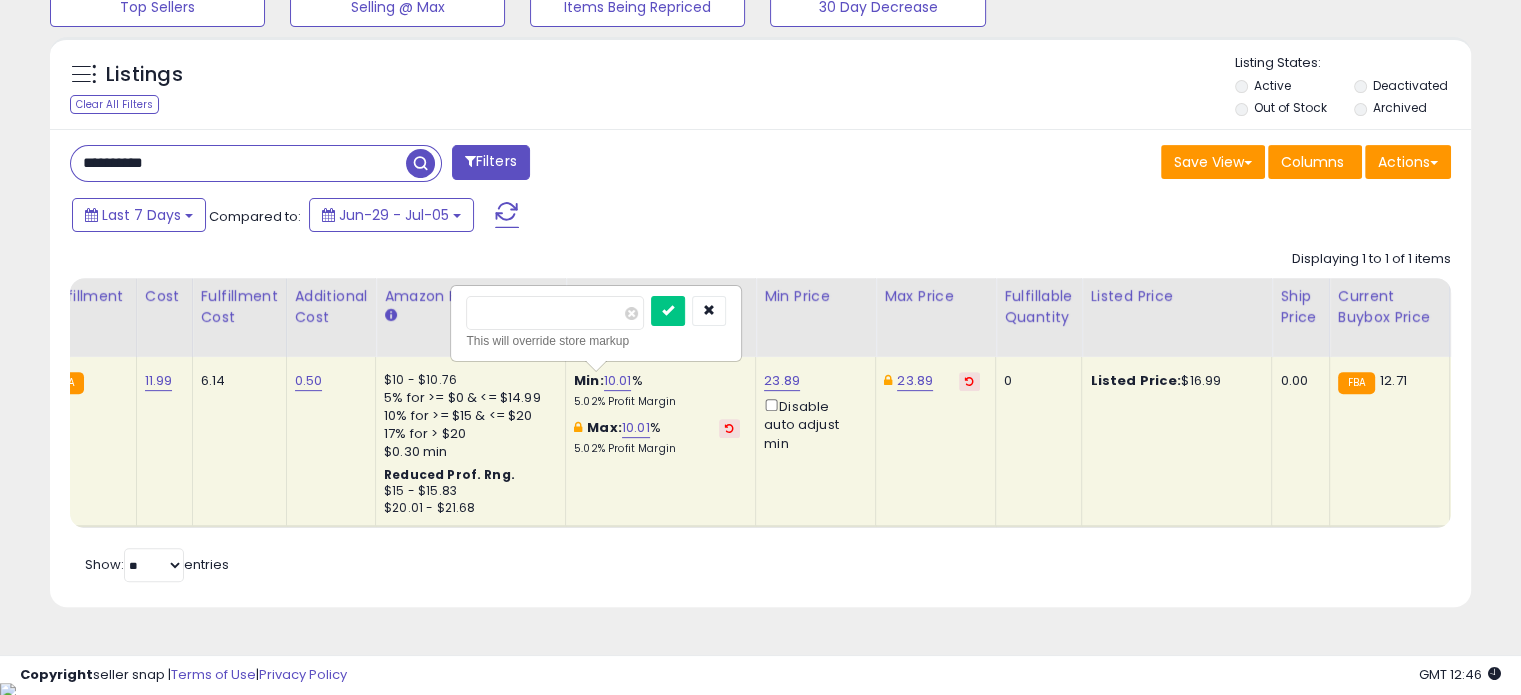 drag, startPoint x: 524, startPoint y: 314, endPoint x: 437, endPoint y: 311, distance: 87.05171 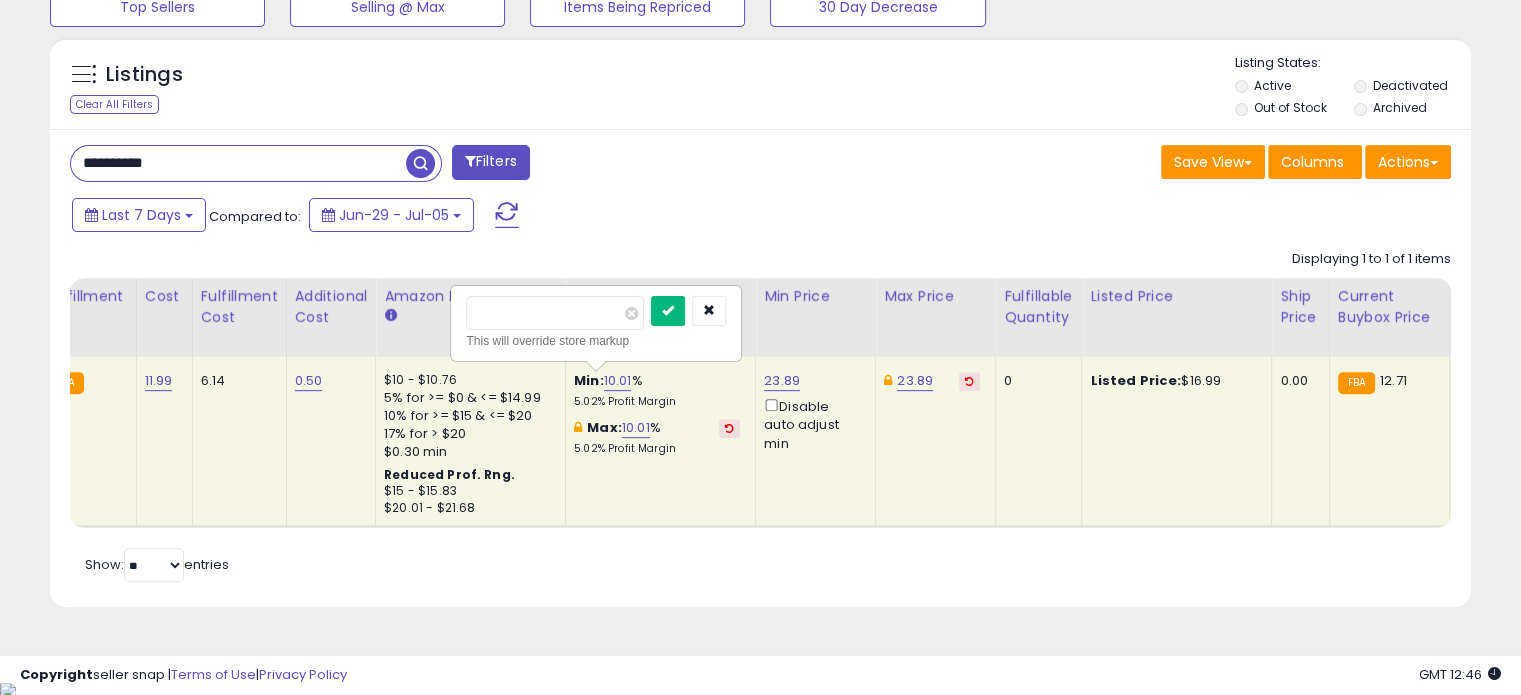 type on "***" 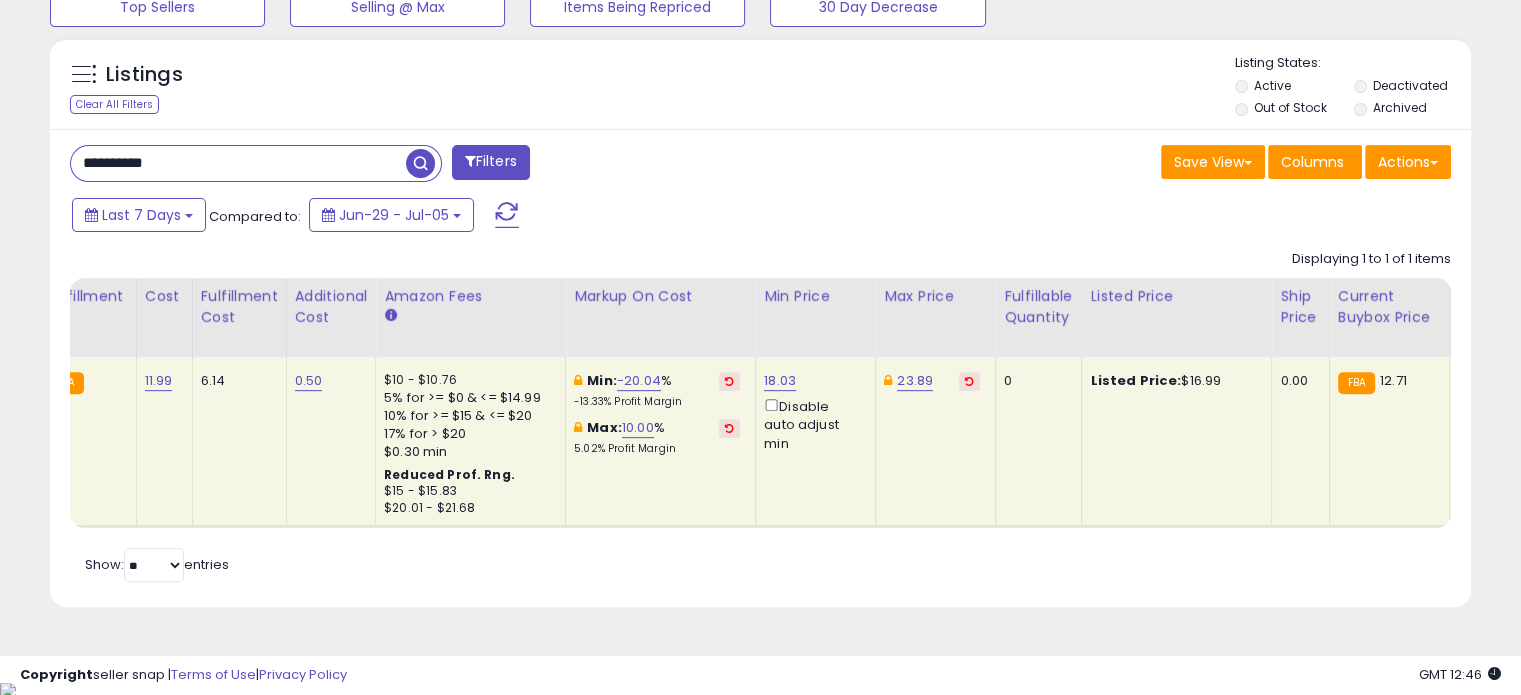 click at bounding box center [729, 381] 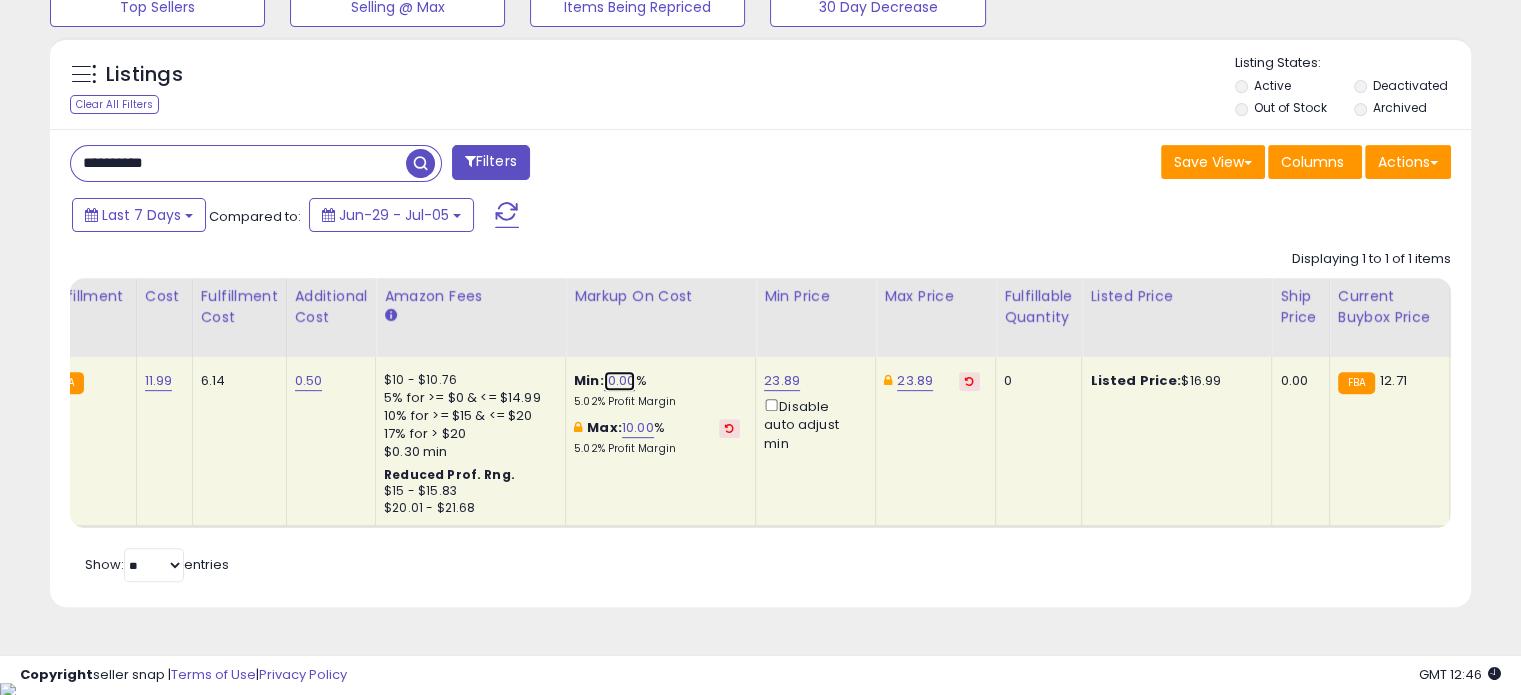 click on "10.00" at bounding box center (620, 381) 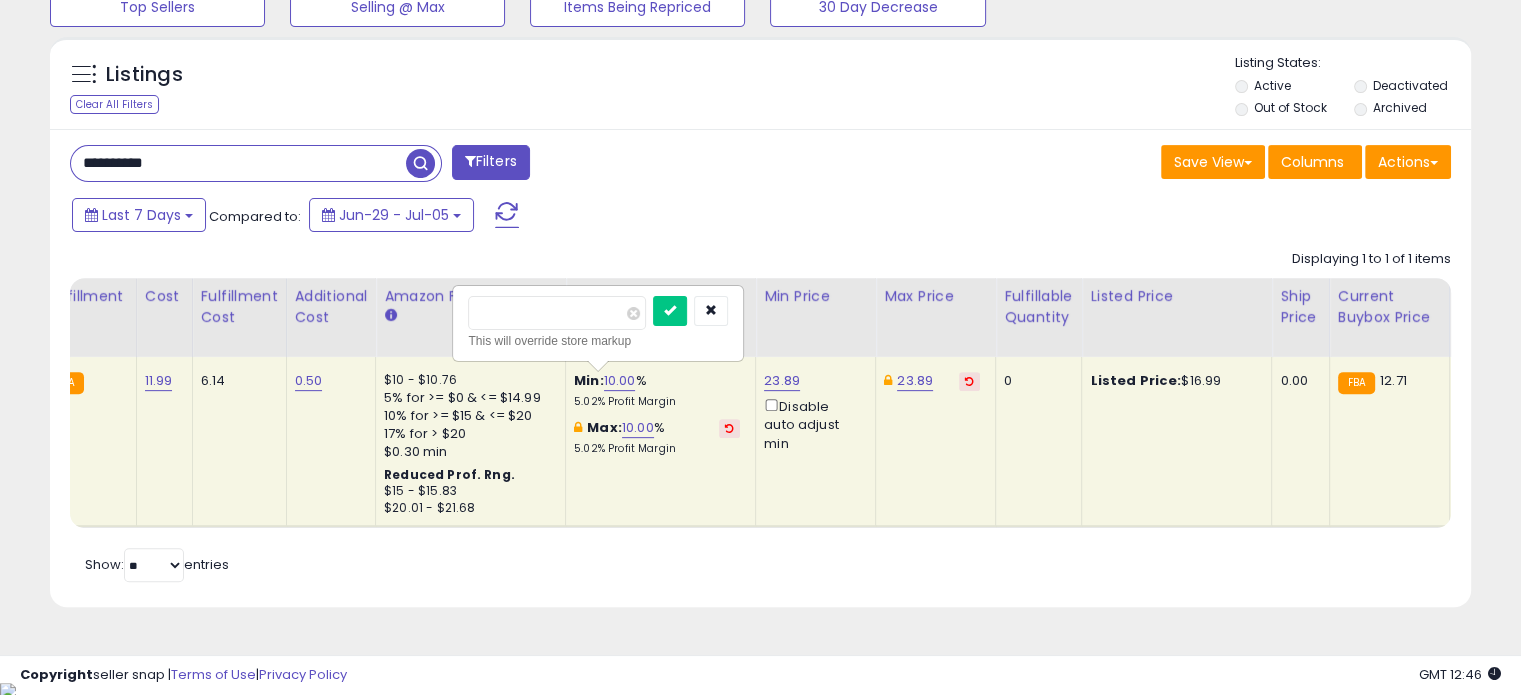 drag, startPoint x: 715, startPoint y: 423, endPoint x: 704, endPoint y: 427, distance: 11.7046995 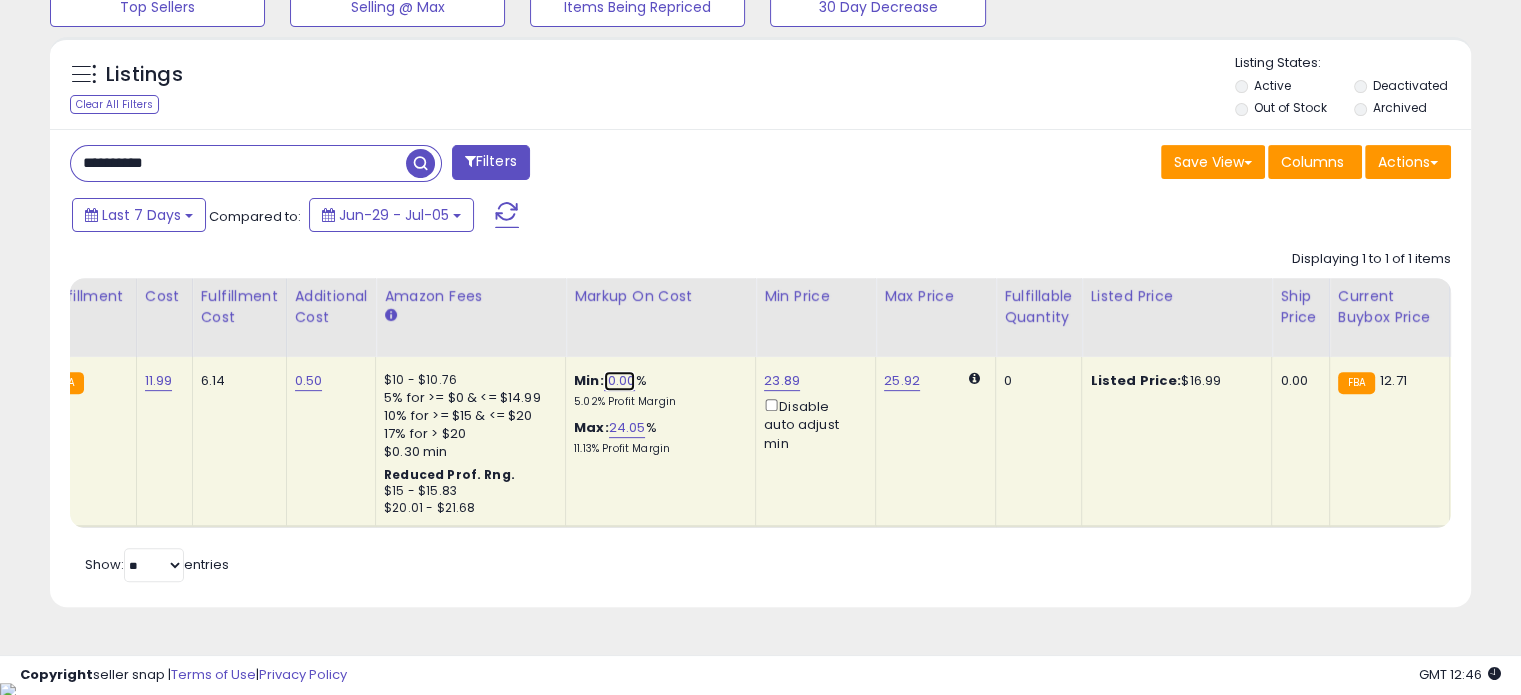 click on "10.00" at bounding box center (620, 381) 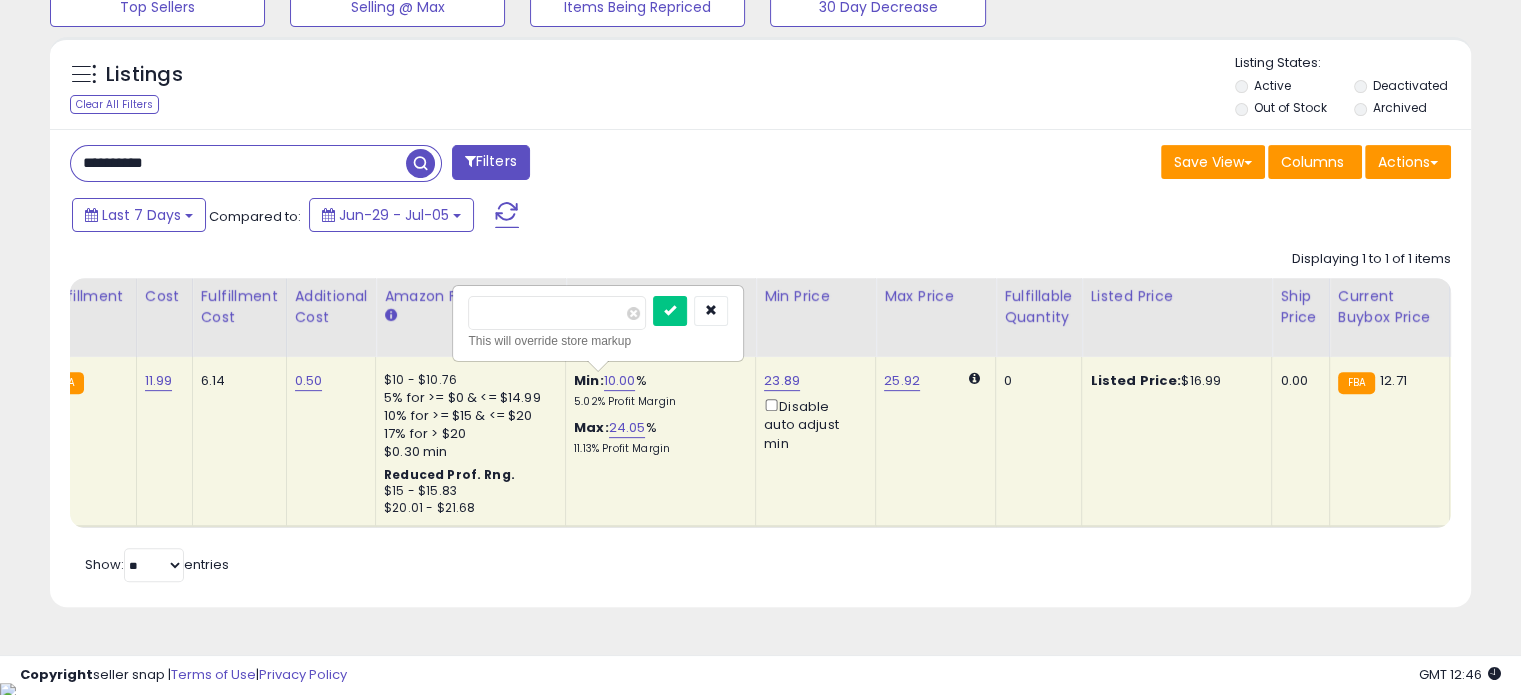 drag, startPoint x: 541, startPoint y: 315, endPoint x: 426, endPoint y: 319, distance: 115.06954 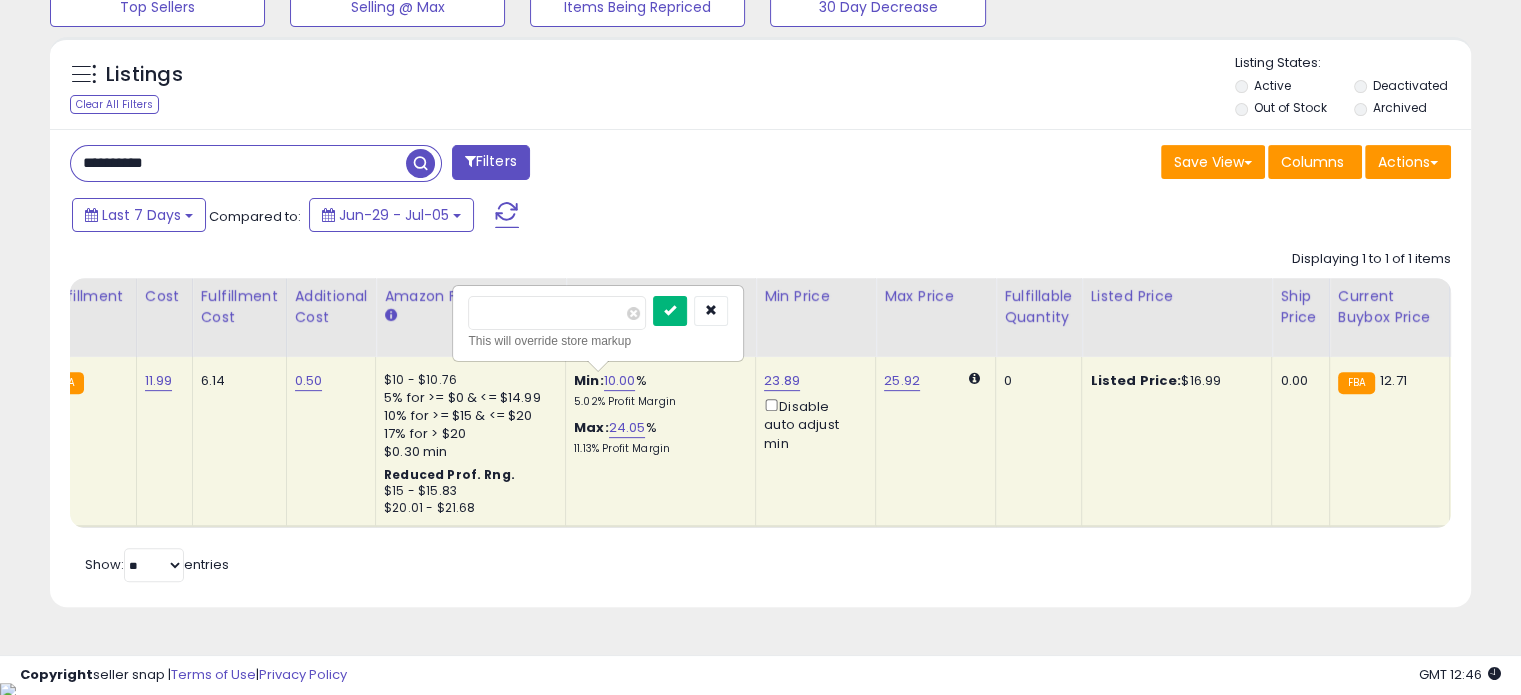 type on "***" 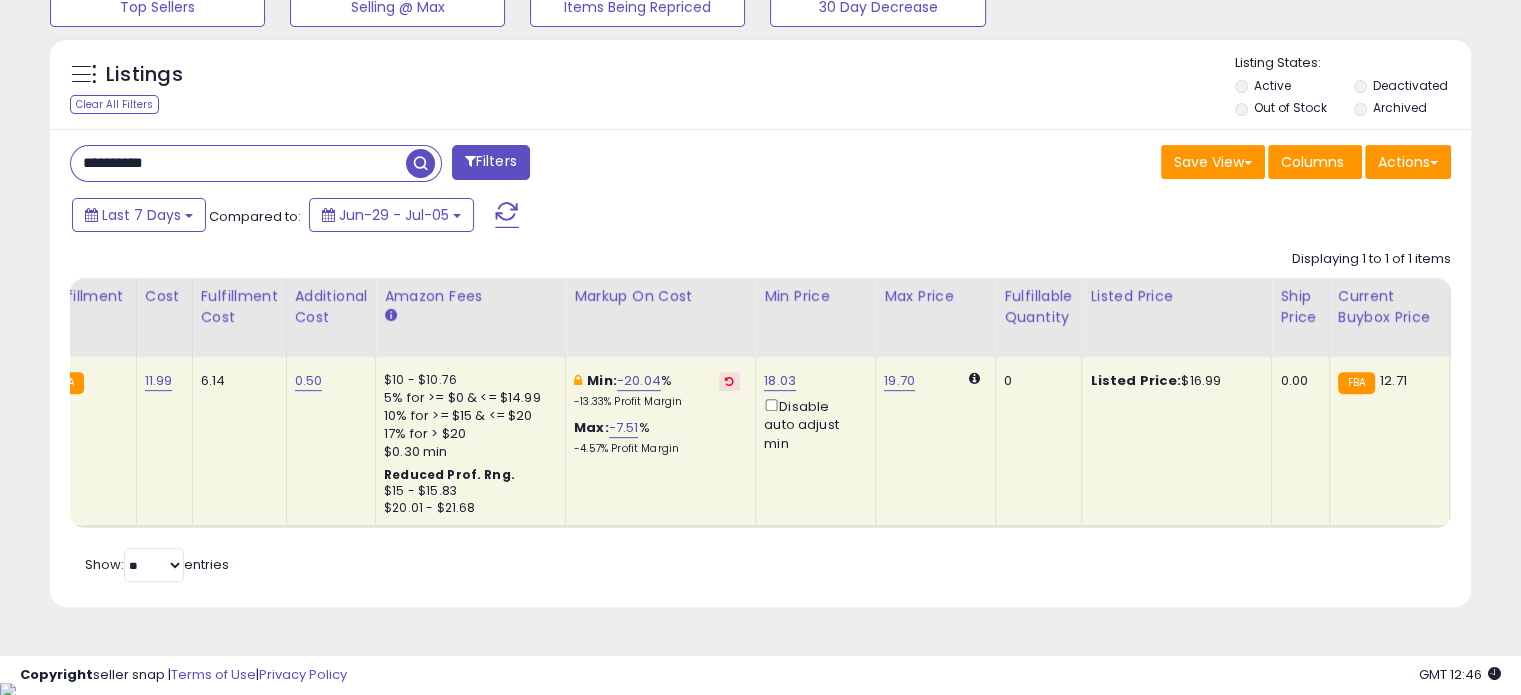 click at bounding box center (729, 381) 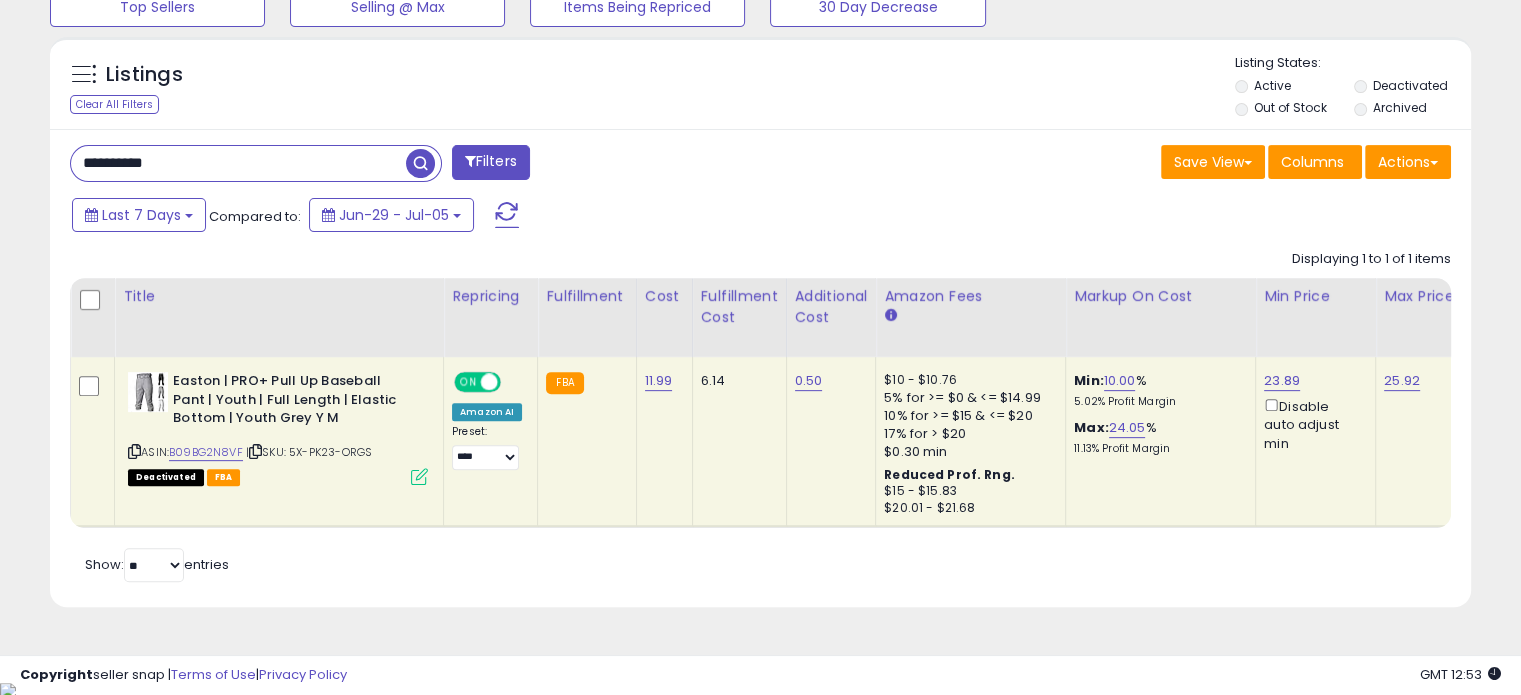 drag, startPoint x: 120, startPoint y: 159, endPoint x: 2, endPoint y: 161, distance: 118.016945 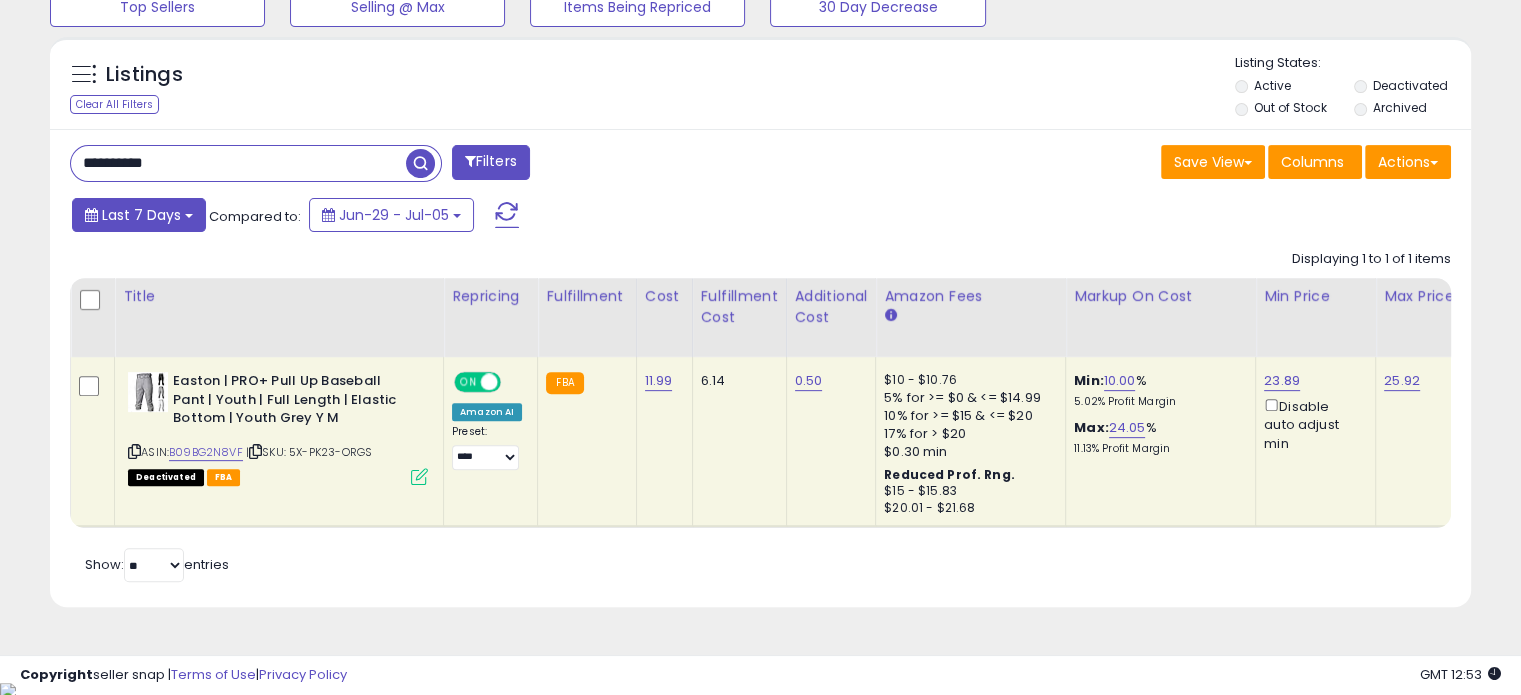 paste 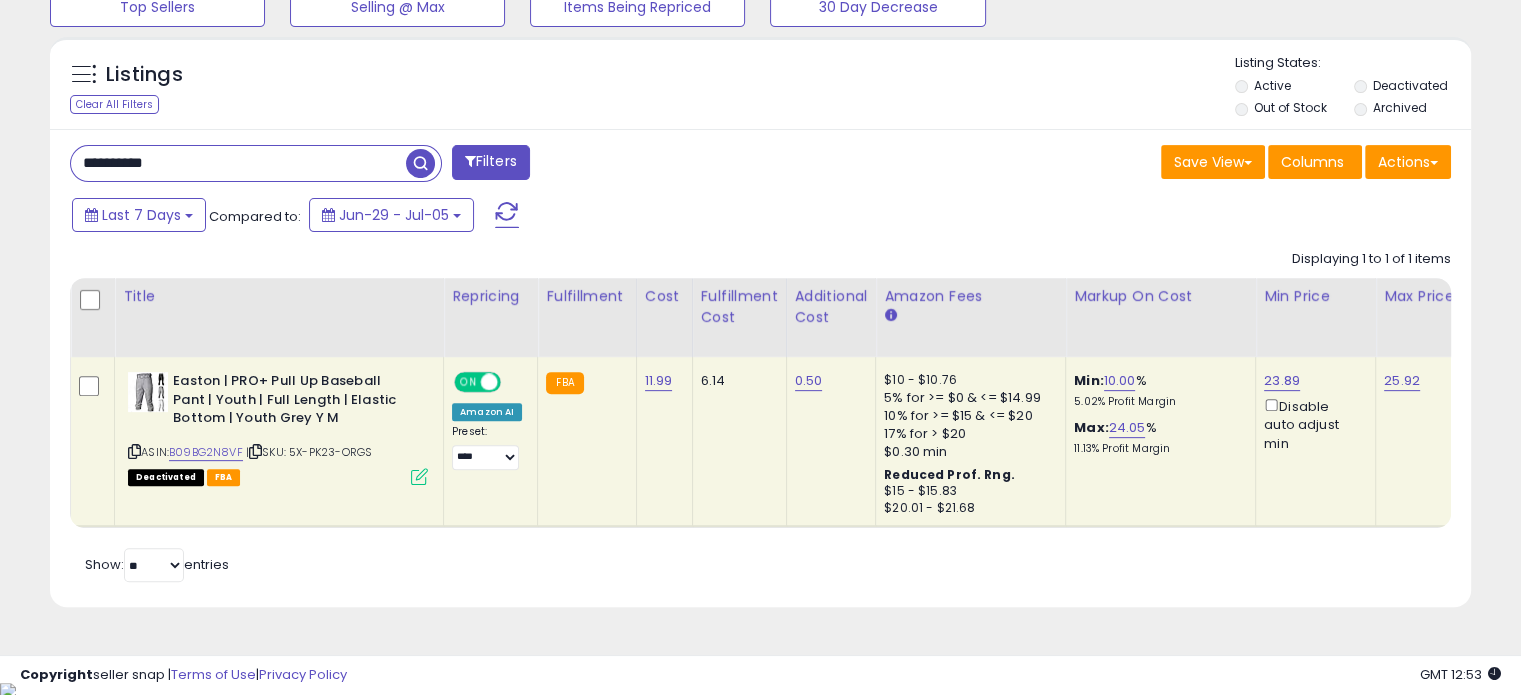 type on "**********" 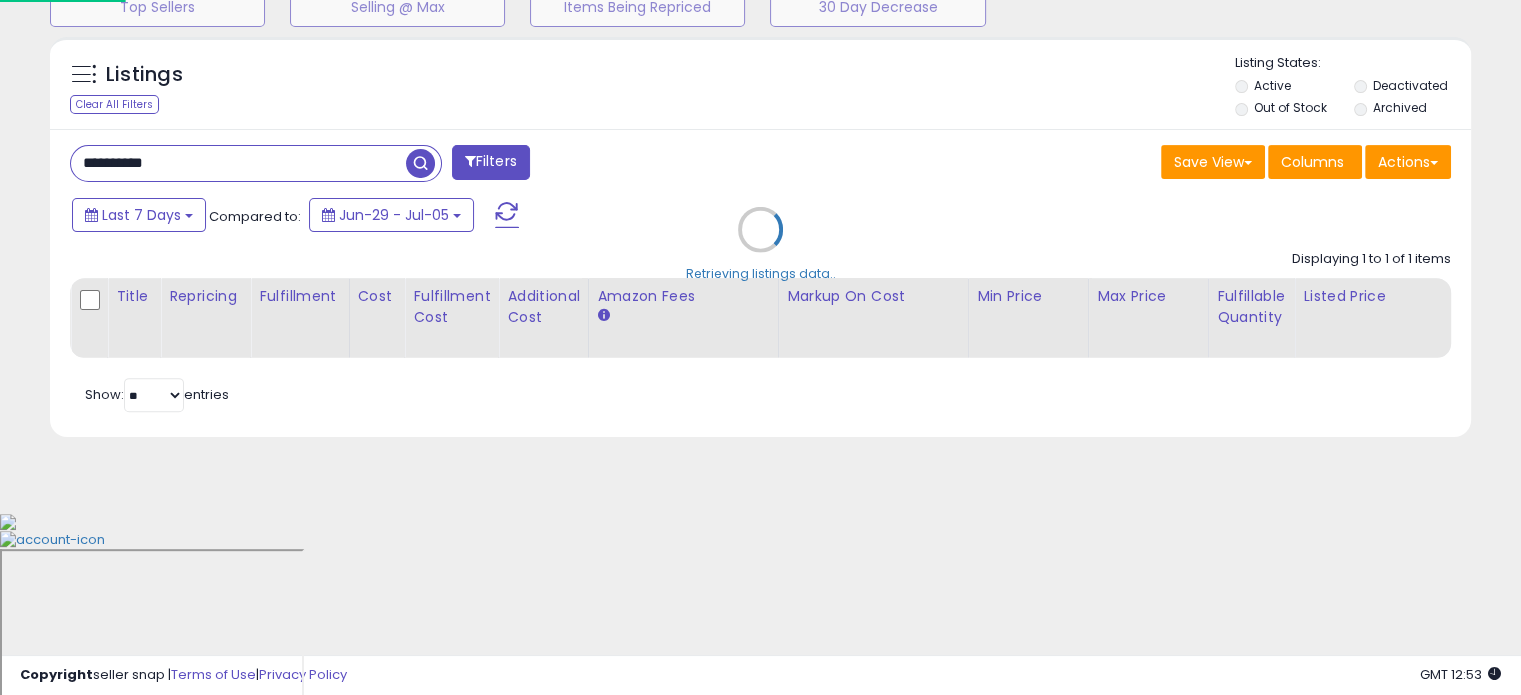 scroll, scrollTop: 999589, scrollLeft: 999168, axis: both 